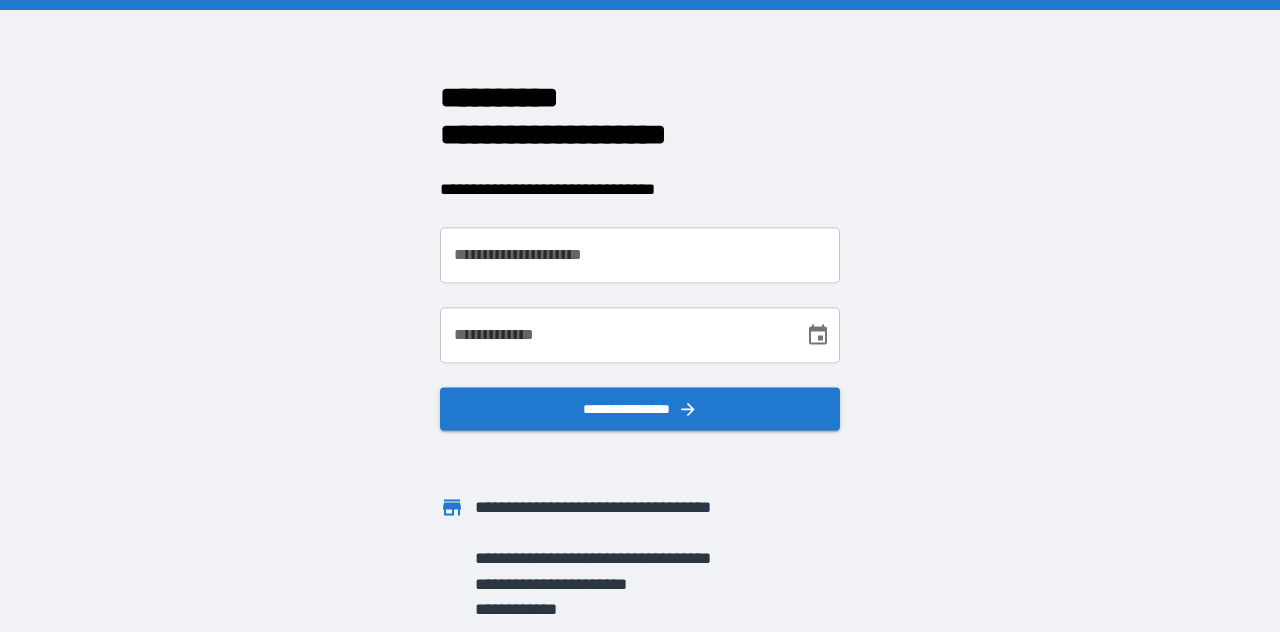 scroll, scrollTop: 0, scrollLeft: 0, axis: both 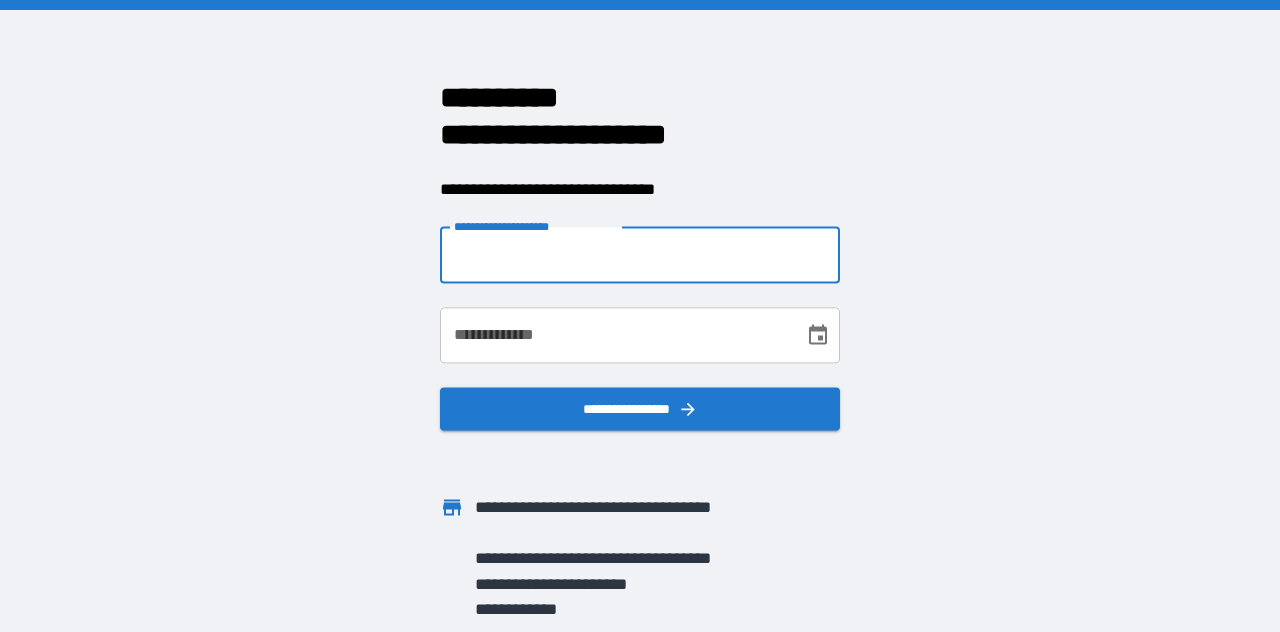 click on "**********" at bounding box center [640, 255] 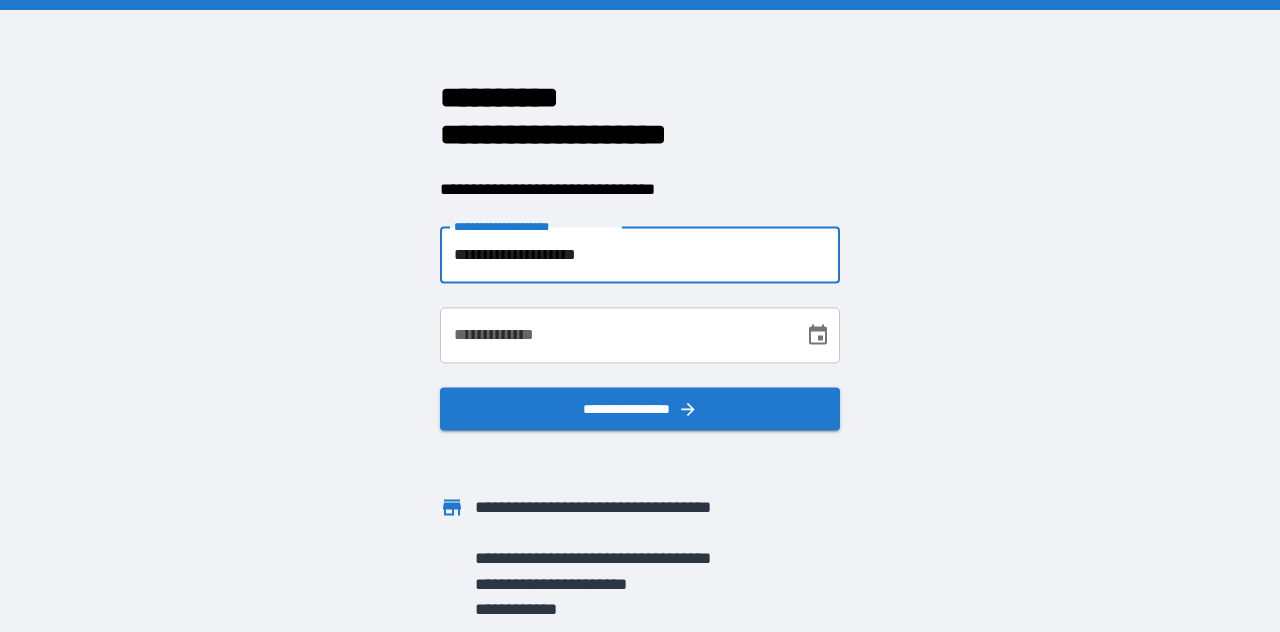 click 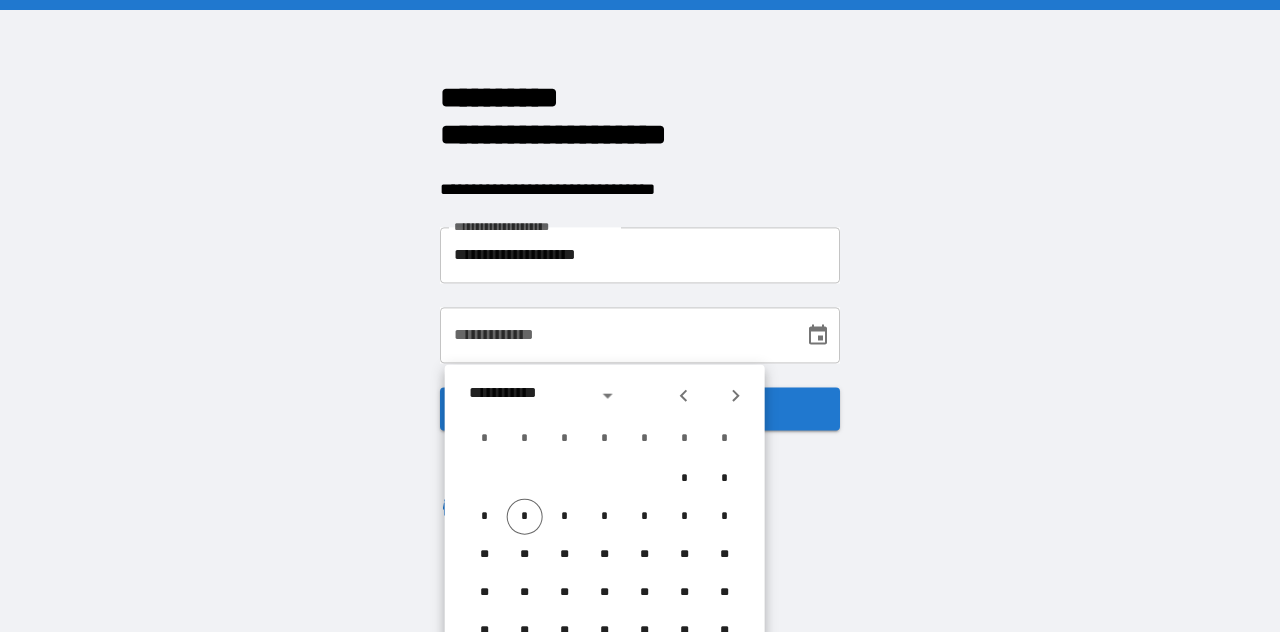 click 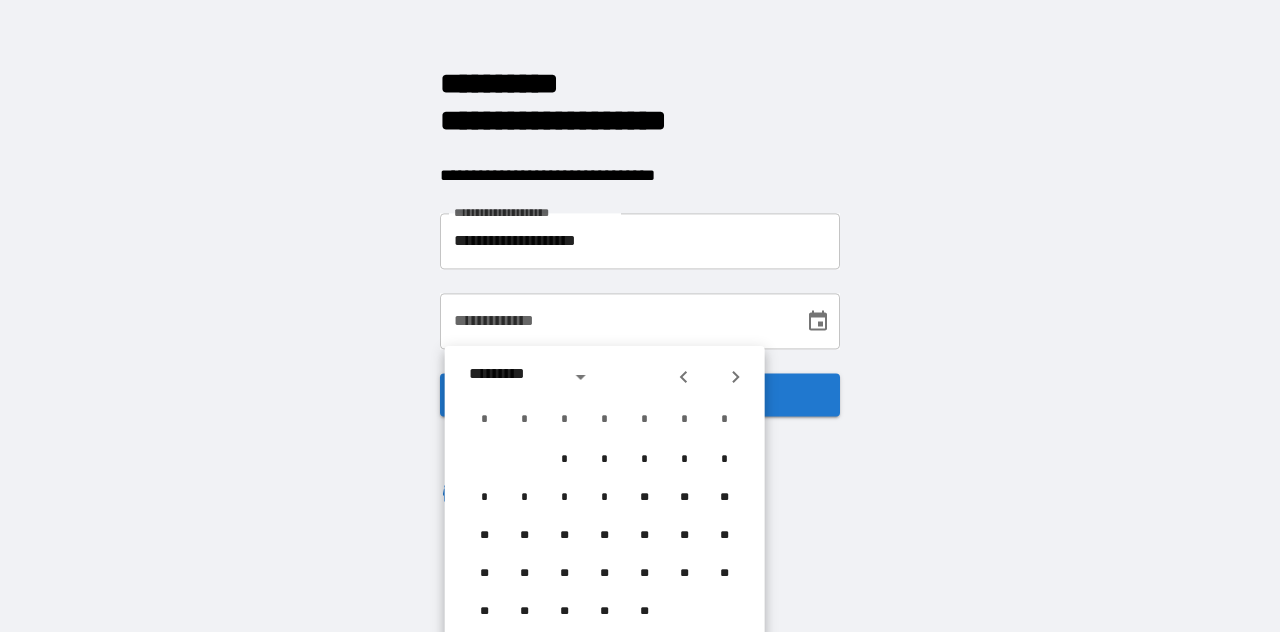 scroll, scrollTop: 26, scrollLeft: 0, axis: vertical 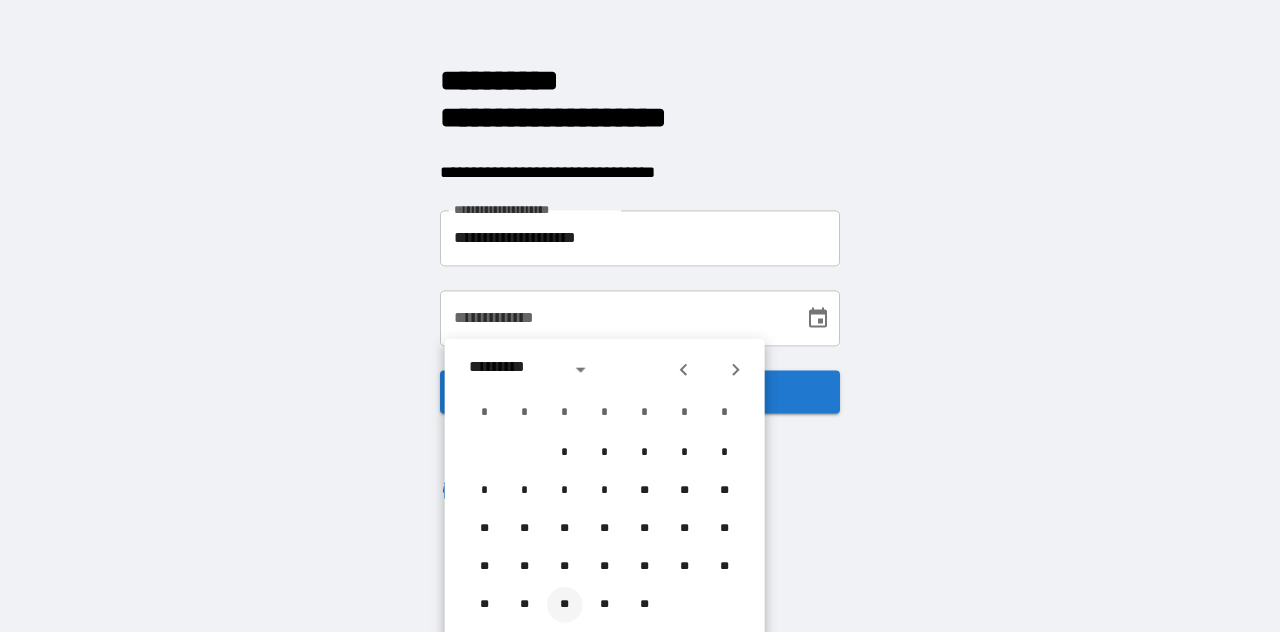 click on "**" at bounding box center [565, 605] 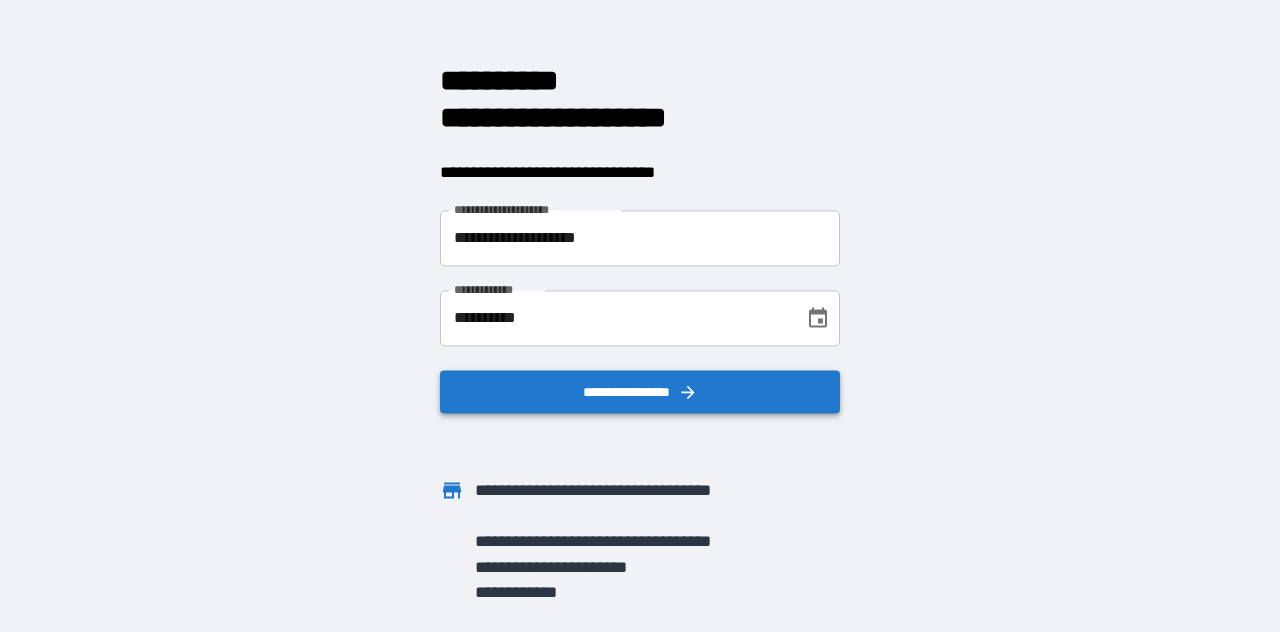 click on "**********" at bounding box center (640, 392) 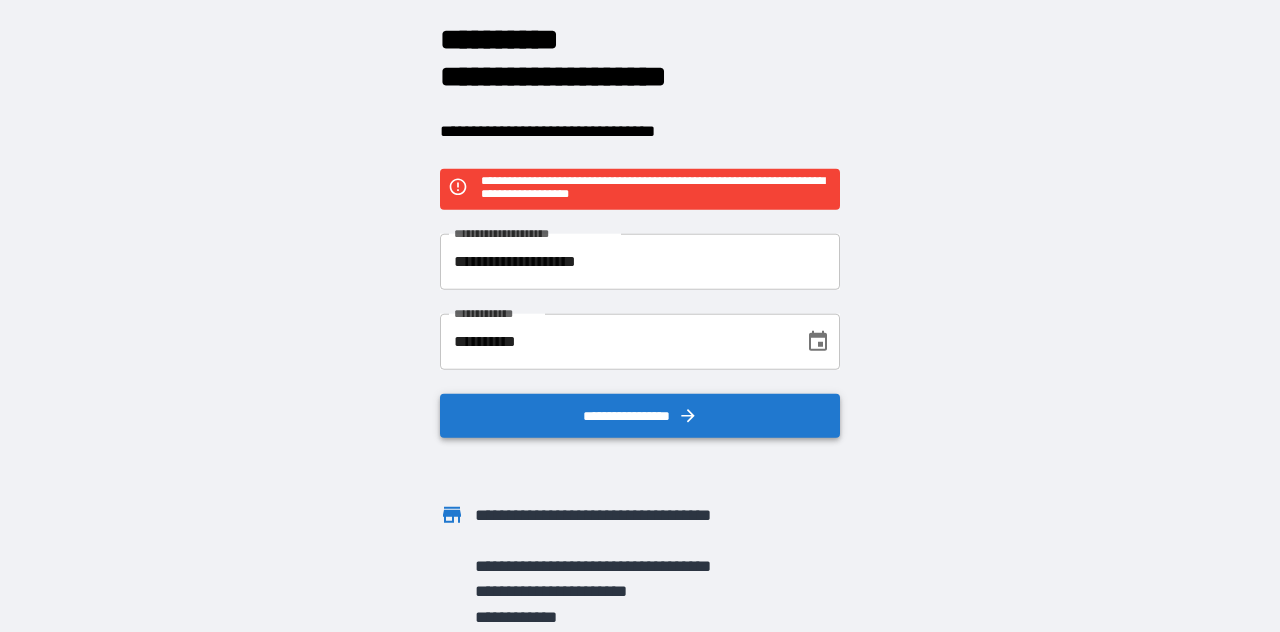 scroll, scrollTop: 0, scrollLeft: 0, axis: both 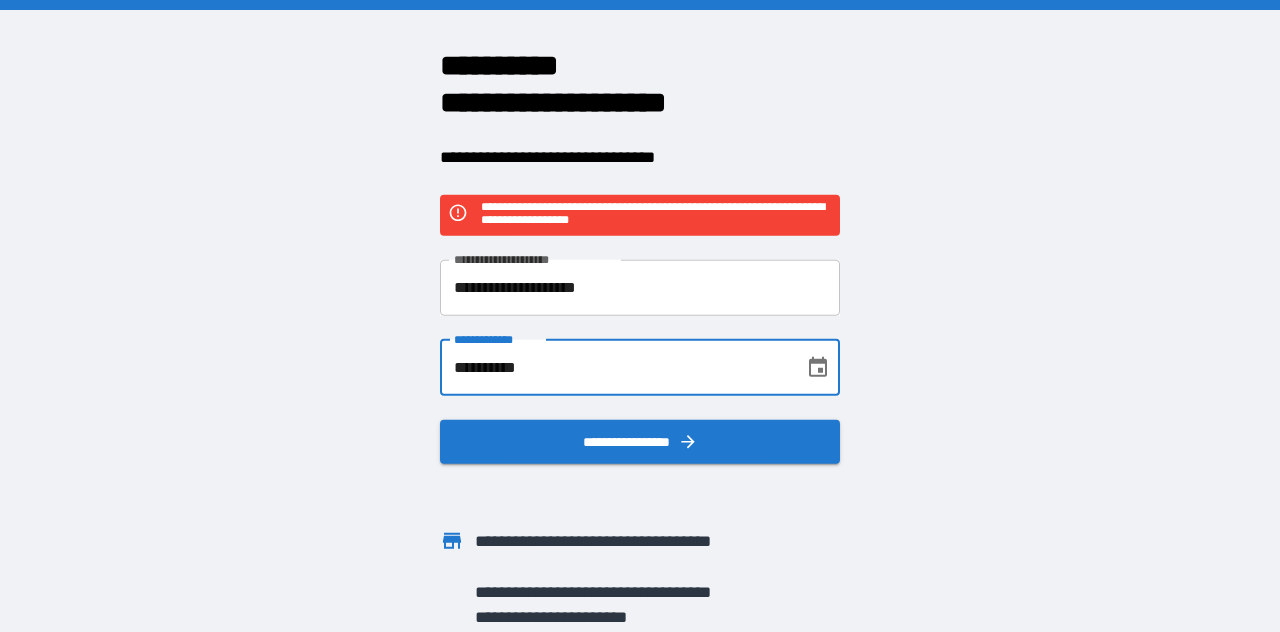 drag, startPoint x: 558, startPoint y: 373, endPoint x: 100, endPoint y: 309, distance: 462.45 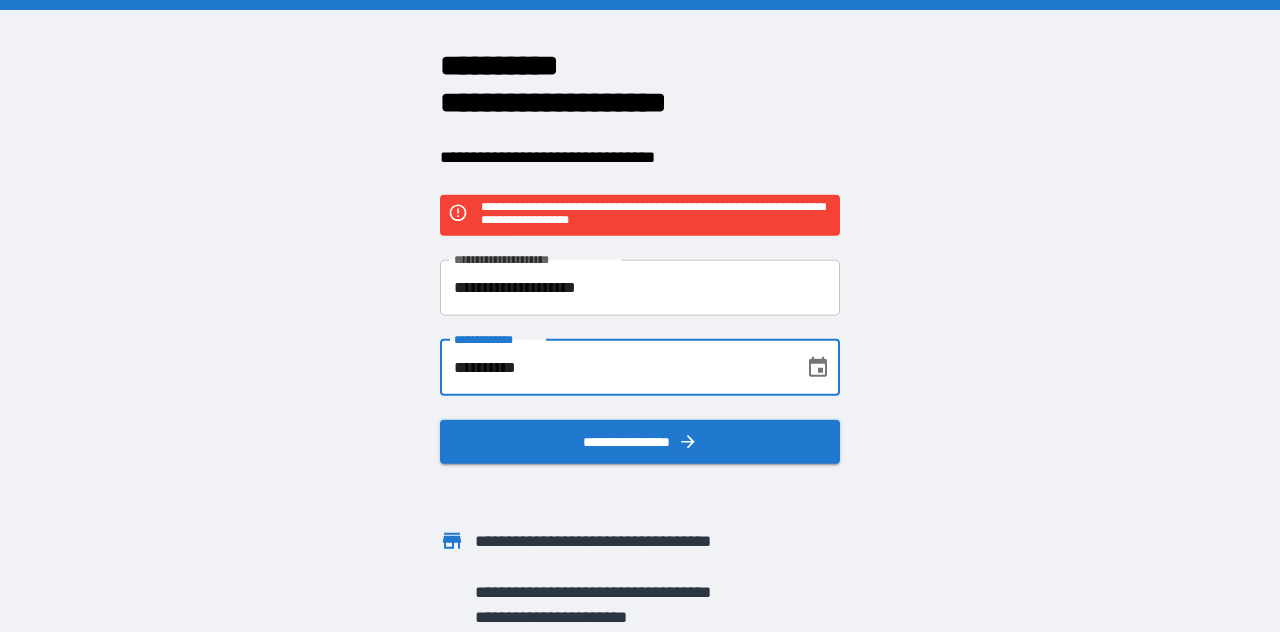 type on "**********" 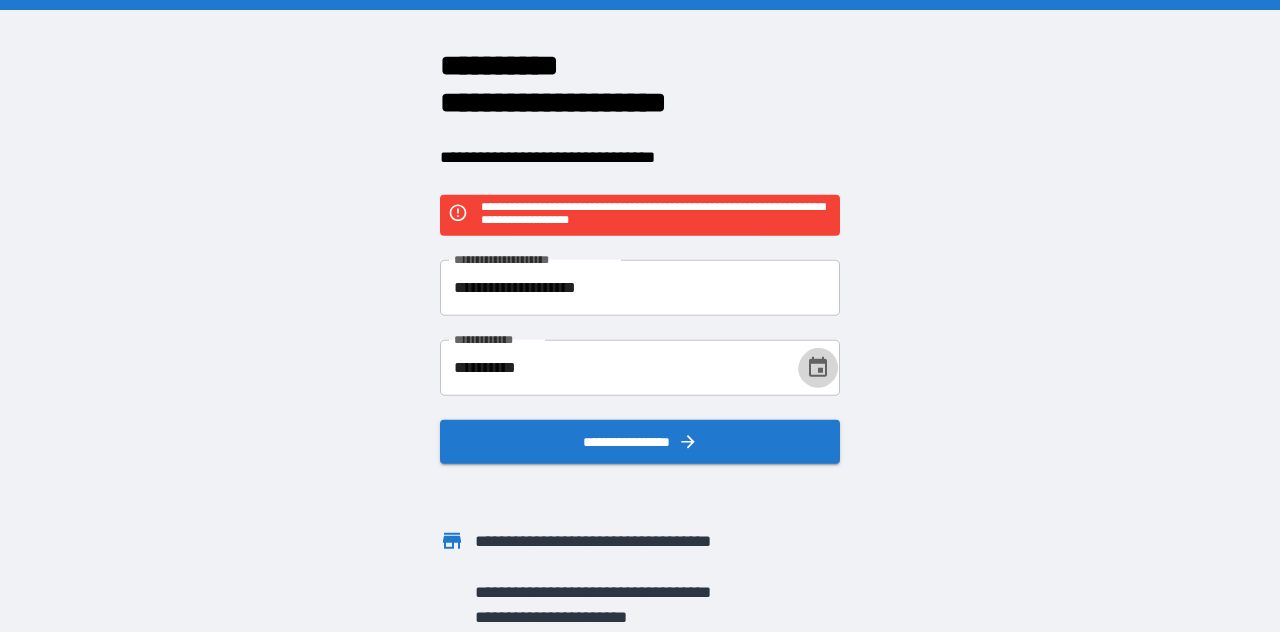 type 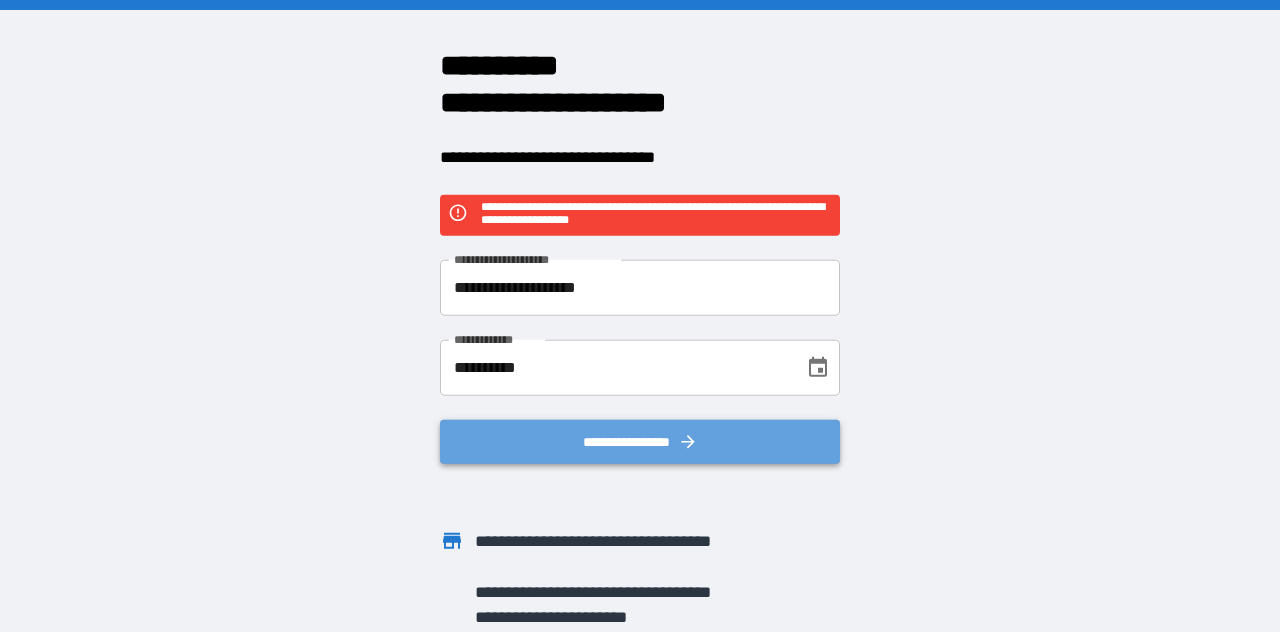 click on "**********" at bounding box center [640, 442] 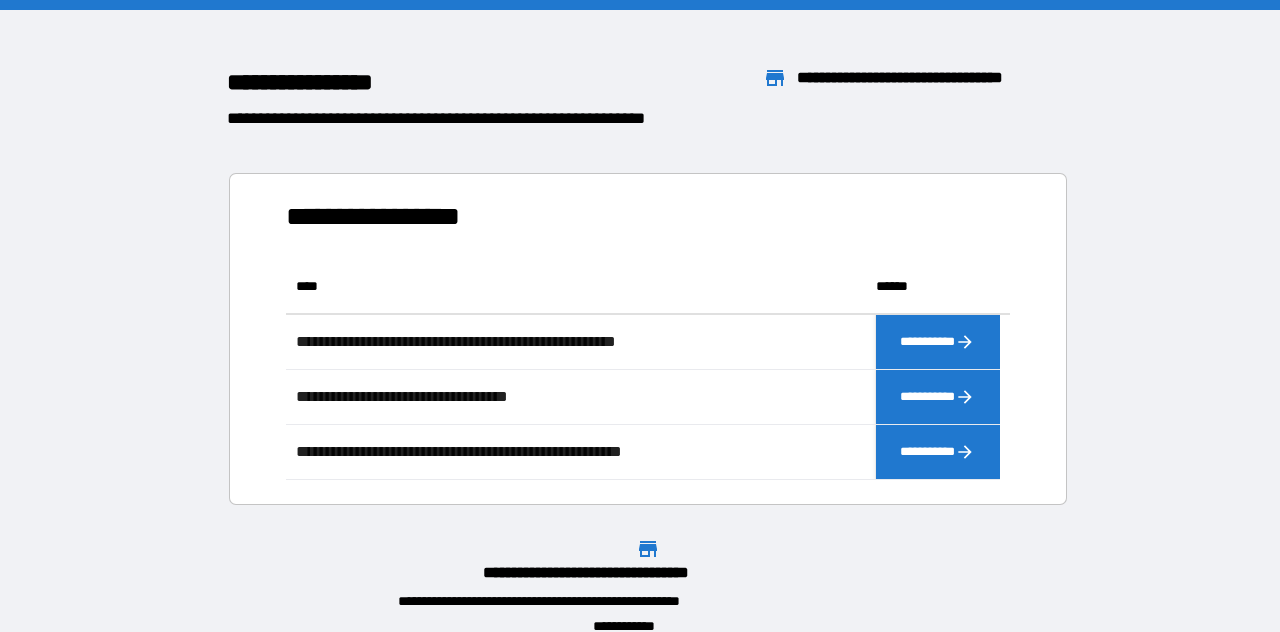 scroll, scrollTop: 16, scrollLeft: 16, axis: both 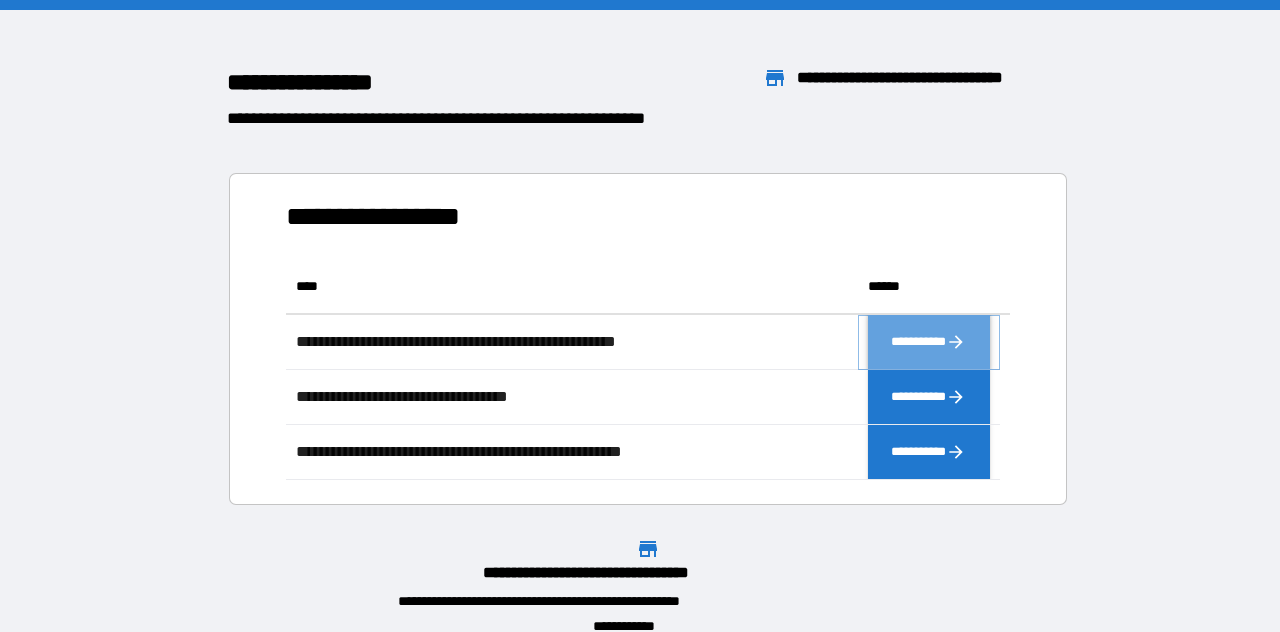 click on "**********" at bounding box center [929, 342] 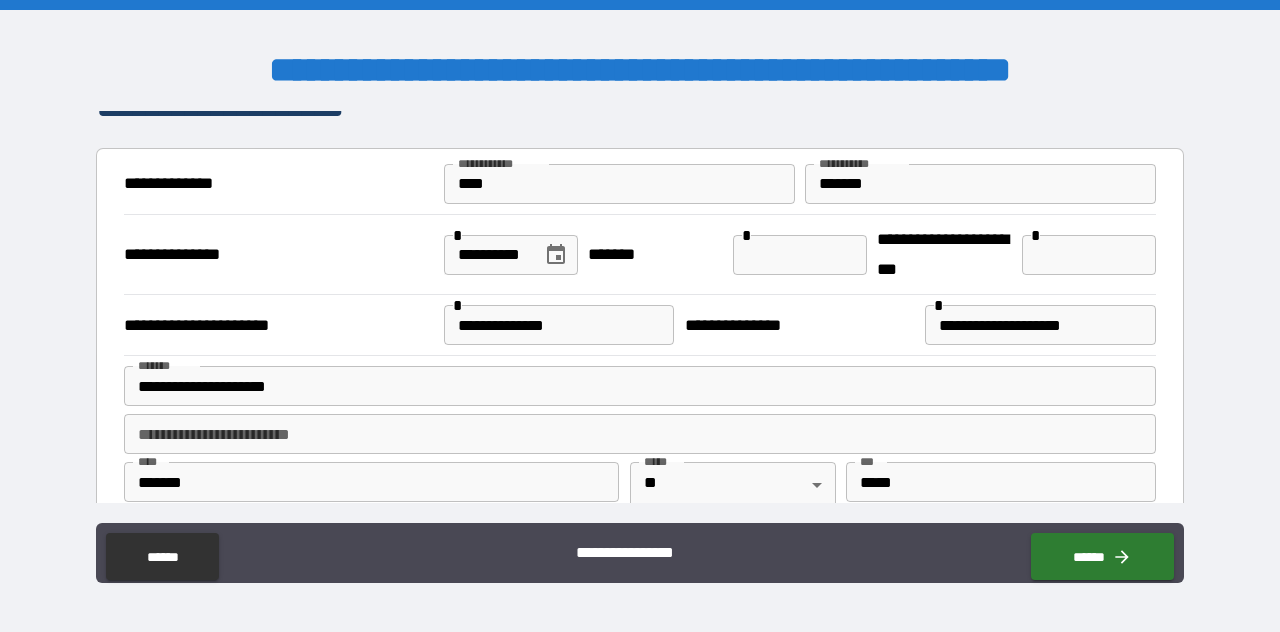 scroll, scrollTop: 200, scrollLeft: 0, axis: vertical 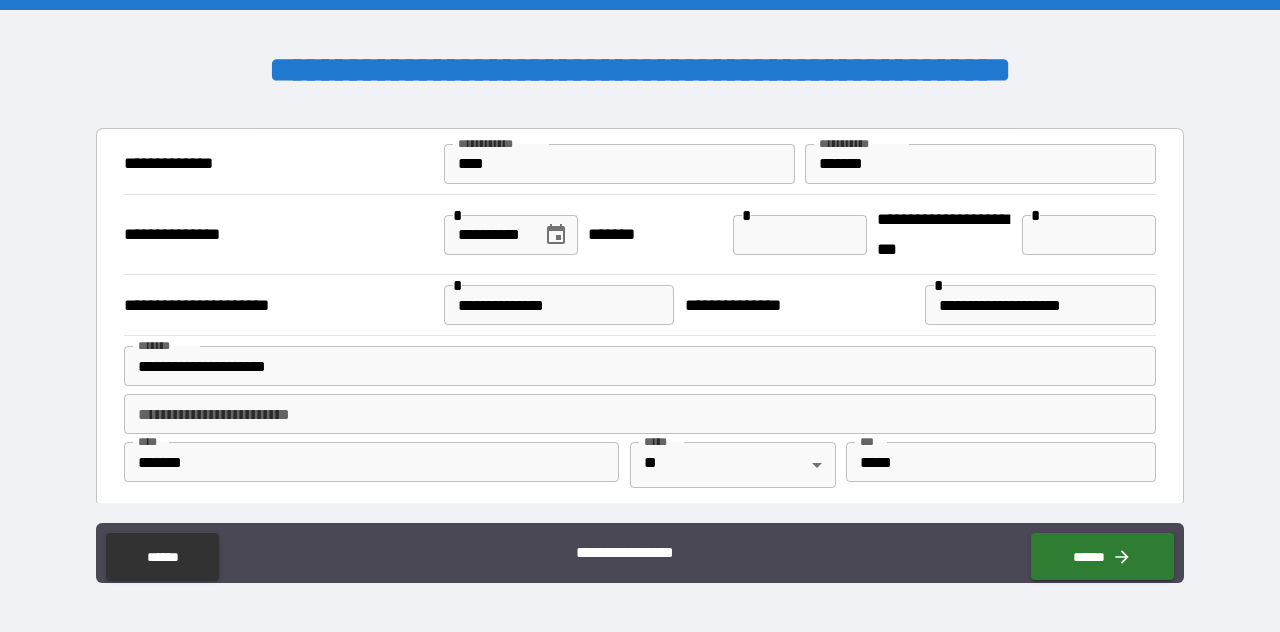 click on "**********" at bounding box center [511, 235] 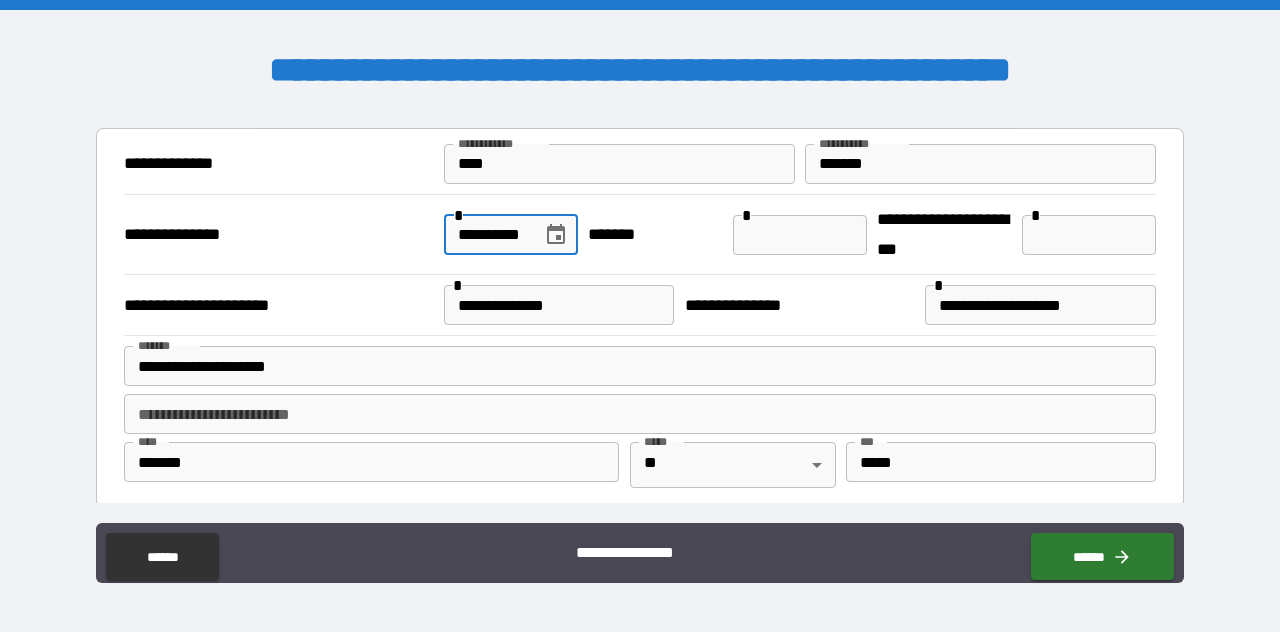 scroll, scrollTop: 0, scrollLeft: 46, axis: horizontal 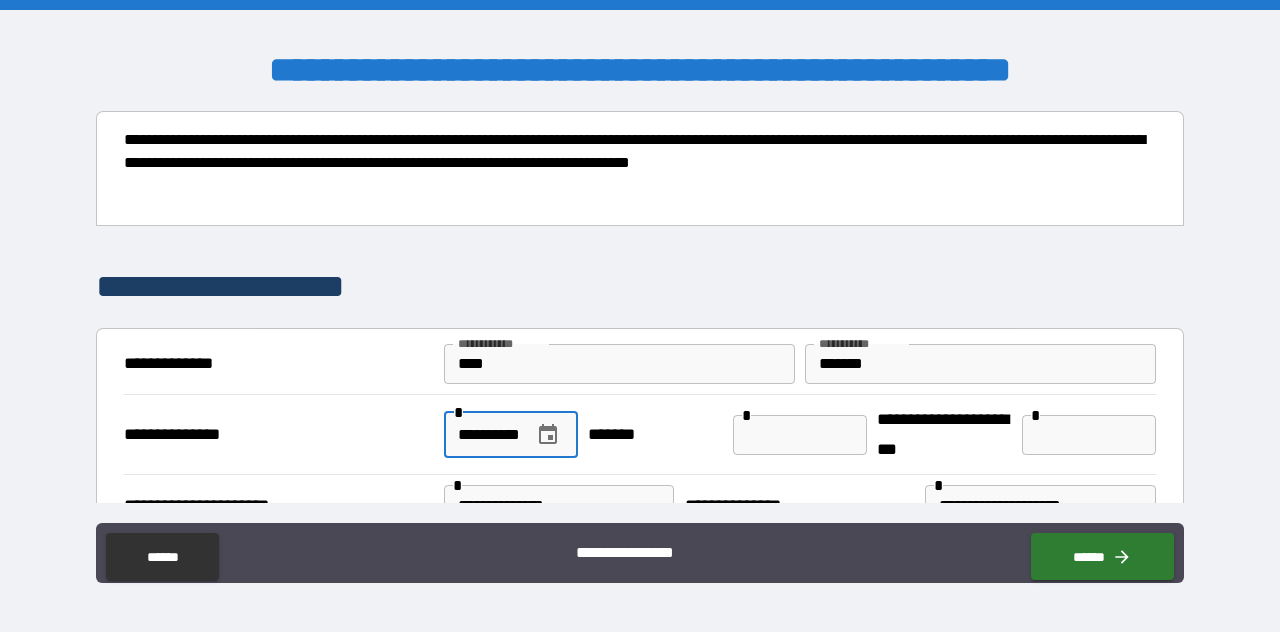 click at bounding box center [800, 435] 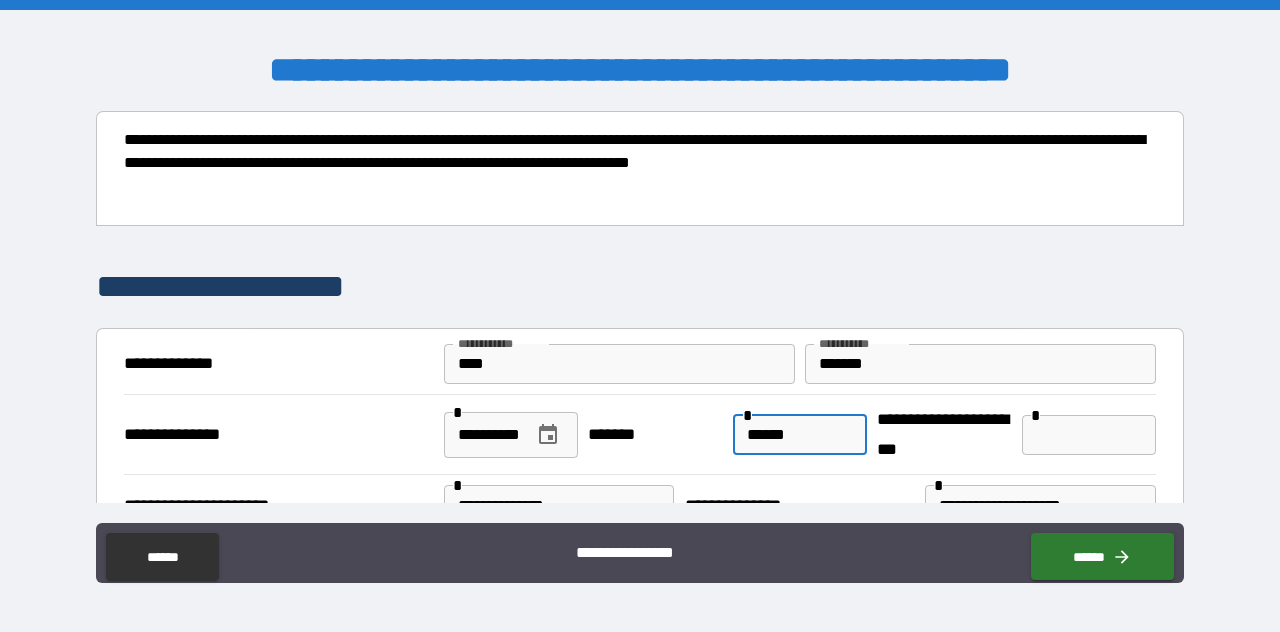 type on "******" 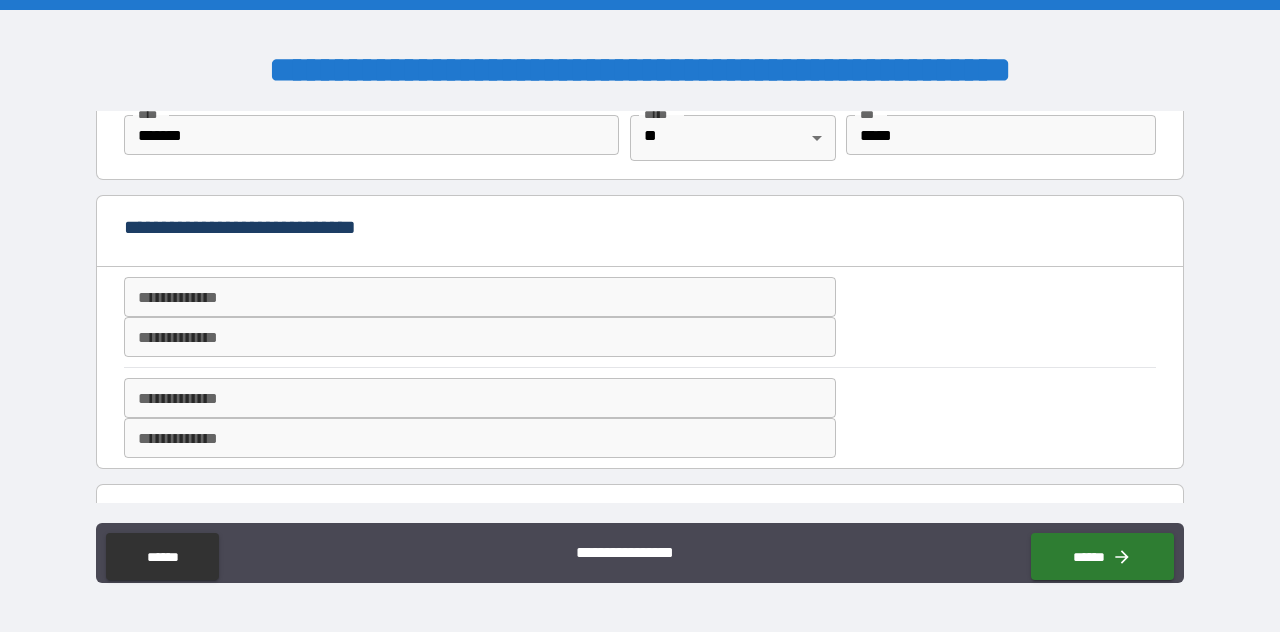 scroll, scrollTop: 600, scrollLeft: 0, axis: vertical 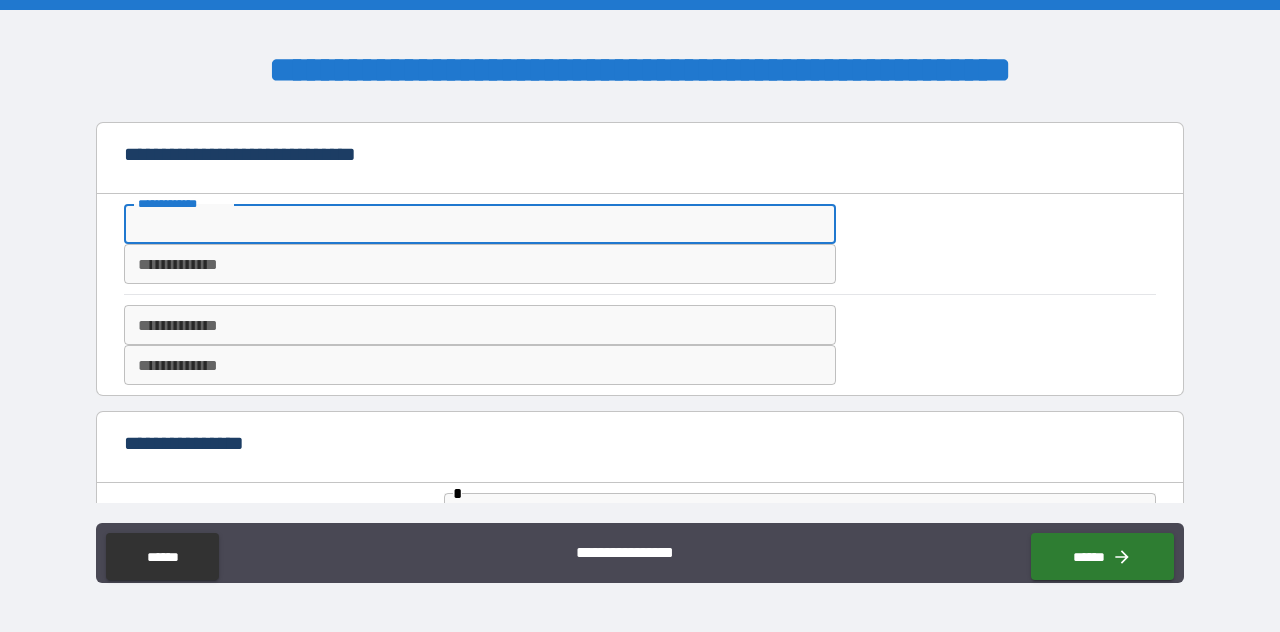 click on "**********" at bounding box center [480, 224] 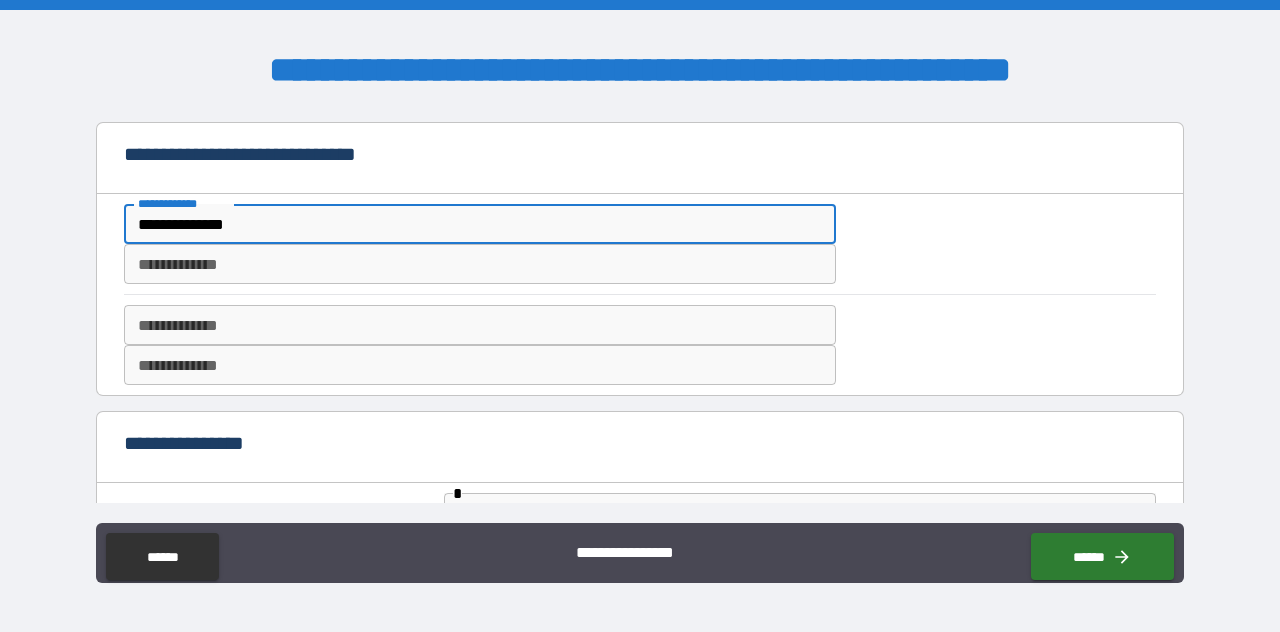 type on "**********" 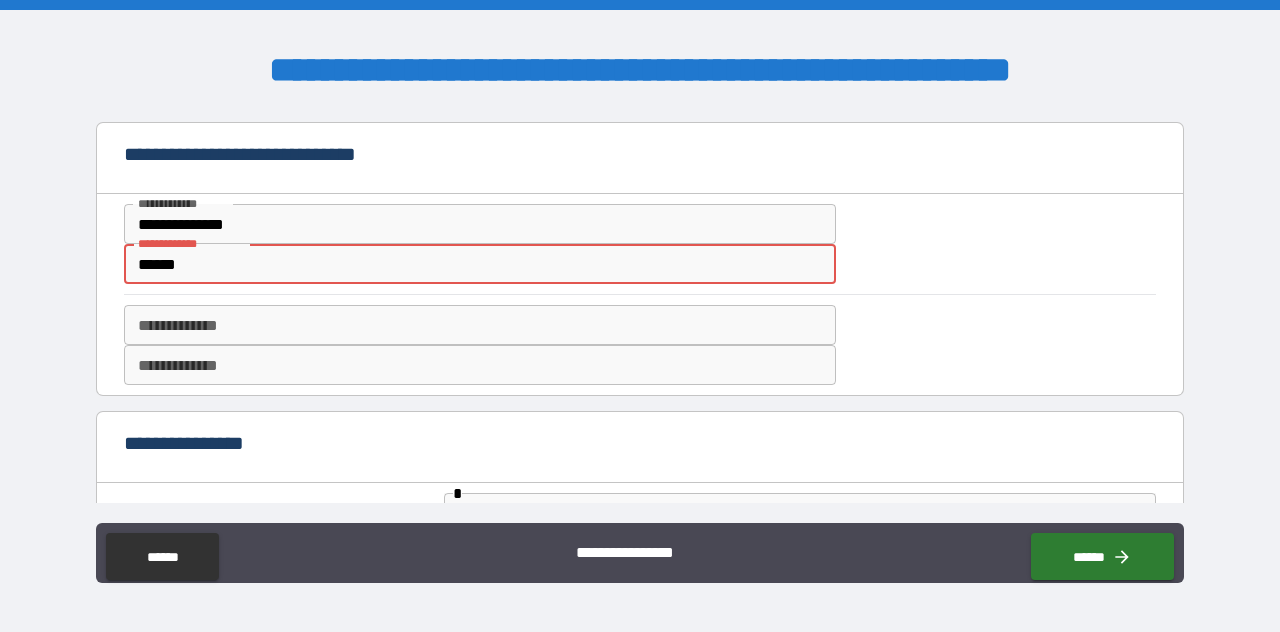 click on "*****" at bounding box center (480, 264) 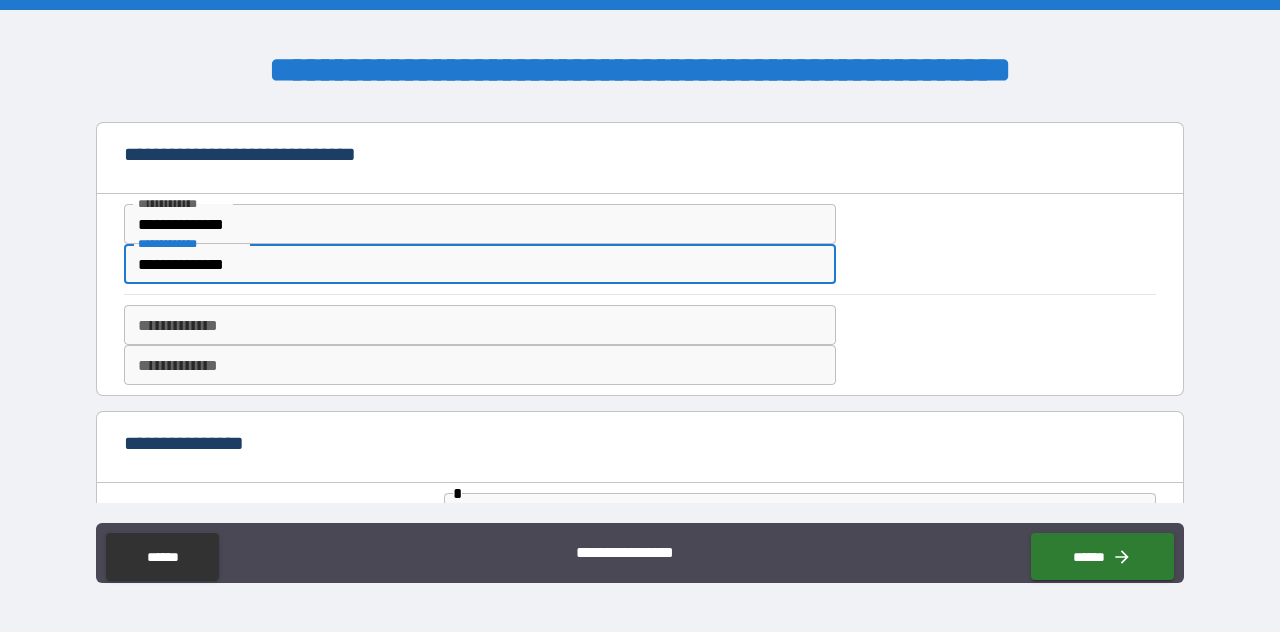 type on "**********" 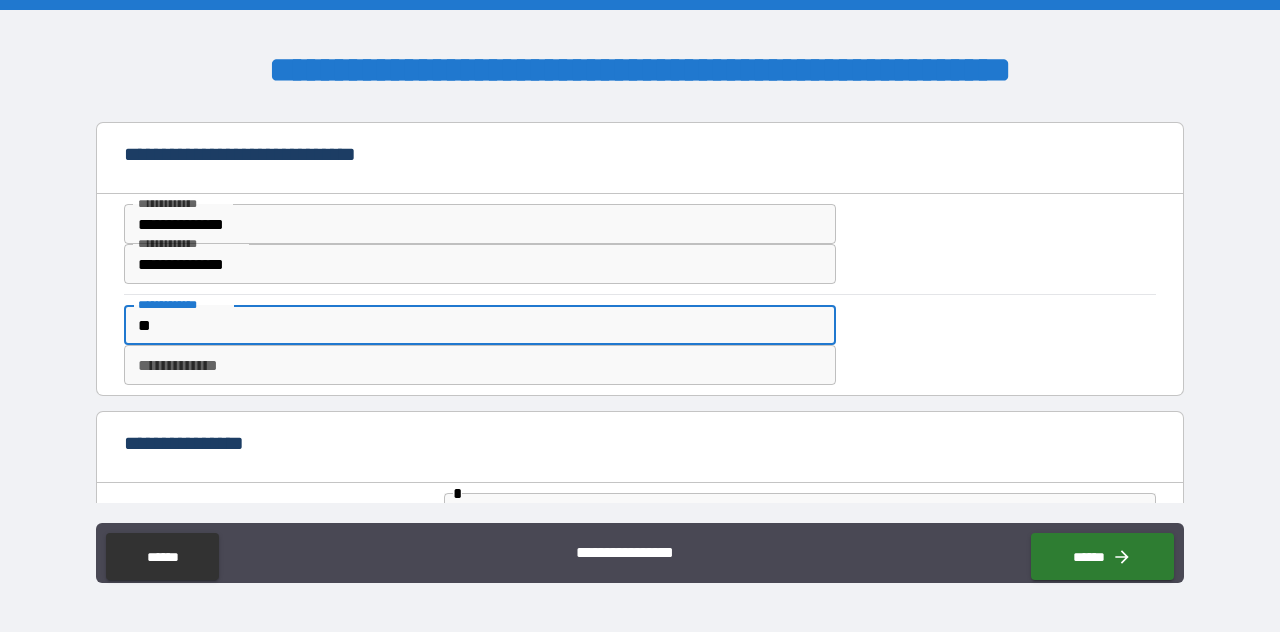type on "*" 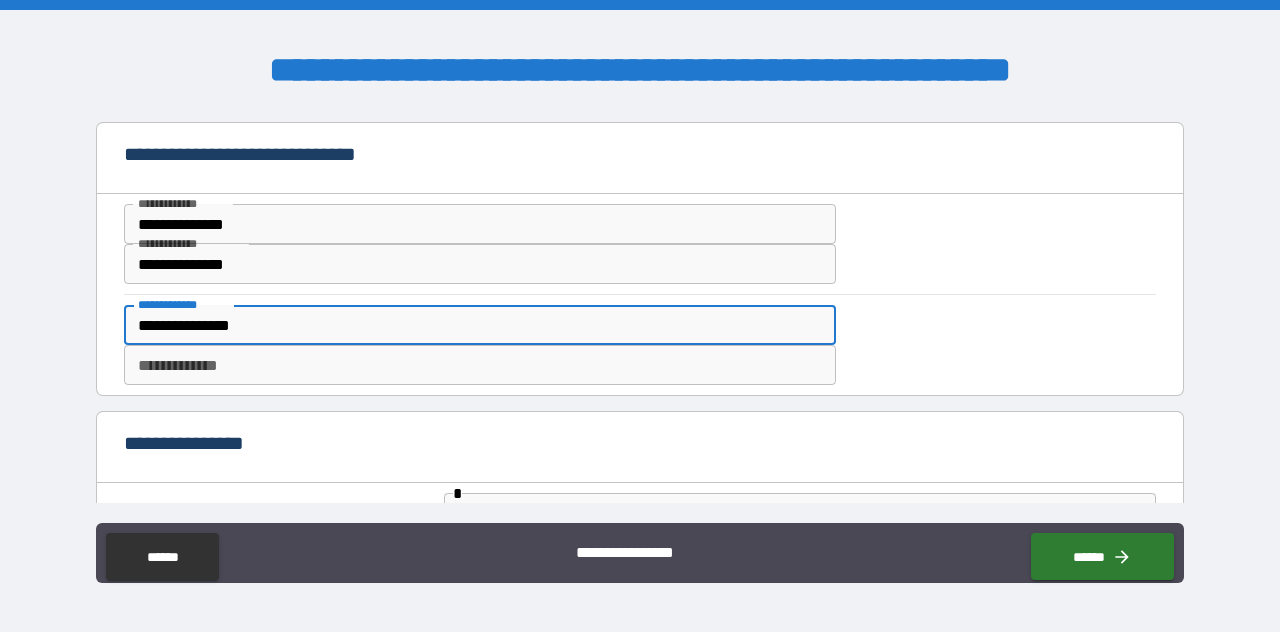 type on "**********" 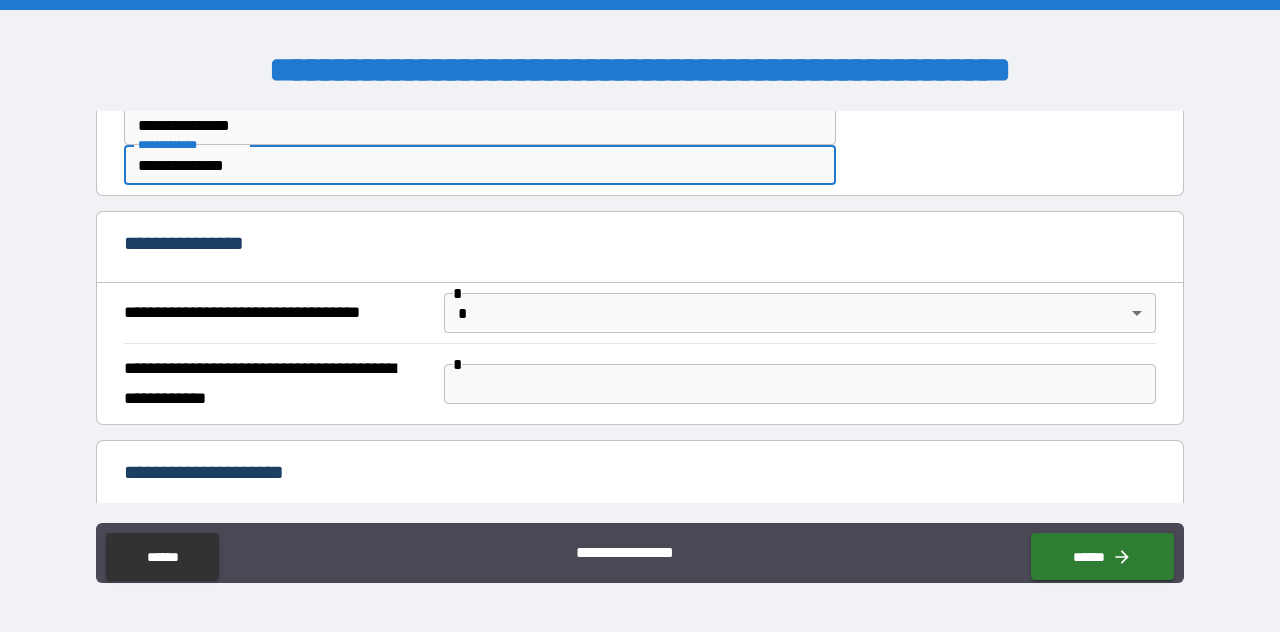 scroll, scrollTop: 800, scrollLeft: 0, axis: vertical 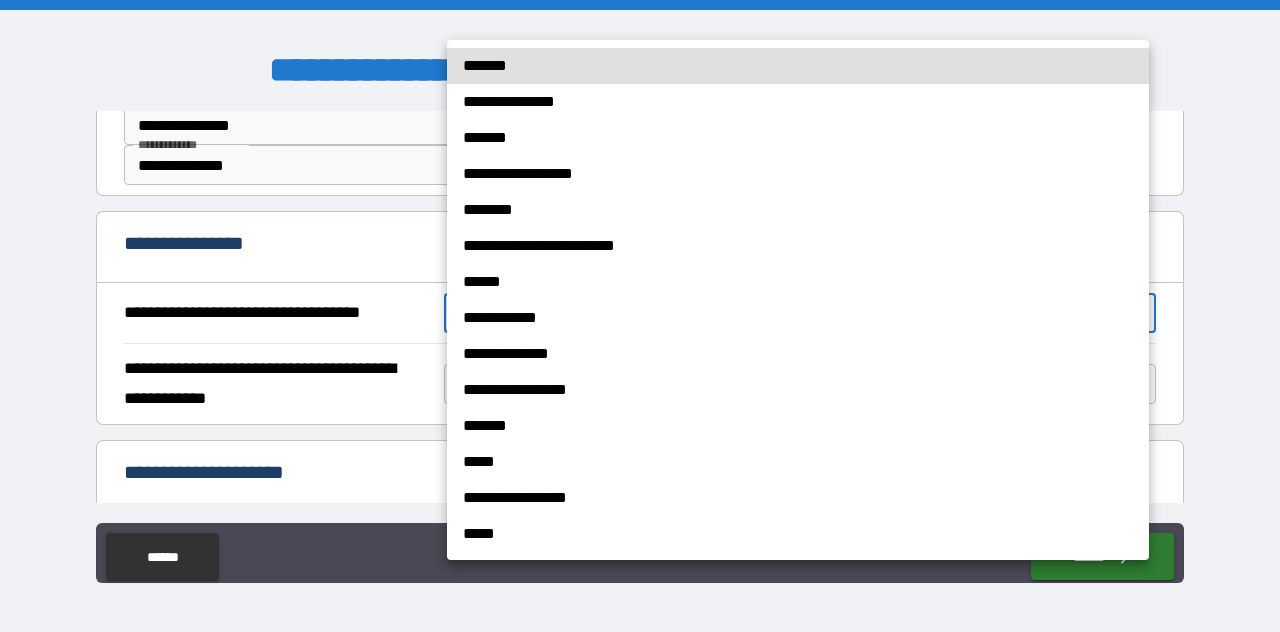click on "**********" at bounding box center (640, 316) 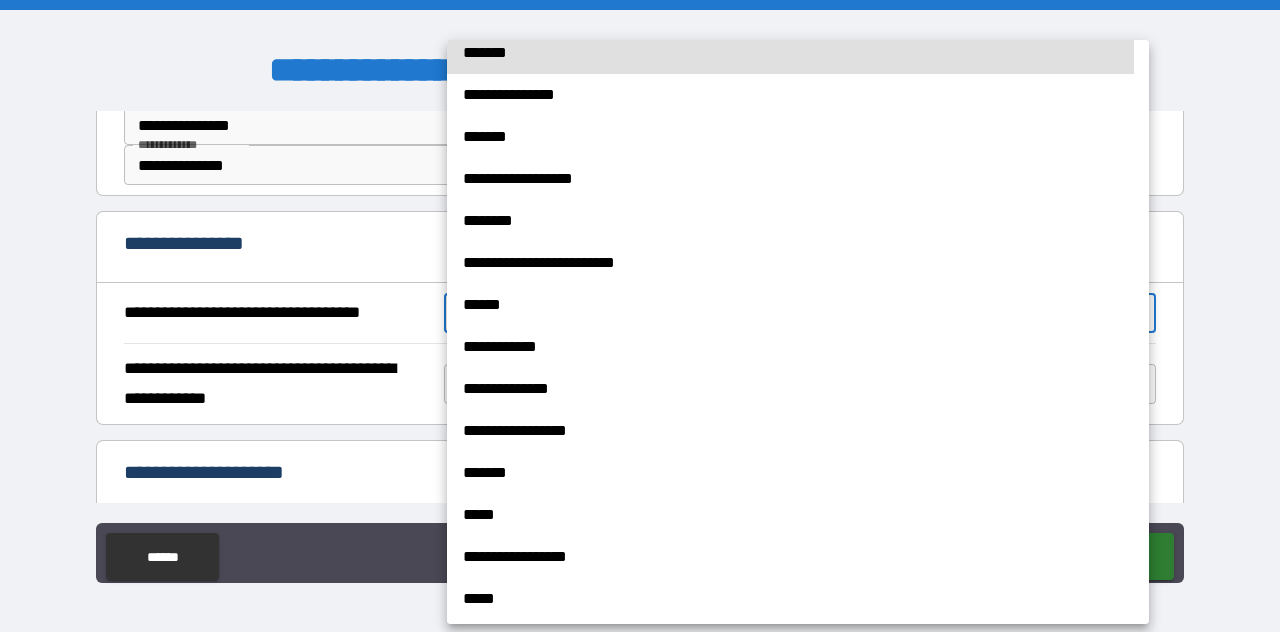 scroll, scrollTop: 20, scrollLeft: 0, axis: vertical 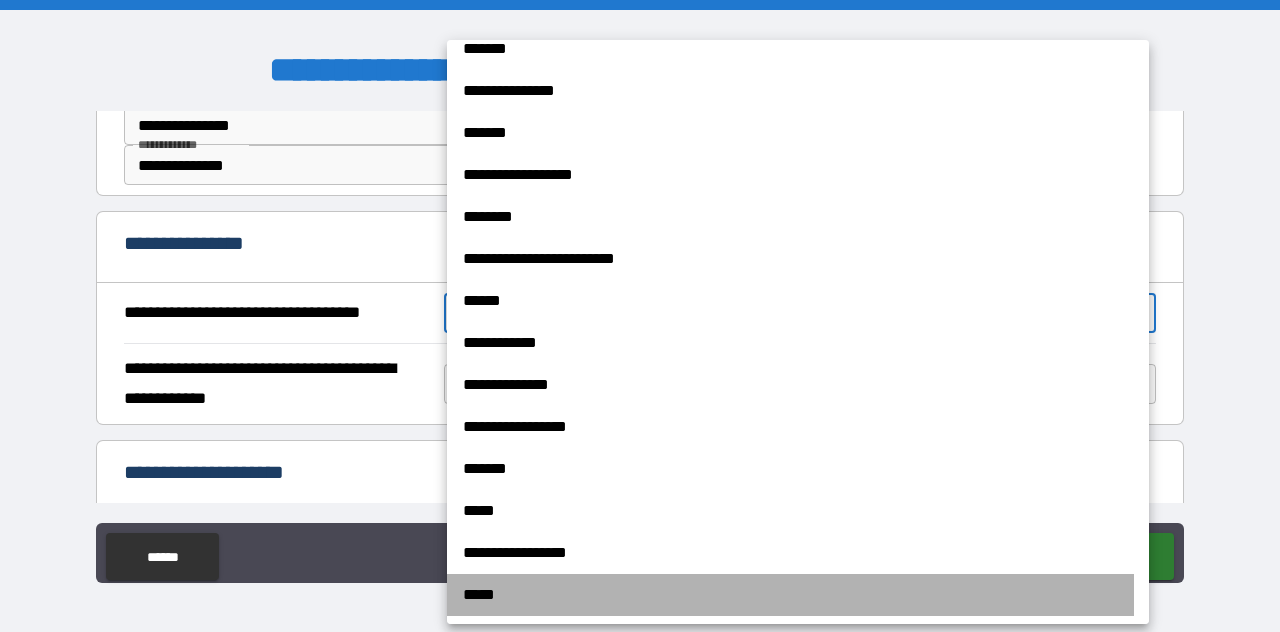 click on "*****" at bounding box center [790, 595] 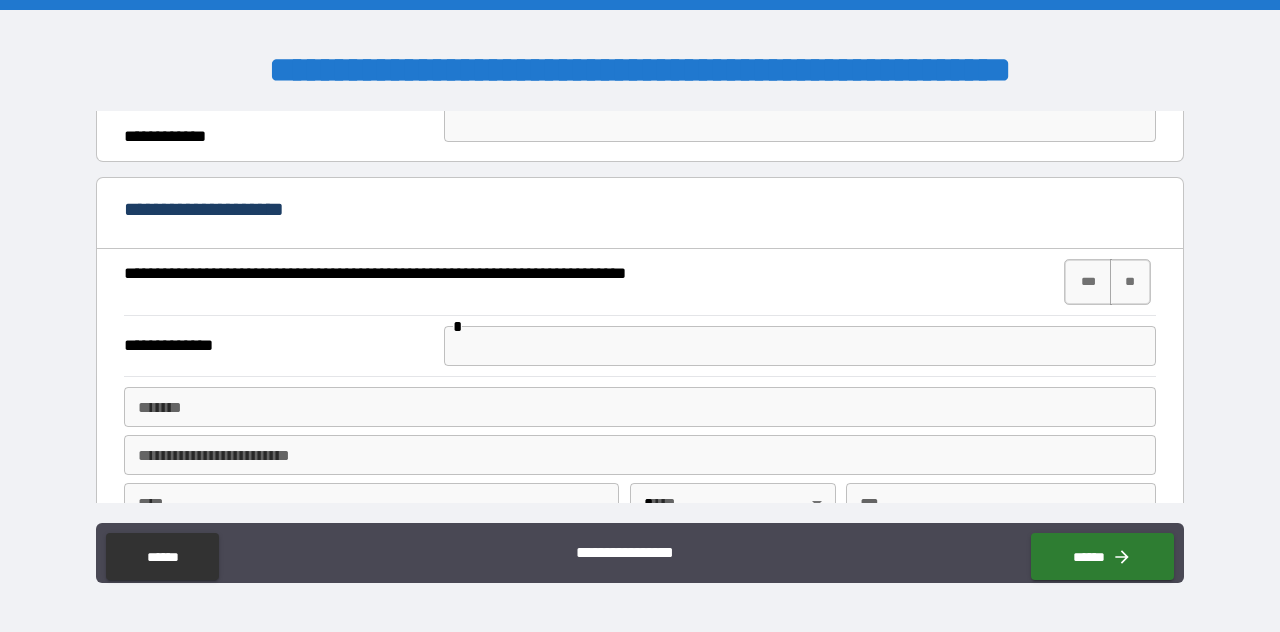 scroll, scrollTop: 1100, scrollLeft: 0, axis: vertical 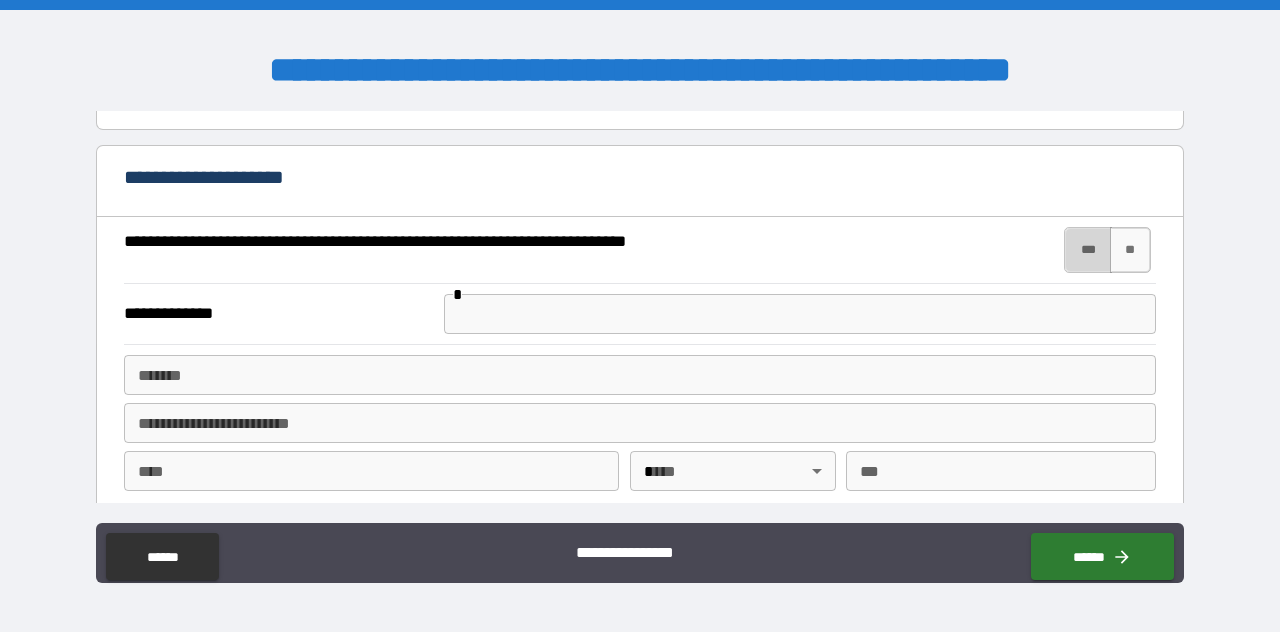 click on "***" at bounding box center (1088, 250) 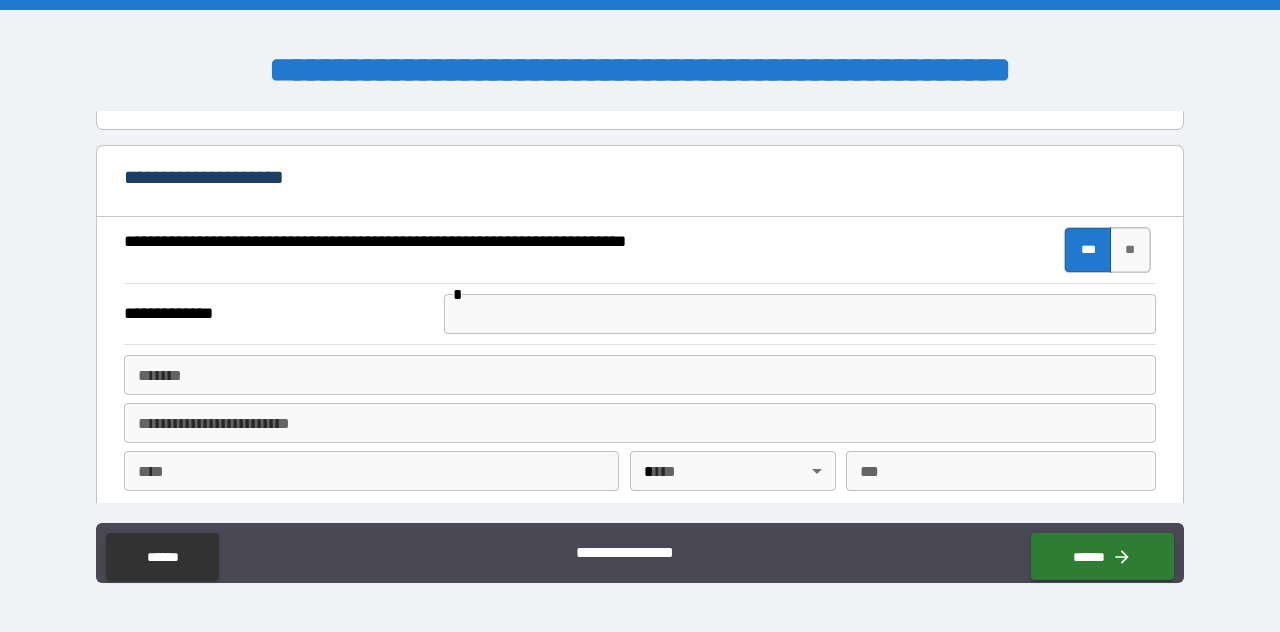 click at bounding box center (800, 314) 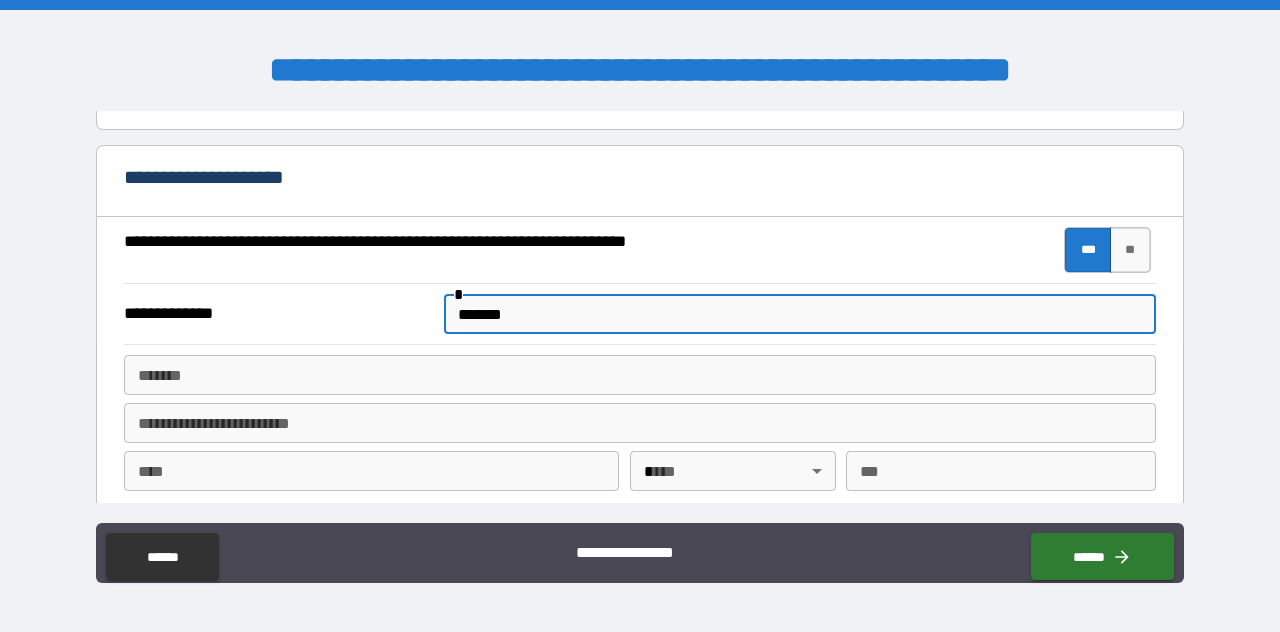 type on "*******" 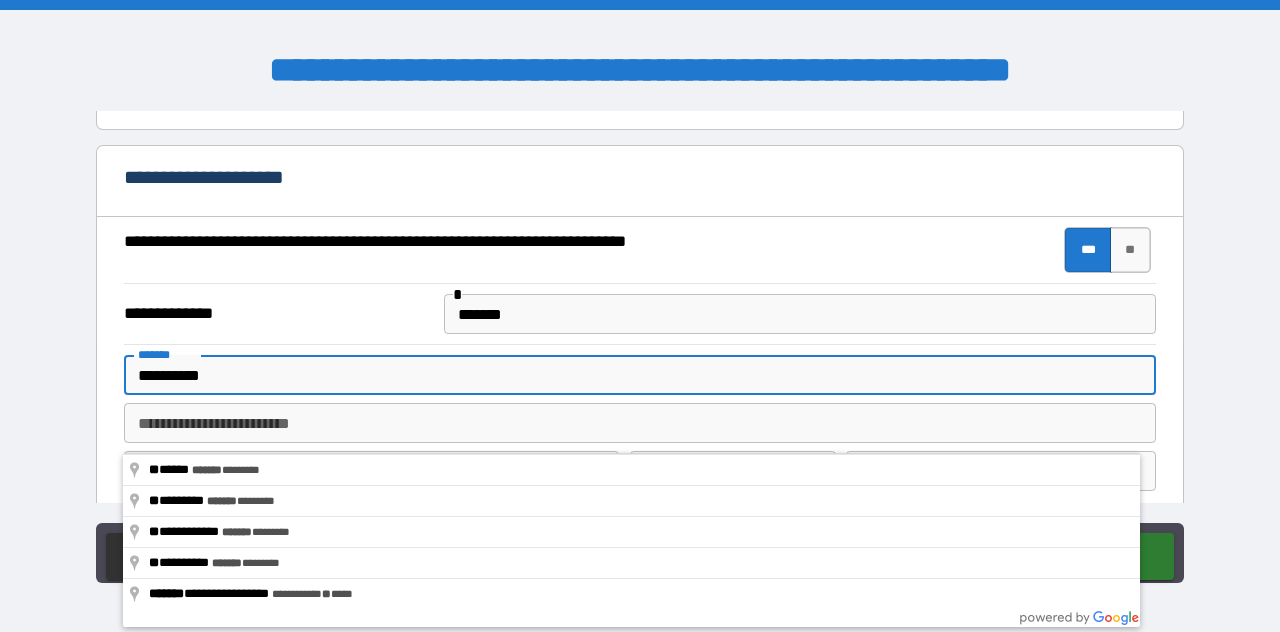 type on "**********" 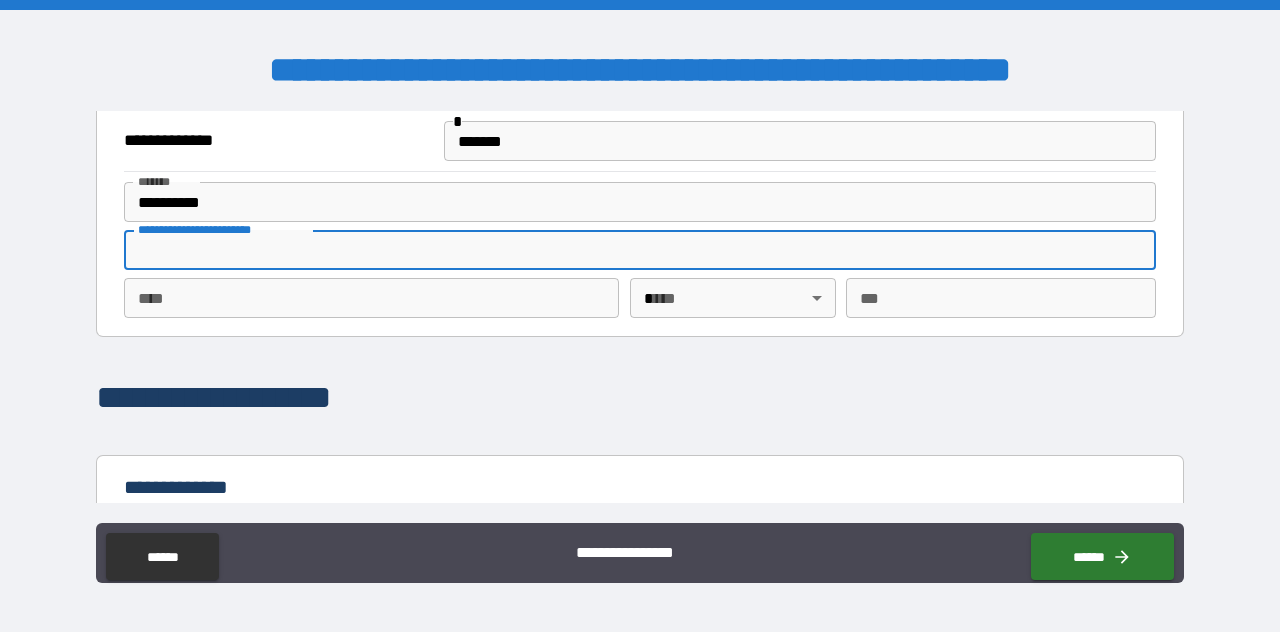 scroll, scrollTop: 1304, scrollLeft: 0, axis: vertical 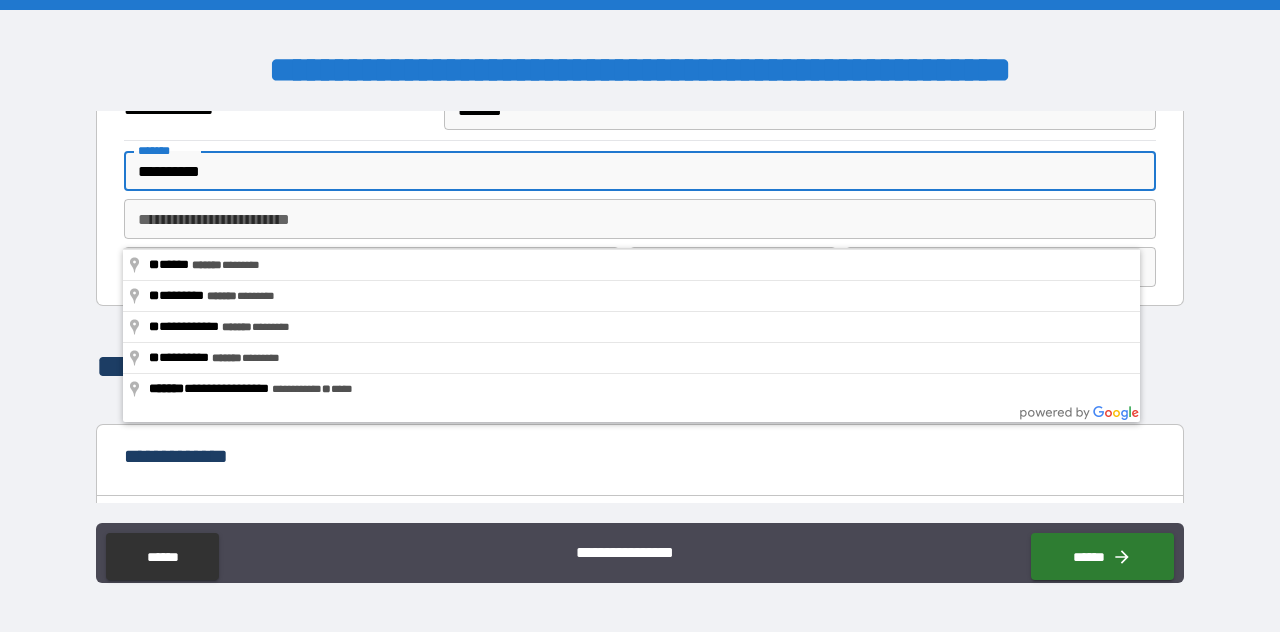 drag, startPoint x: 237, startPoint y: 222, endPoint x: 92, endPoint y: 221, distance: 145.00345 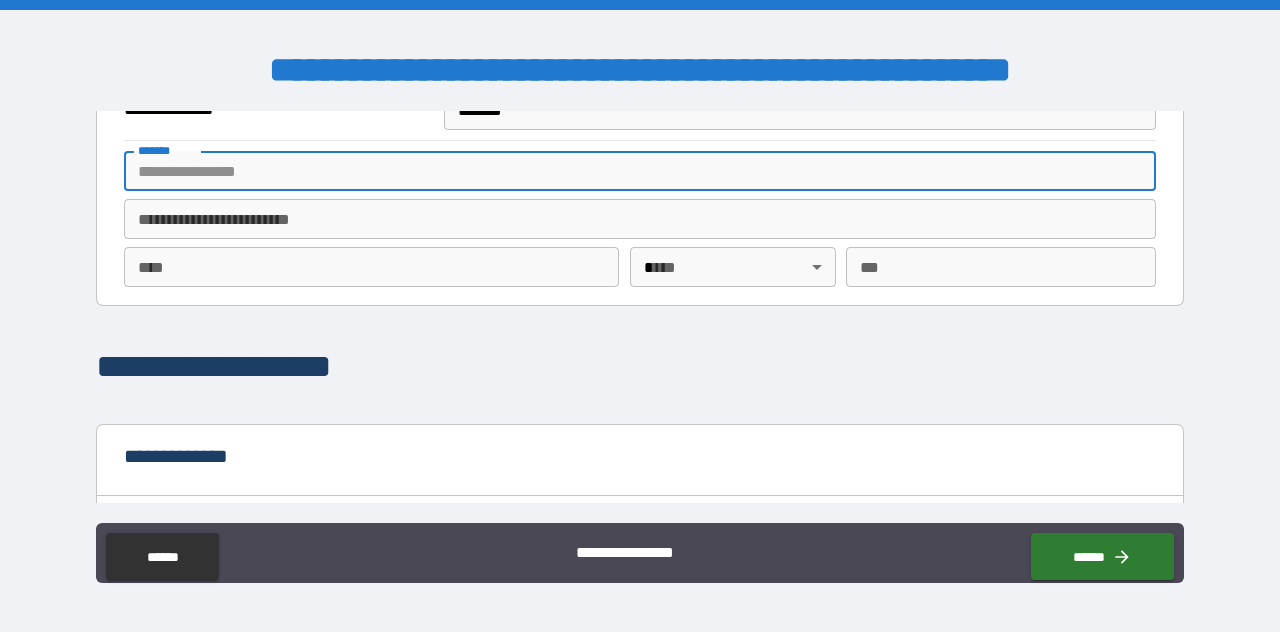 type 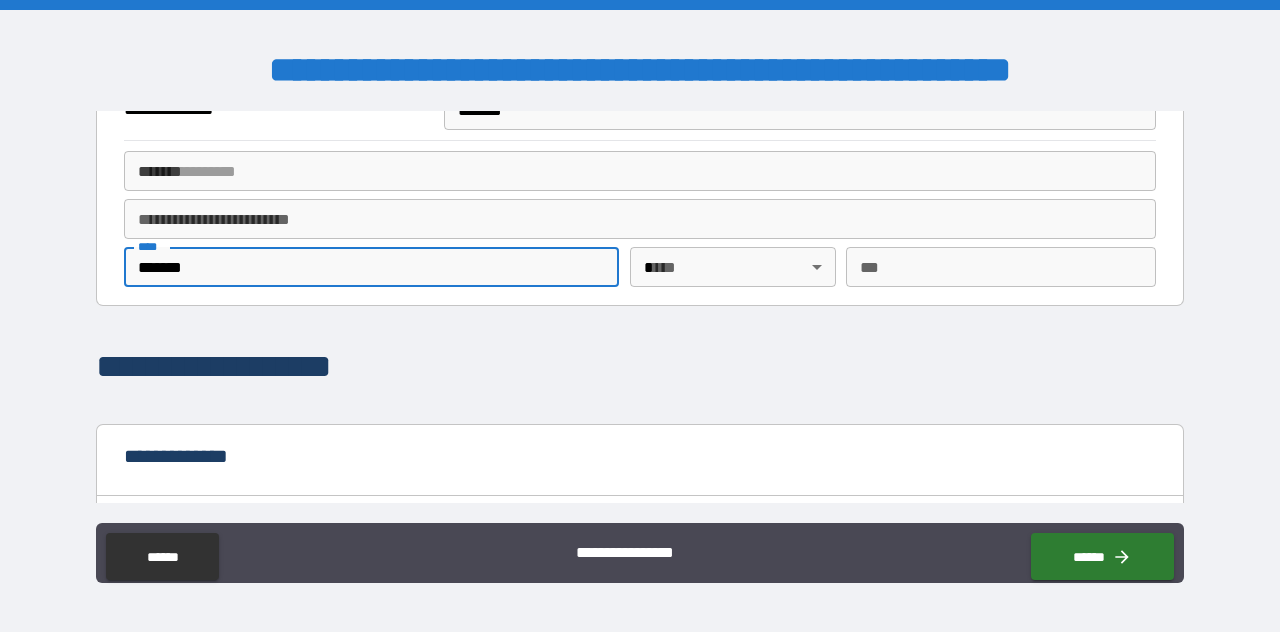 type on "*******" 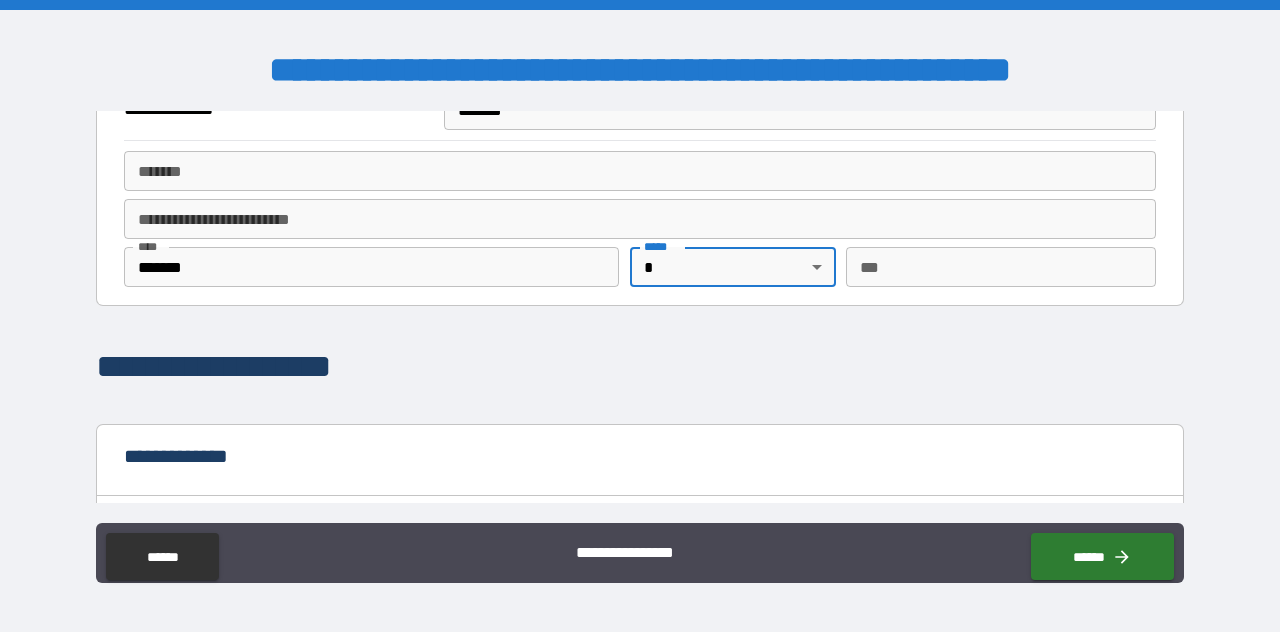 click on "**********" at bounding box center (640, 316) 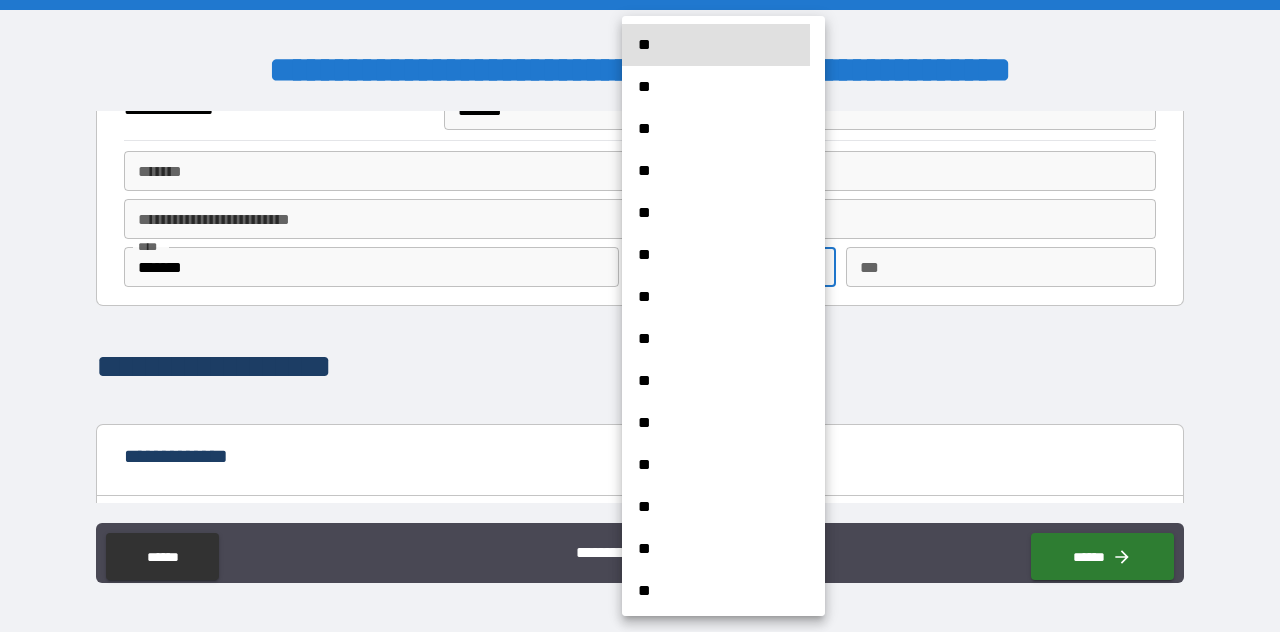 type 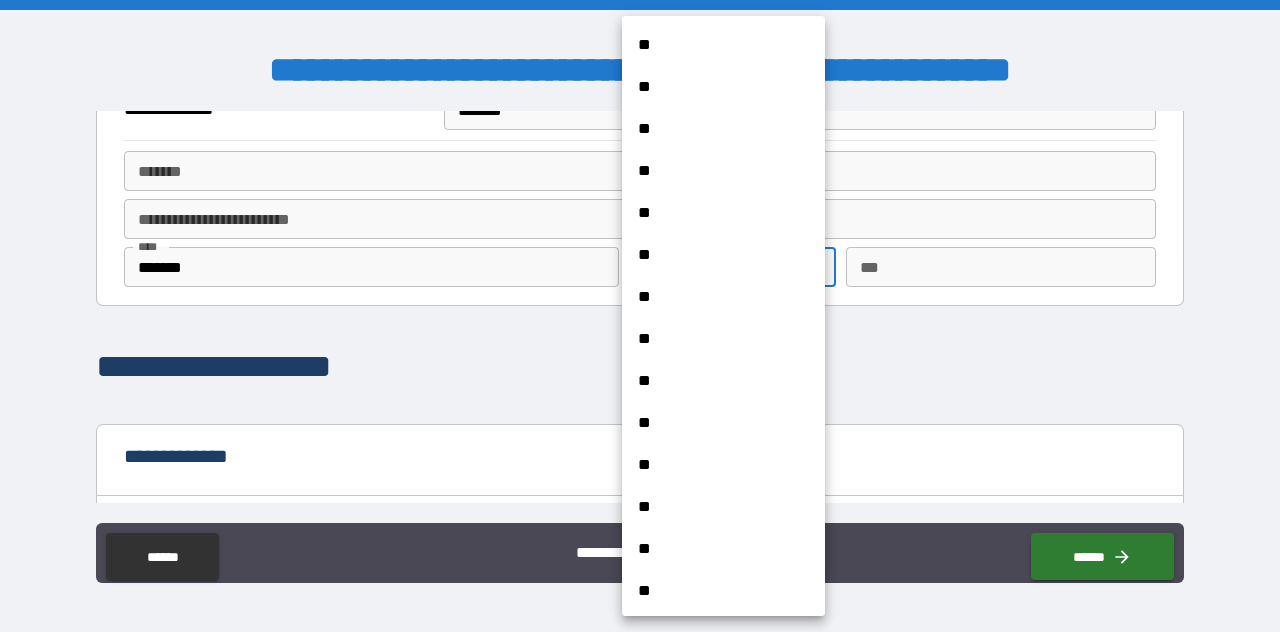 scroll, scrollTop: 653, scrollLeft: 0, axis: vertical 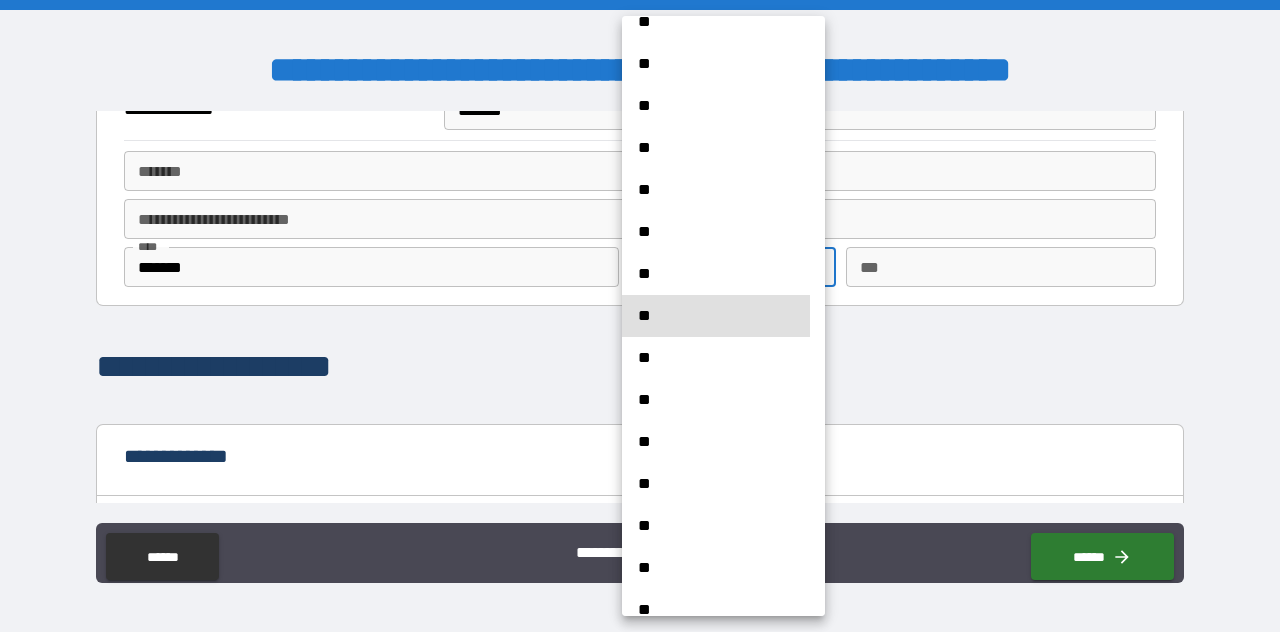 type 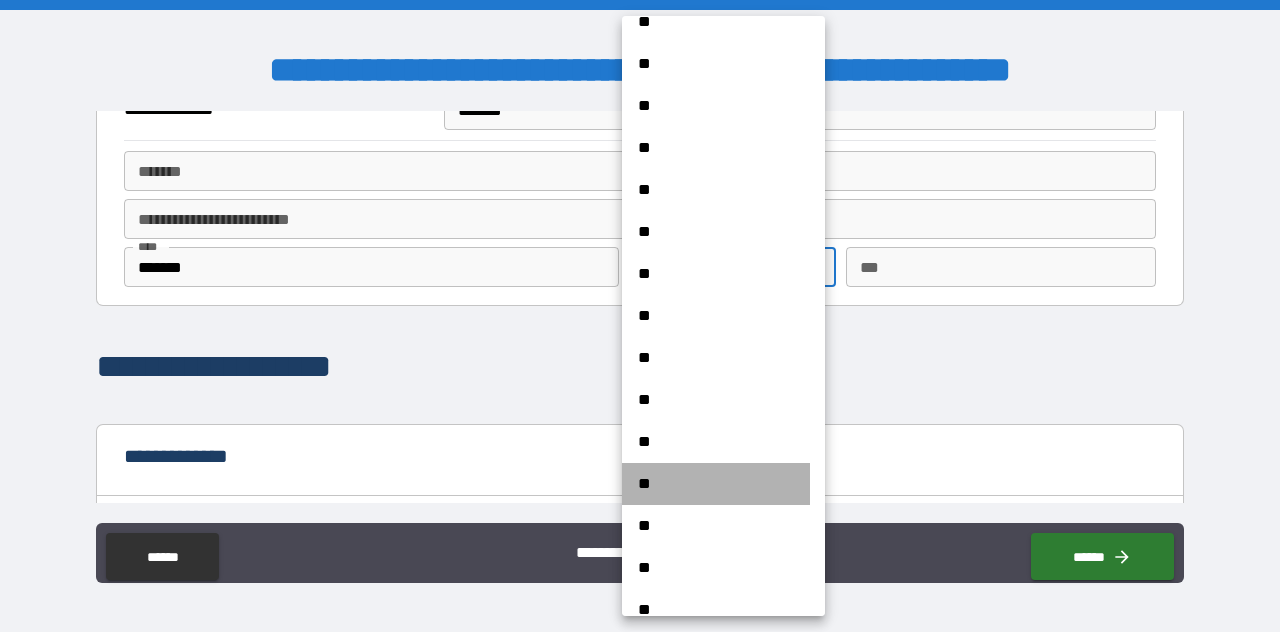 click on "**" at bounding box center (716, 484) 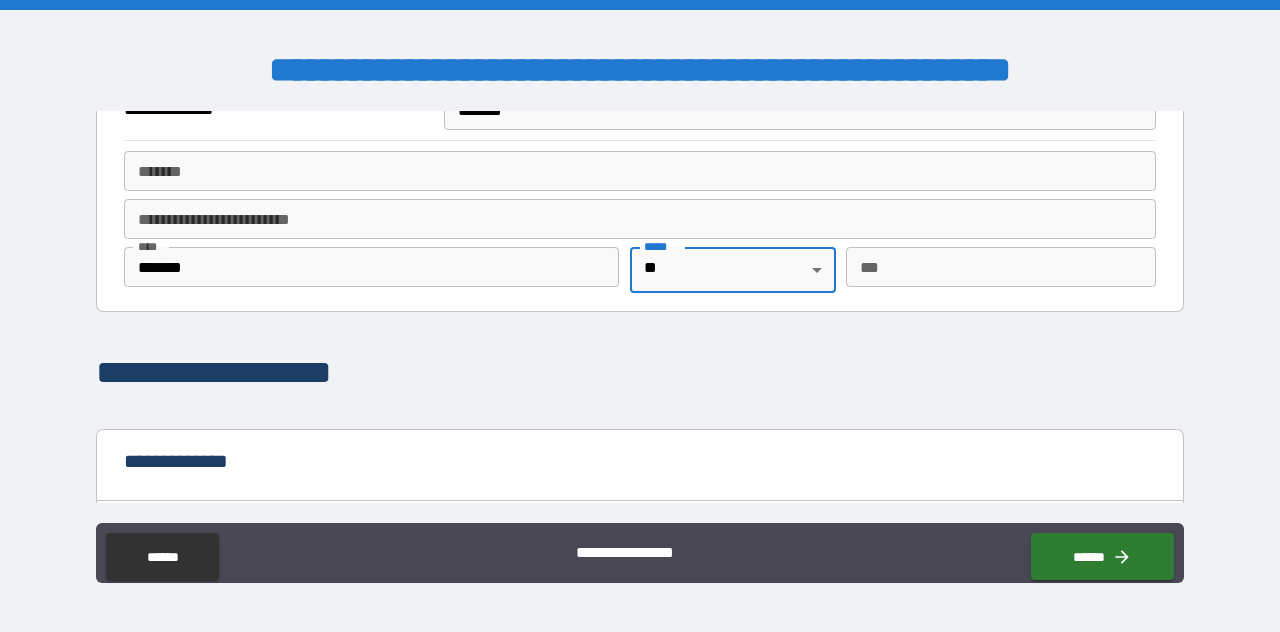 click on "*******" at bounding box center [640, 171] 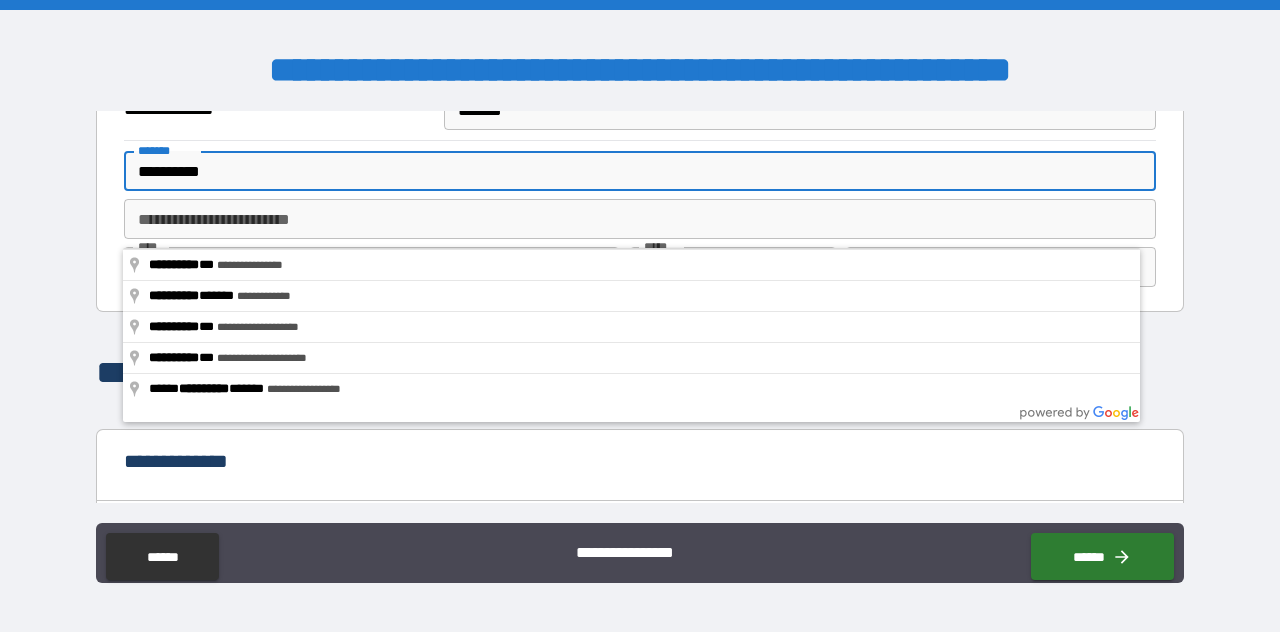 type on "**********" 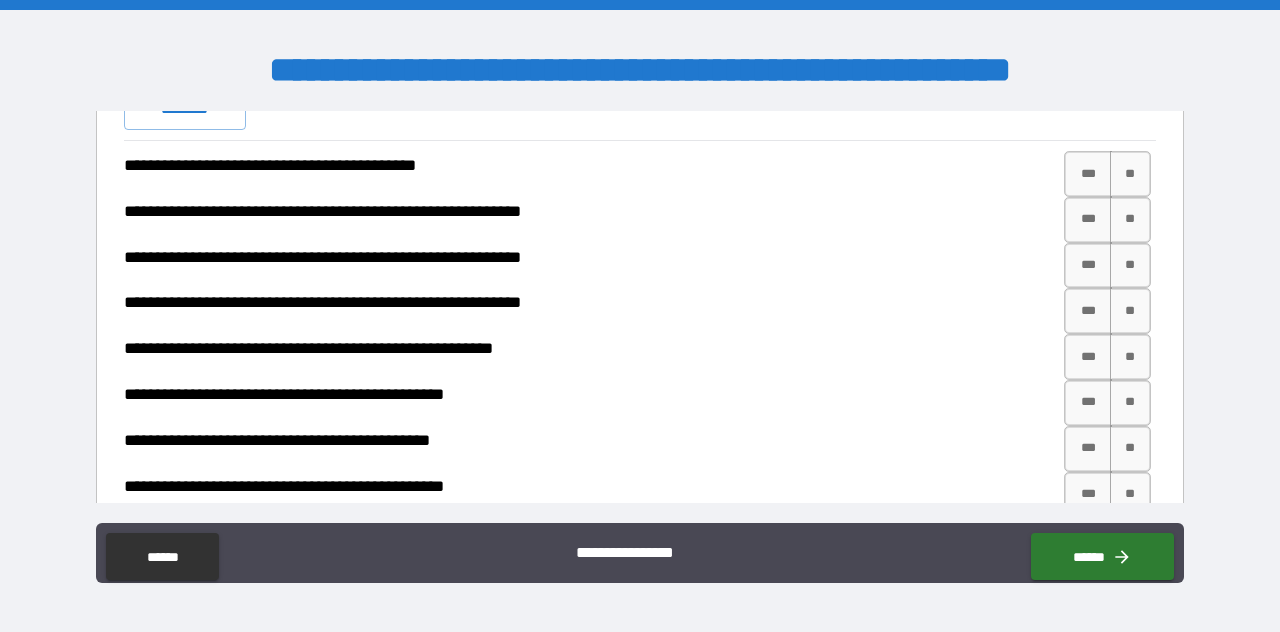 scroll, scrollTop: 1804, scrollLeft: 0, axis: vertical 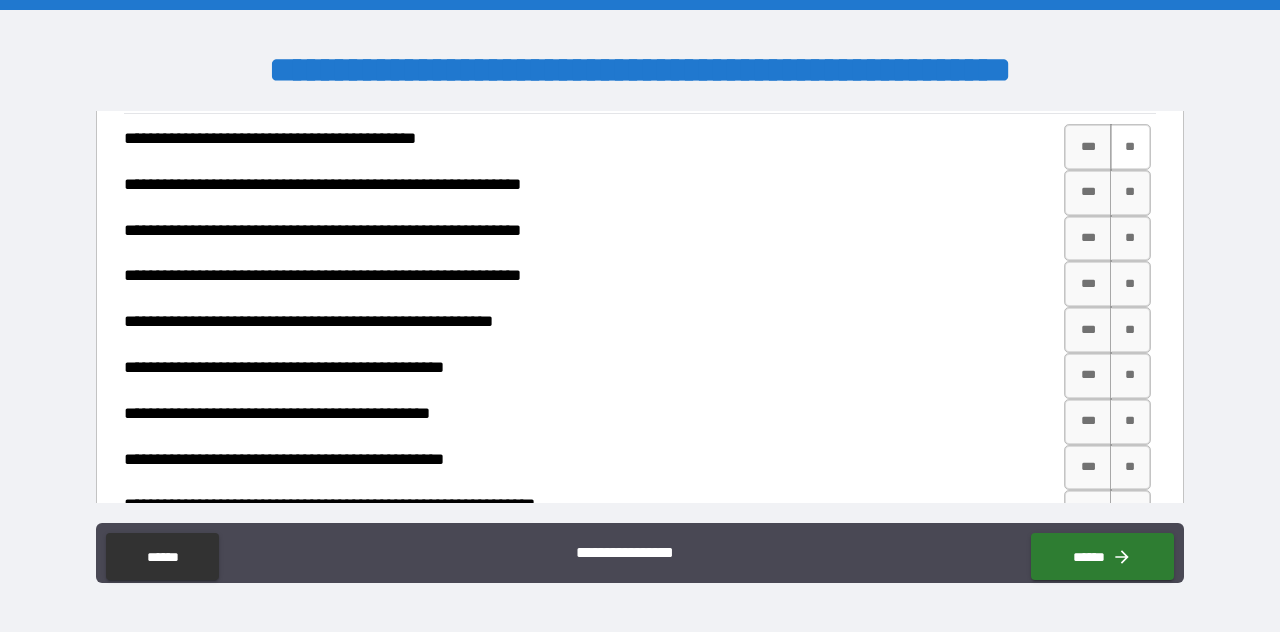 click on "**" at bounding box center (1130, 147) 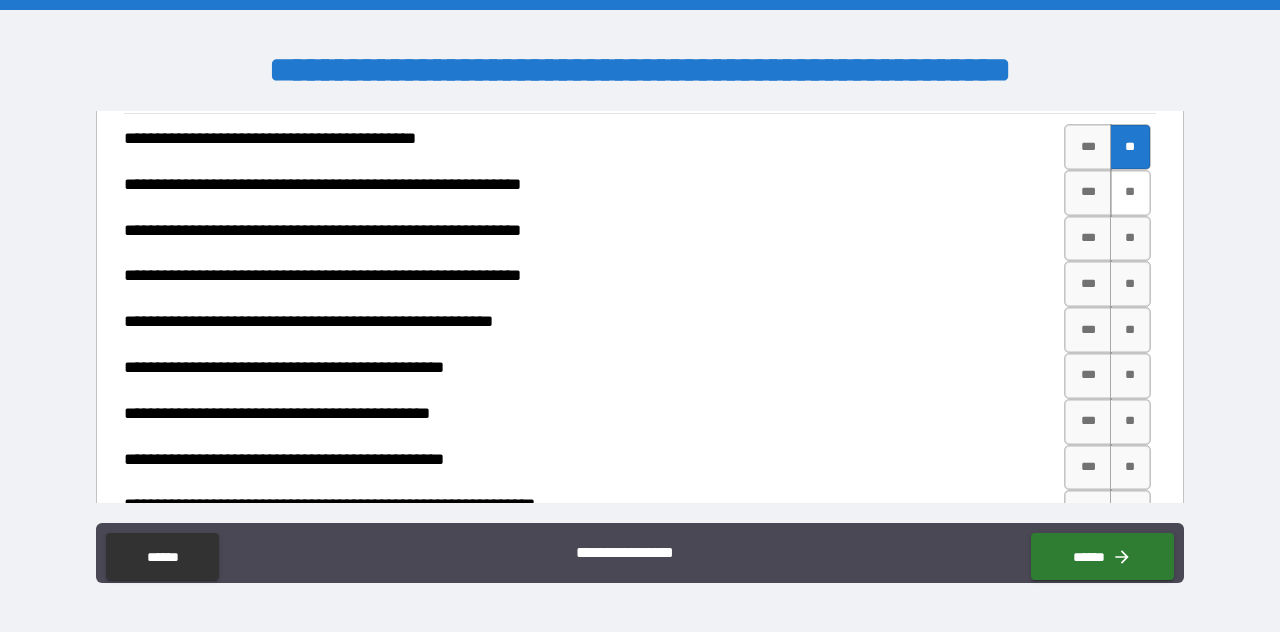 click on "**" at bounding box center [1130, 193] 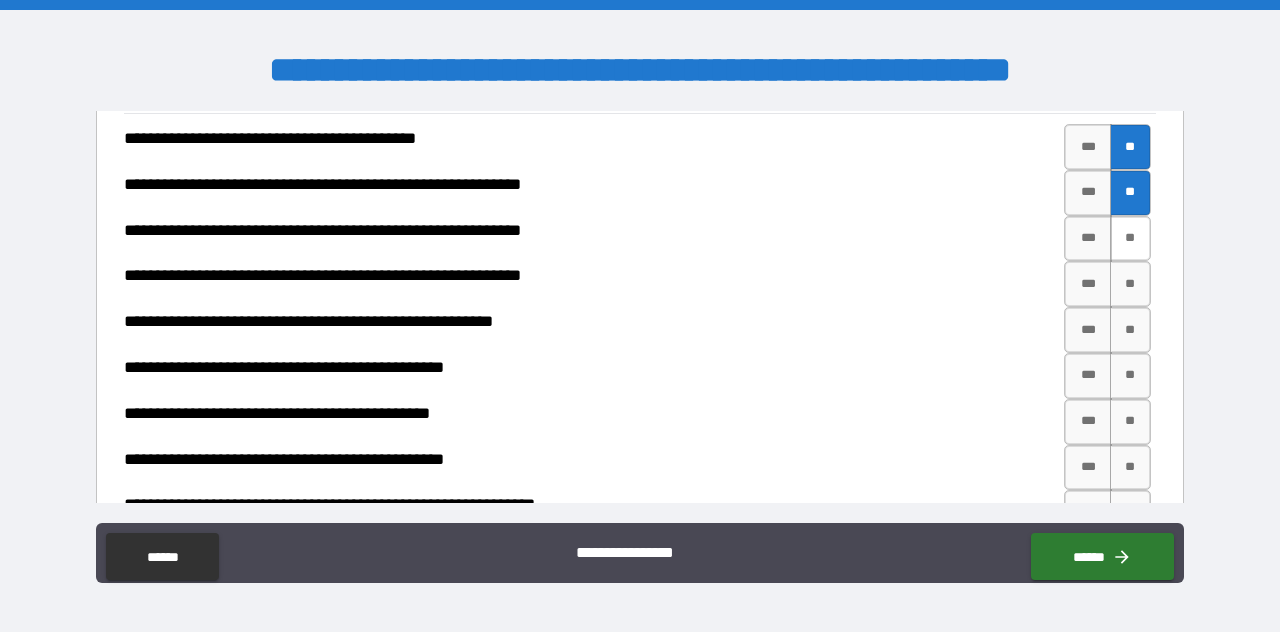 click on "**" at bounding box center (1130, 239) 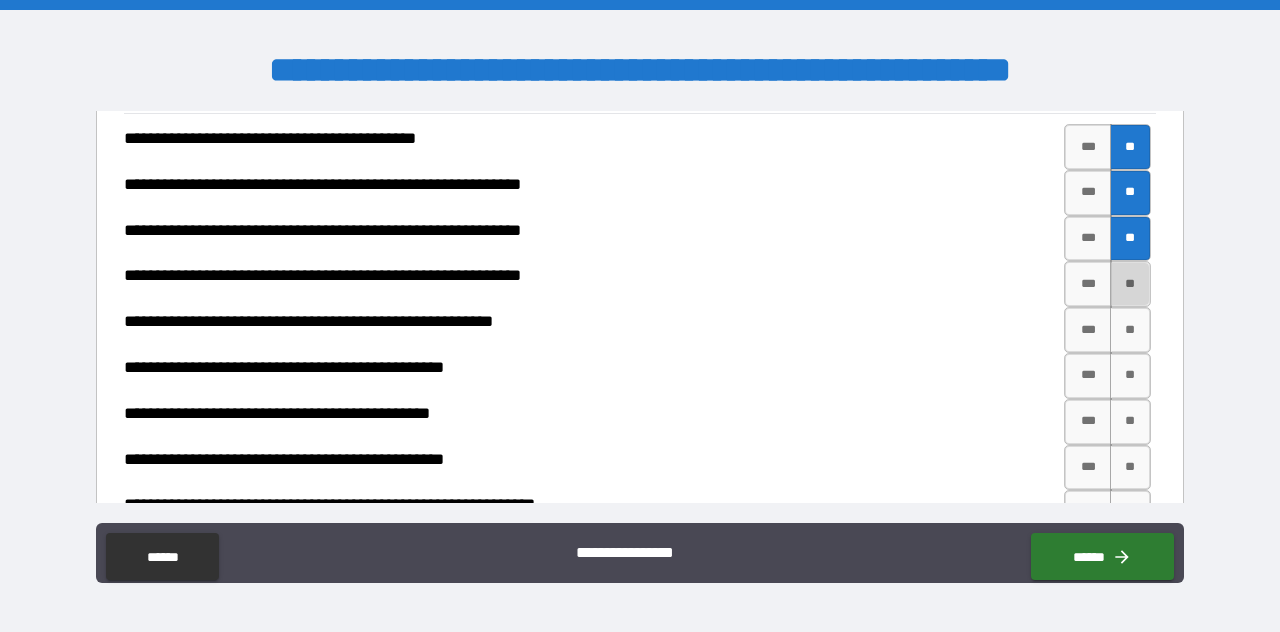 click on "**" at bounding box center [1130, 284] 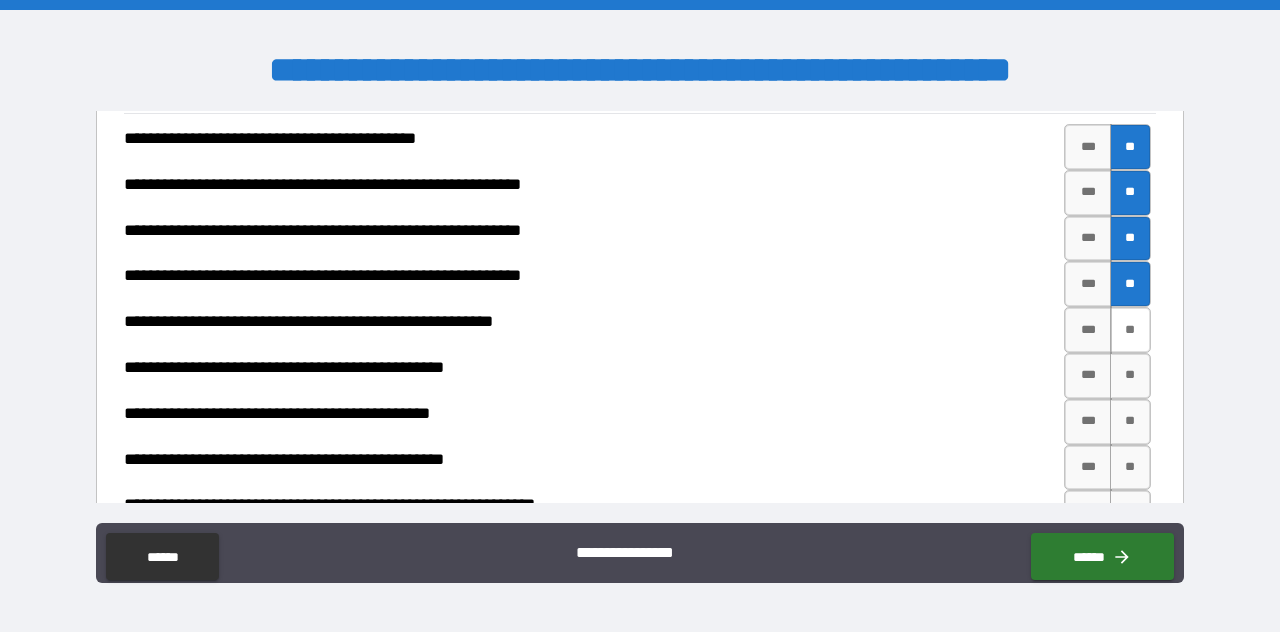click on "**" at bounding box center [1130, 330] 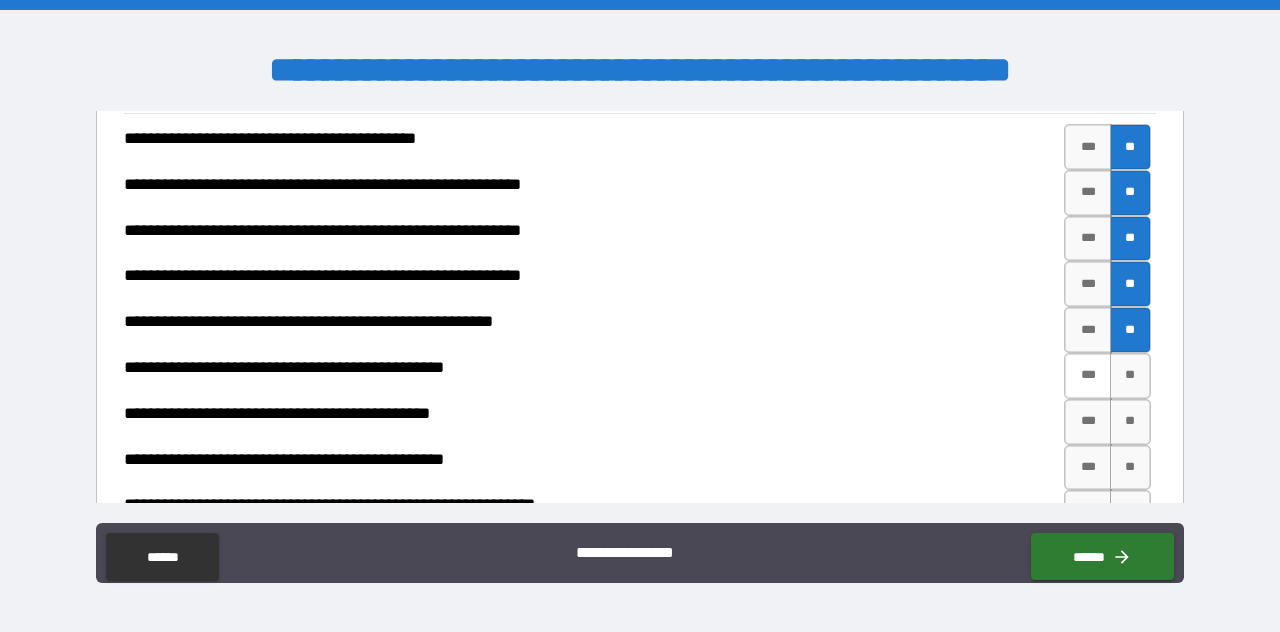 click on "***" at bounding box center (1088, 376) 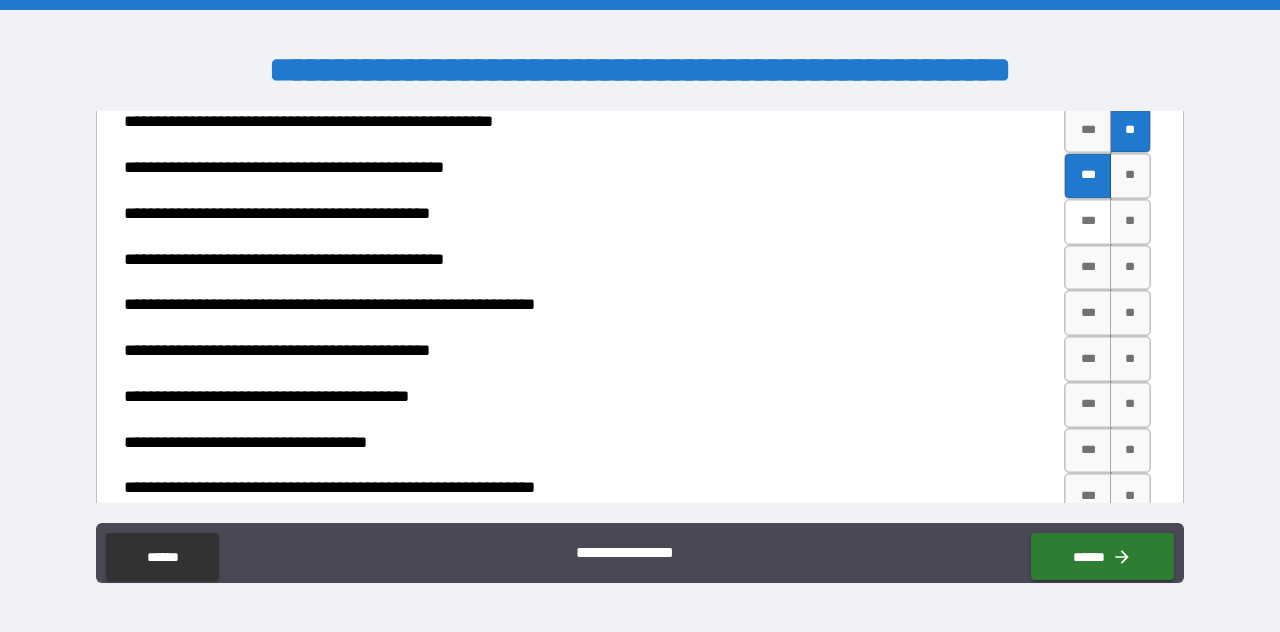 scroll, scrollTop: 2004, scrollLeft: 0, axis: vertical 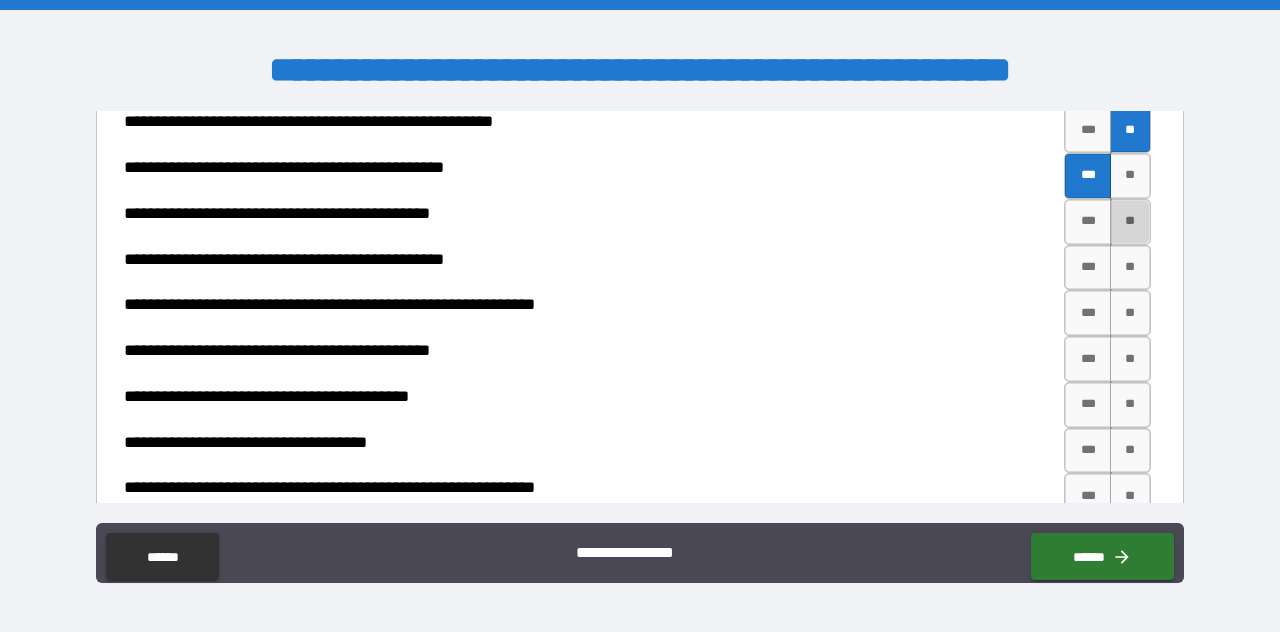 click on "**" at bounding box center [1130, 222] 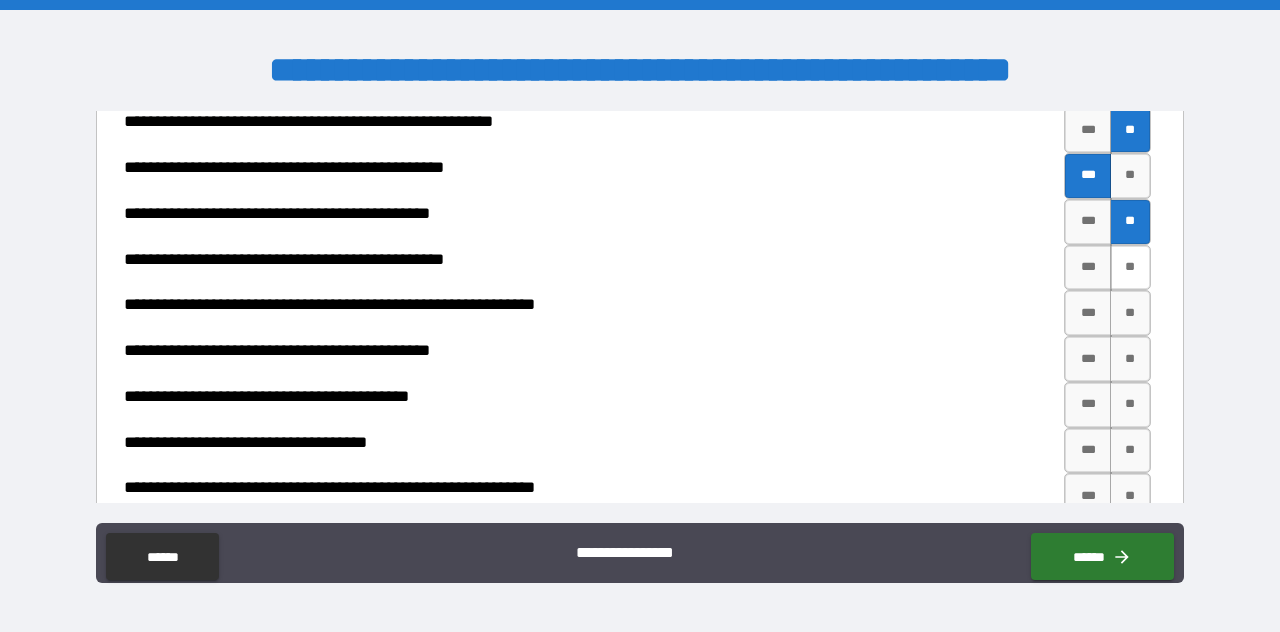 click on "**" at bounding box center (1130, 268) 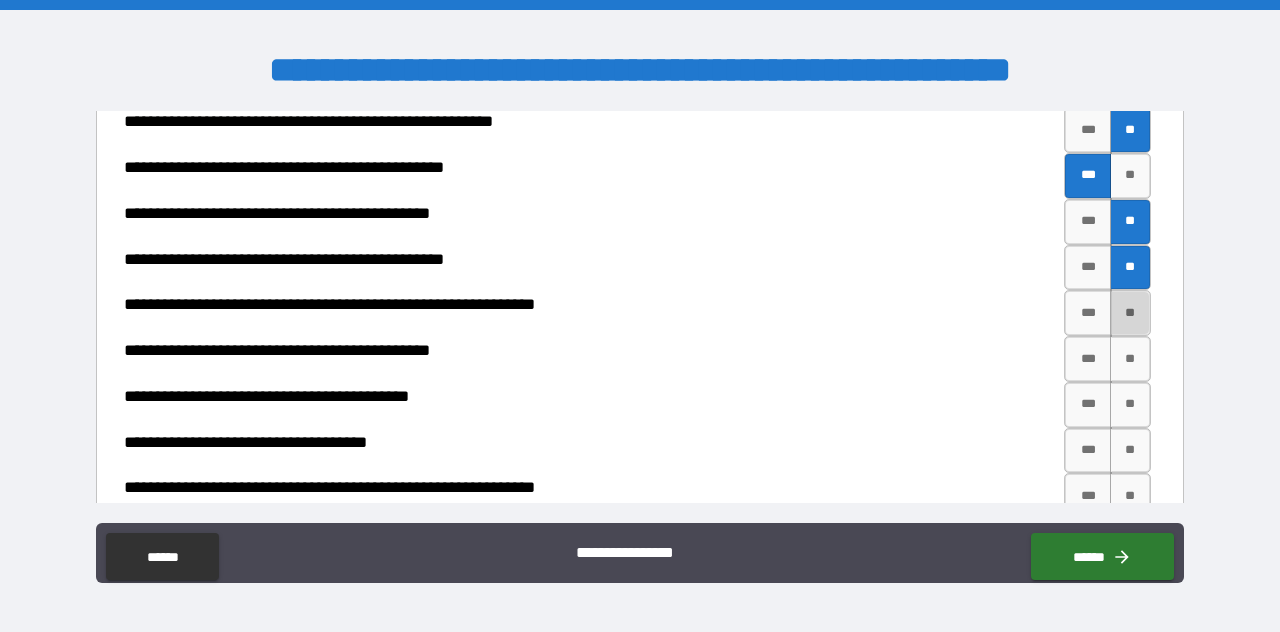 click on "**" at bounding box center (1130, 313) 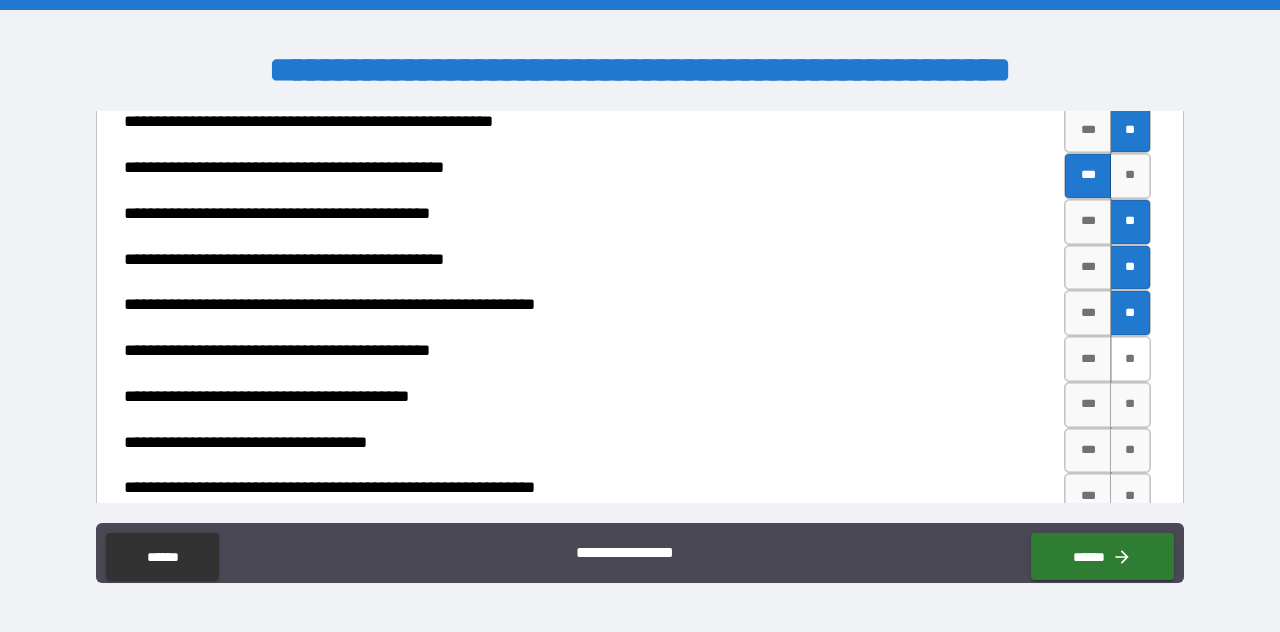 click on "**" at bounding box center (1130, 359) 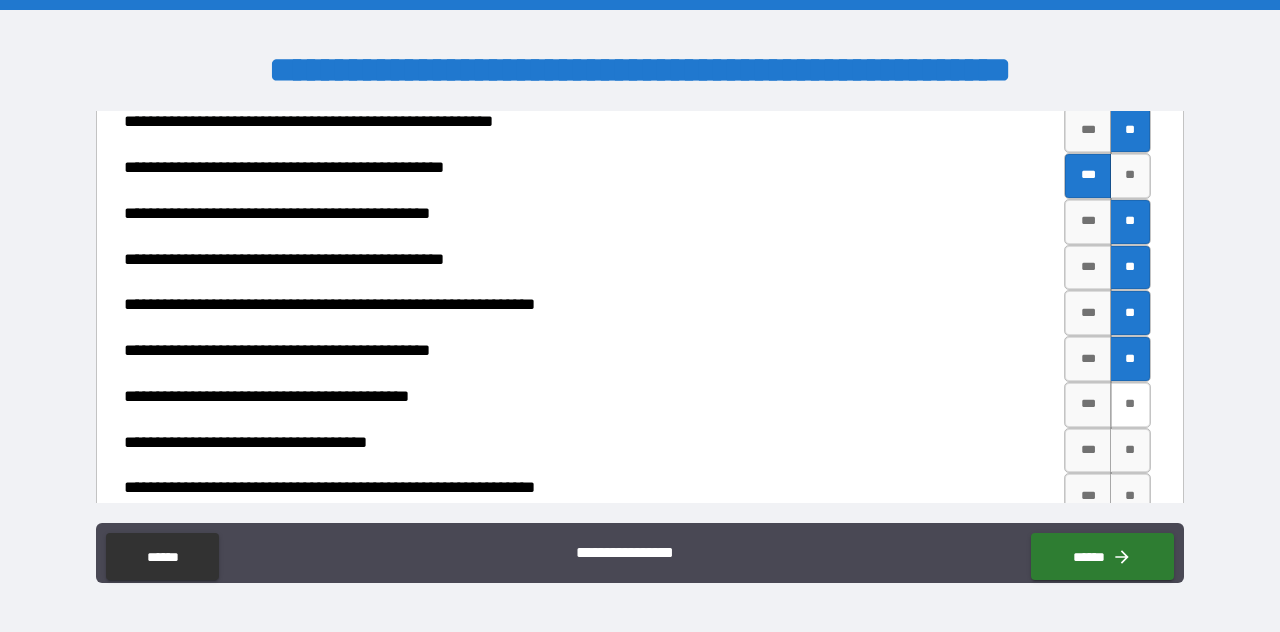 click on "**" at bounding box center [1130, 405] 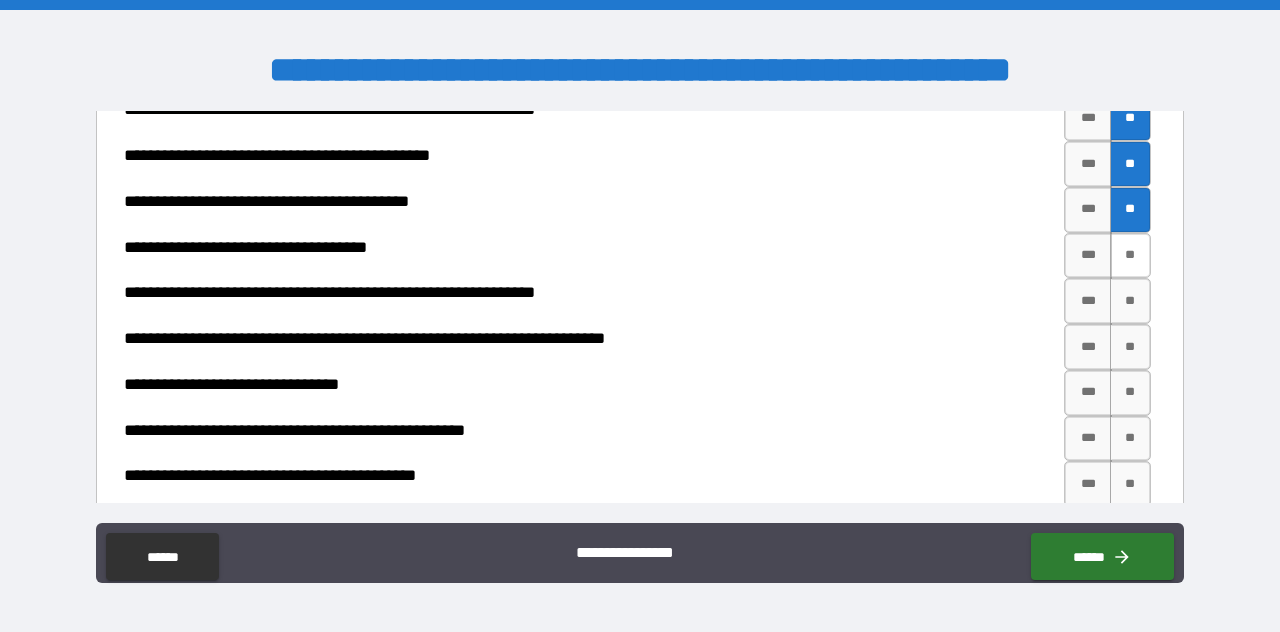 scroll, scrollTop: 2204, scrollLeft: 0, axis: vertical 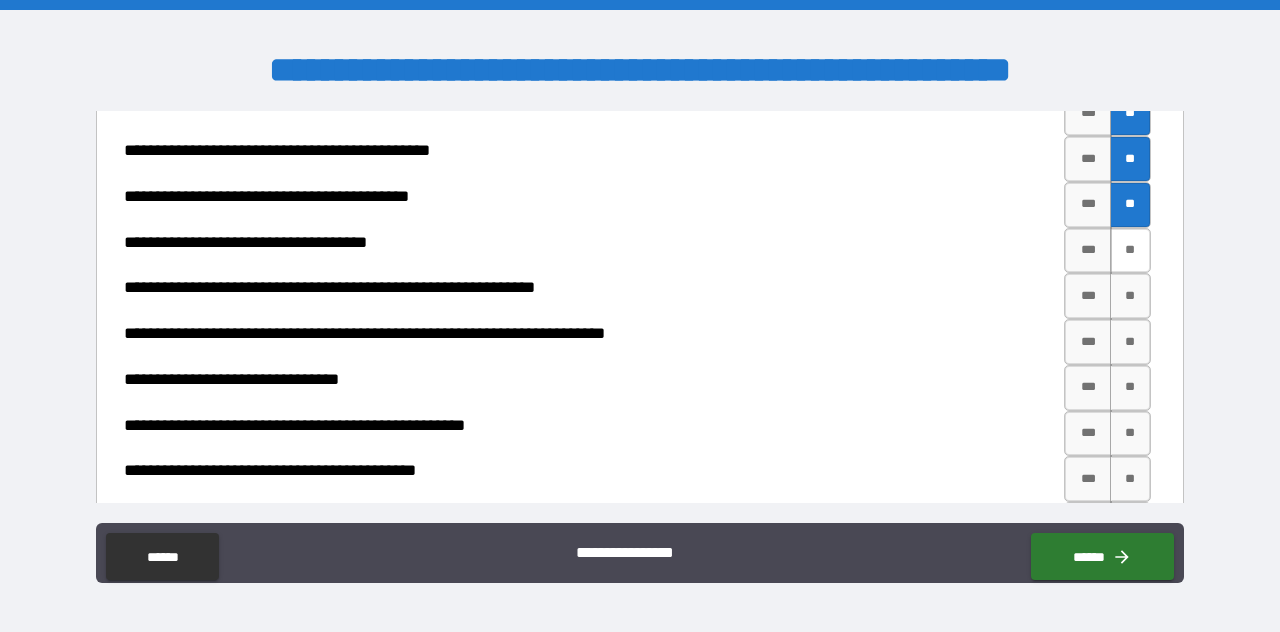 click on "**" at bounding box center (1130, 251) 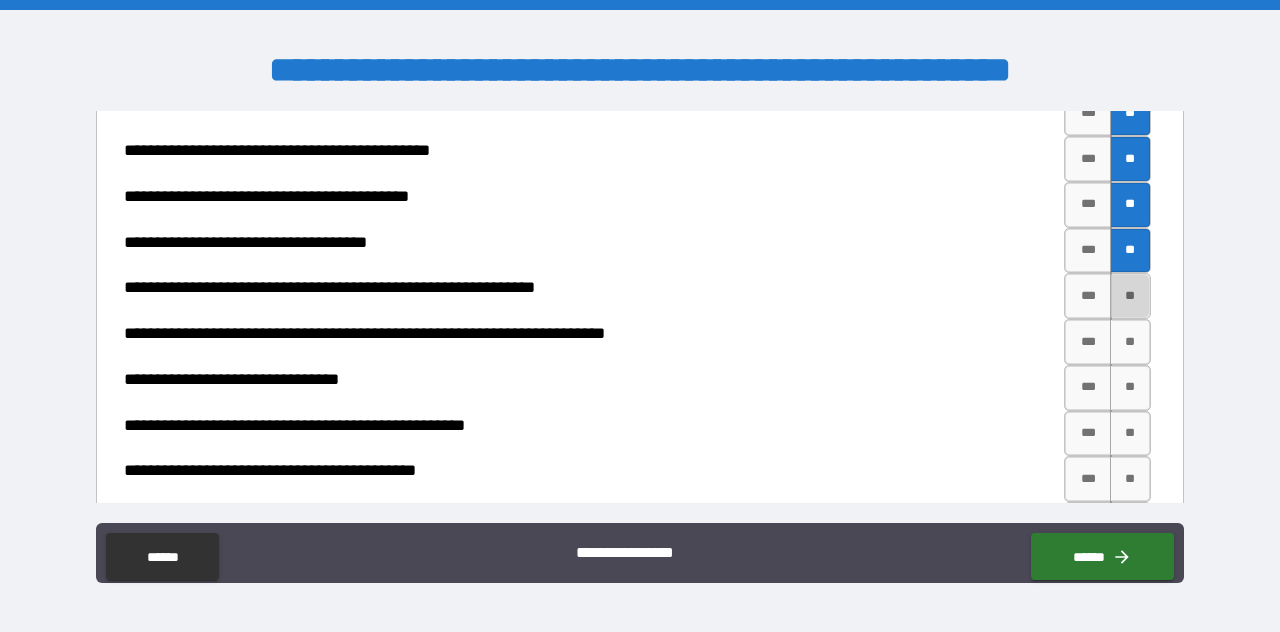 click on "**" at bounding box center [1130, 296] 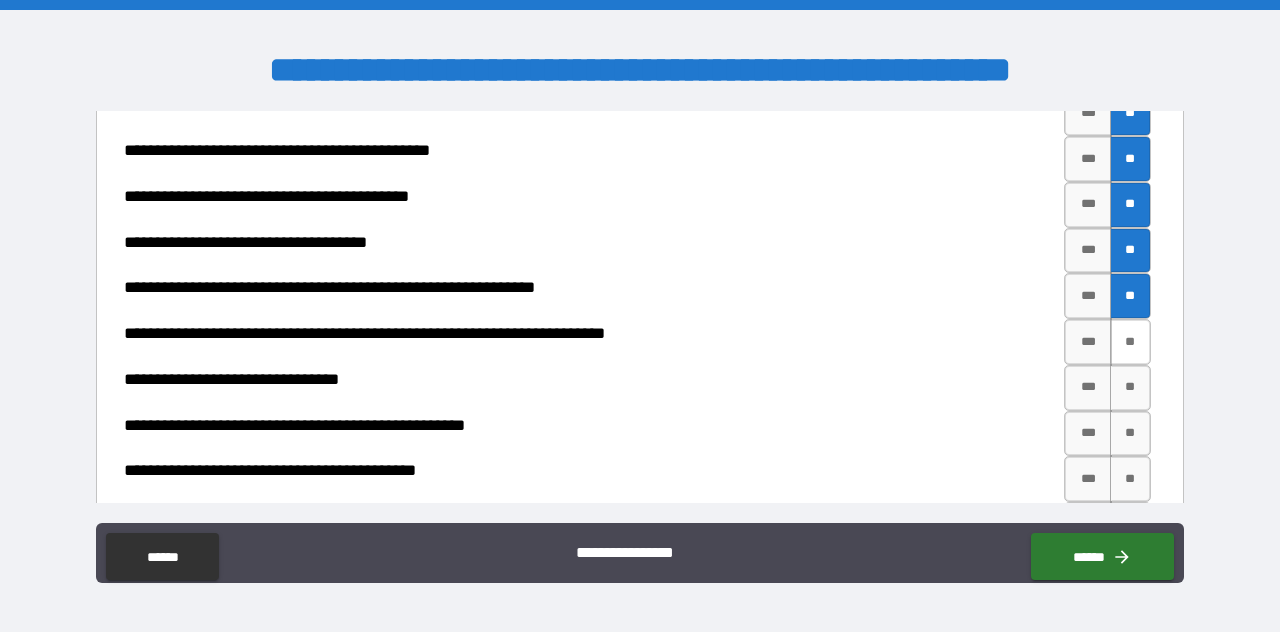 click on "**" at bounding box center [1130, 342] 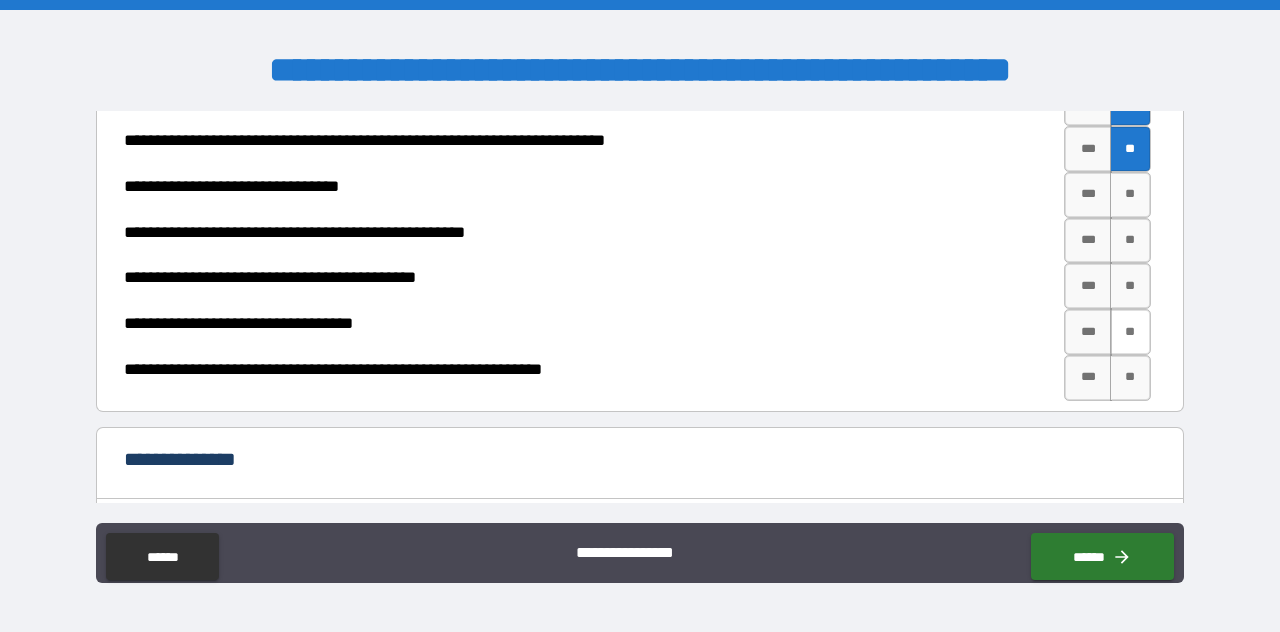 scroll, scrollTop: 2404, scrollLeft: 0, axis: vertical 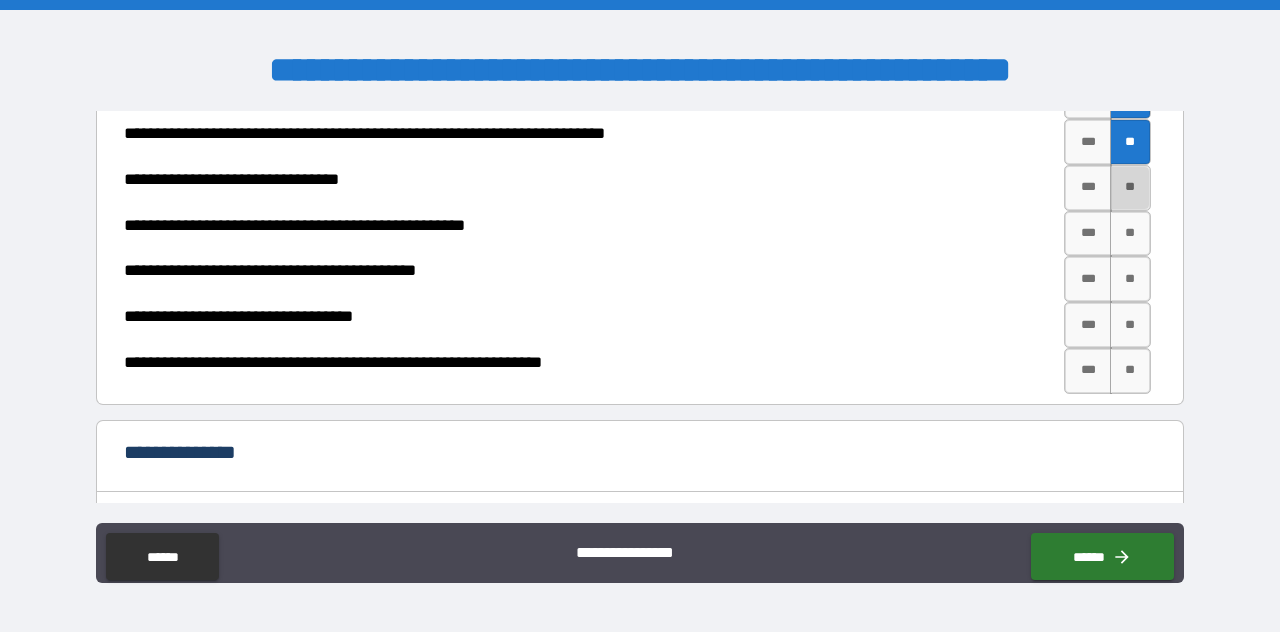 click on "**" at bounding box center [1130, 188] 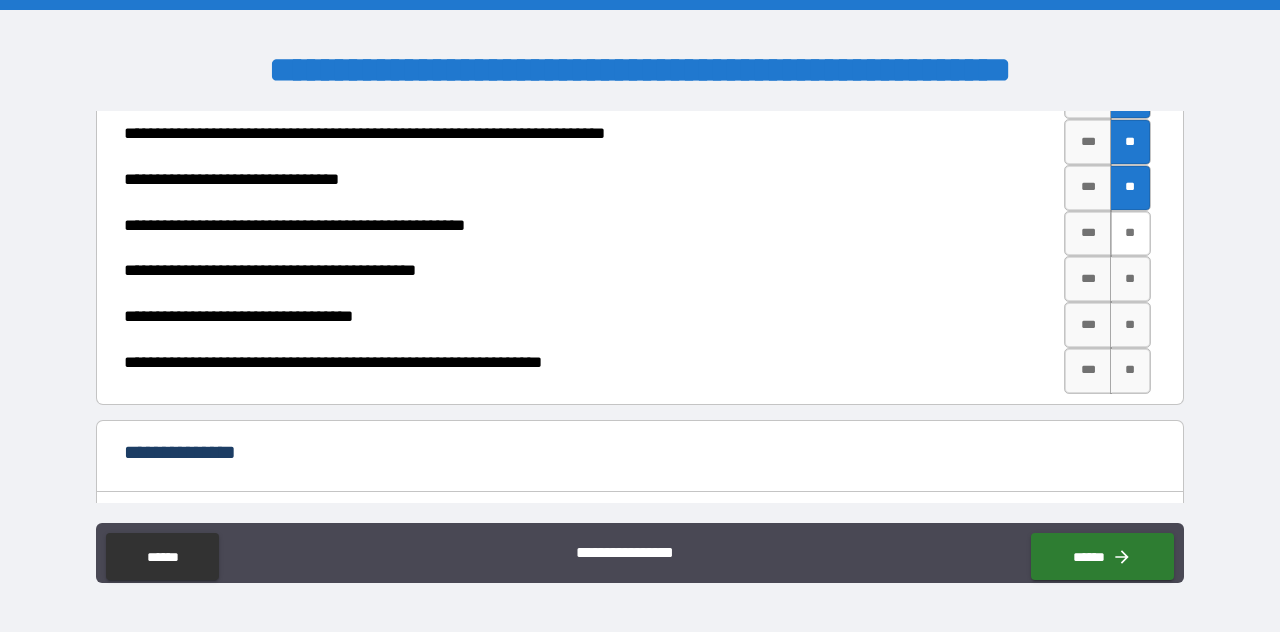 click on "**" at bounding box center [1130, 234] 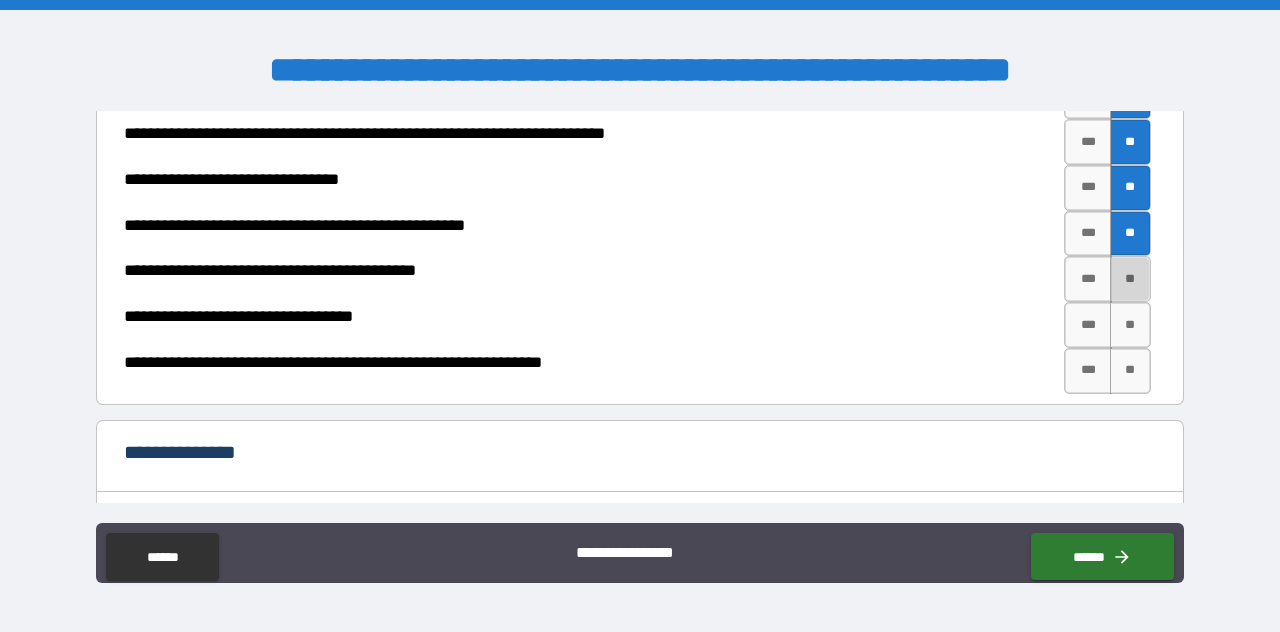 click on "**" at bounding box center [1130, 279] 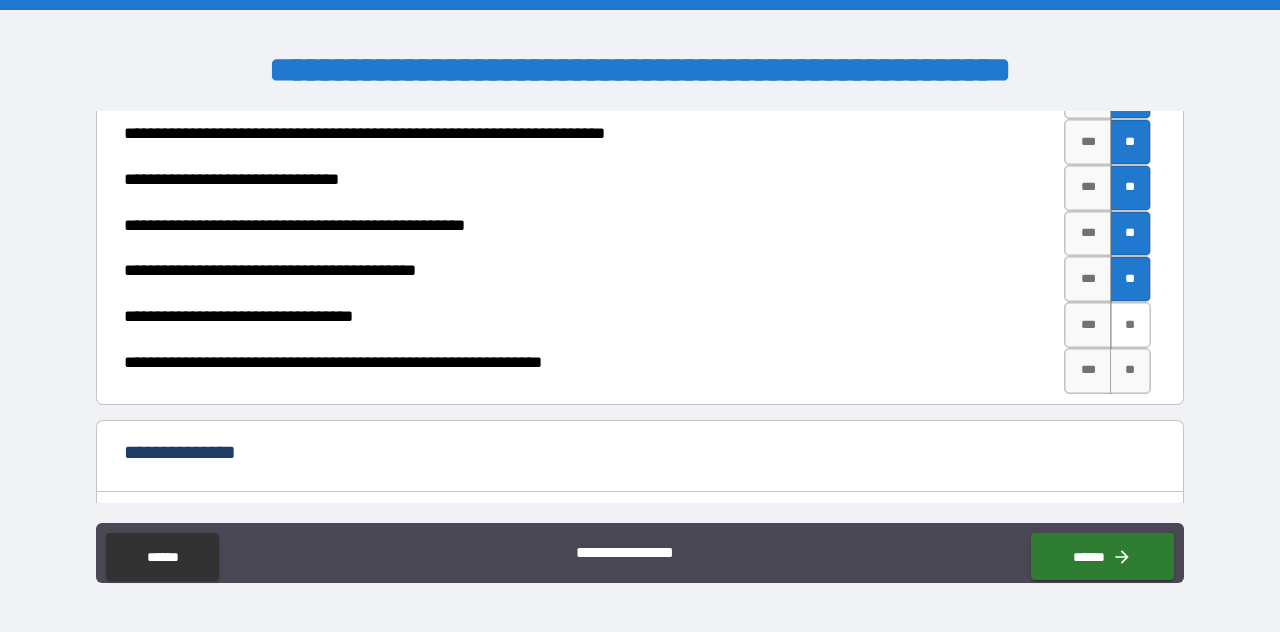 click on "**" at bounding box center (1130, 325) 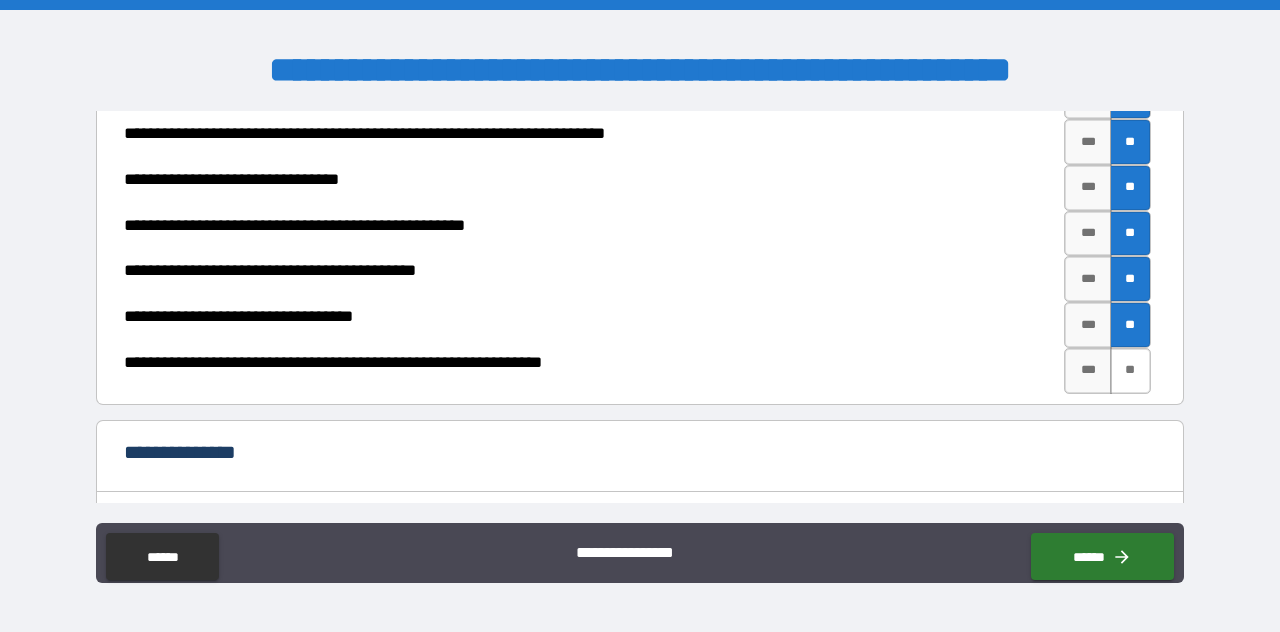 click on "**" at bounding box center (1130, 371) 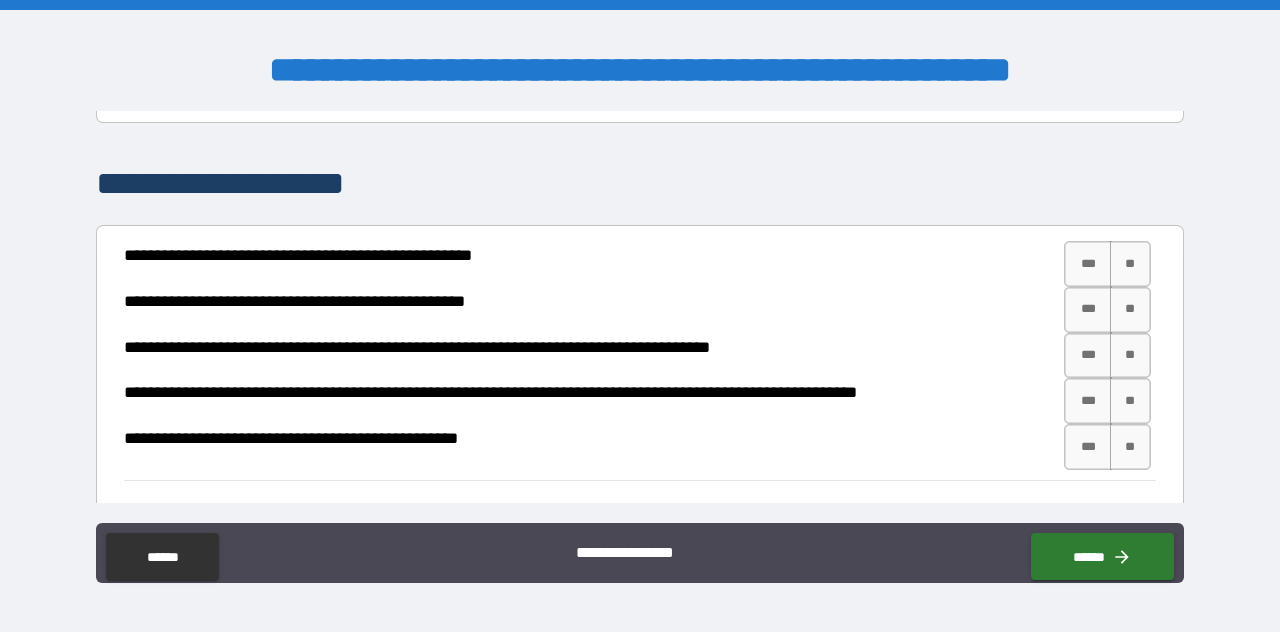 scroll, scrollTop: 3104, scrollLeft: 0, axis: vertical 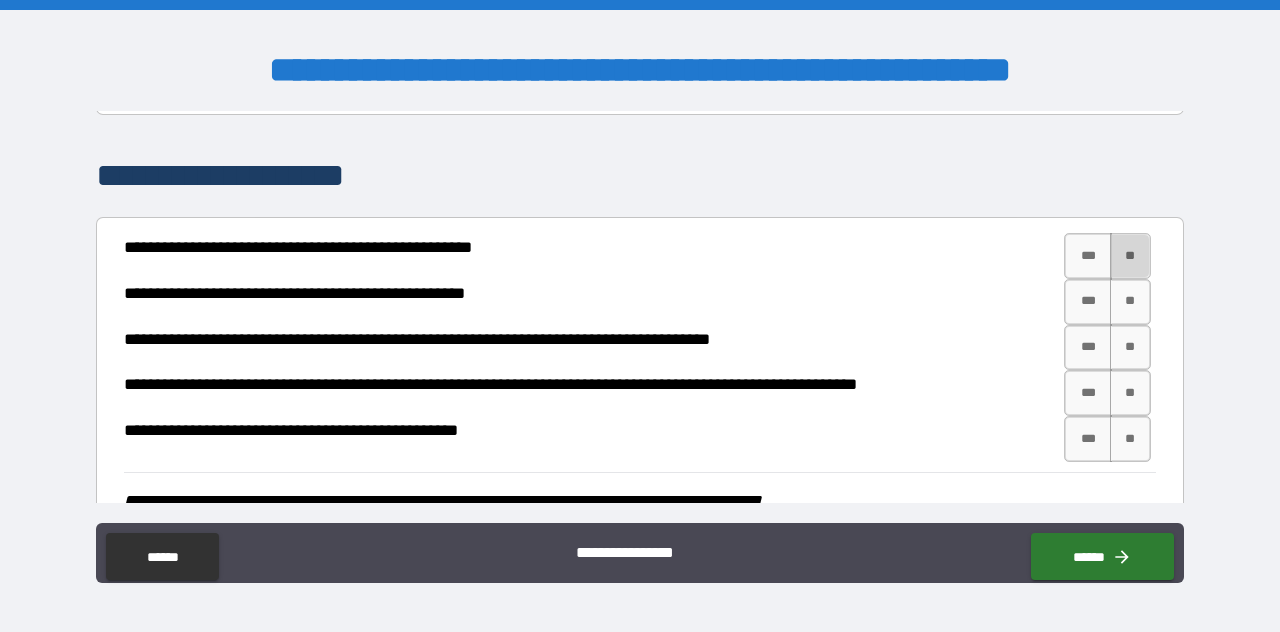click on "**" at bounding box center (1130, 256) 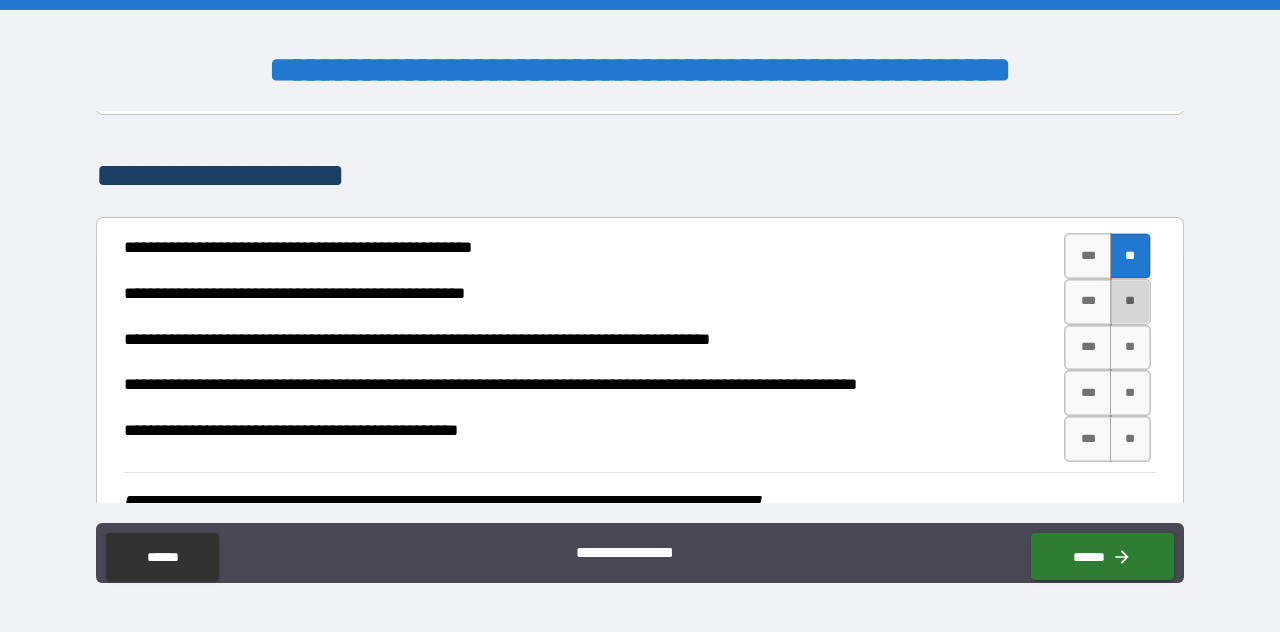 click on "**" at bounding box center (1130, 302) 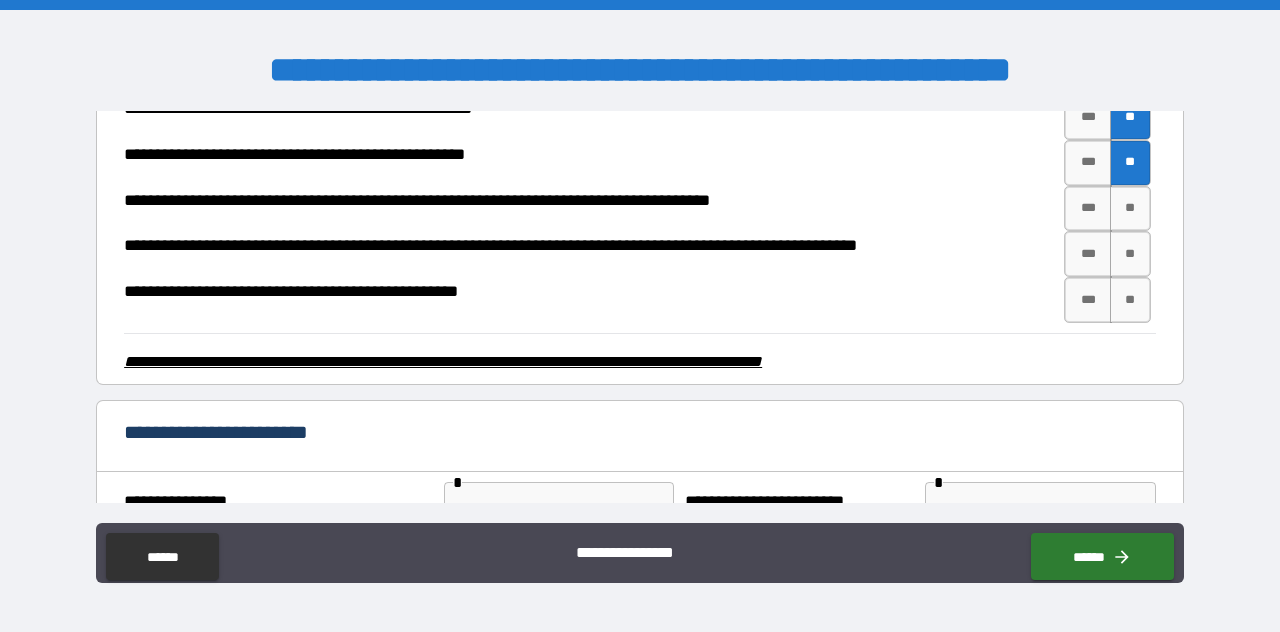 scroll, scrollTop: 3304, scrollLeft: 0, axis: vertical 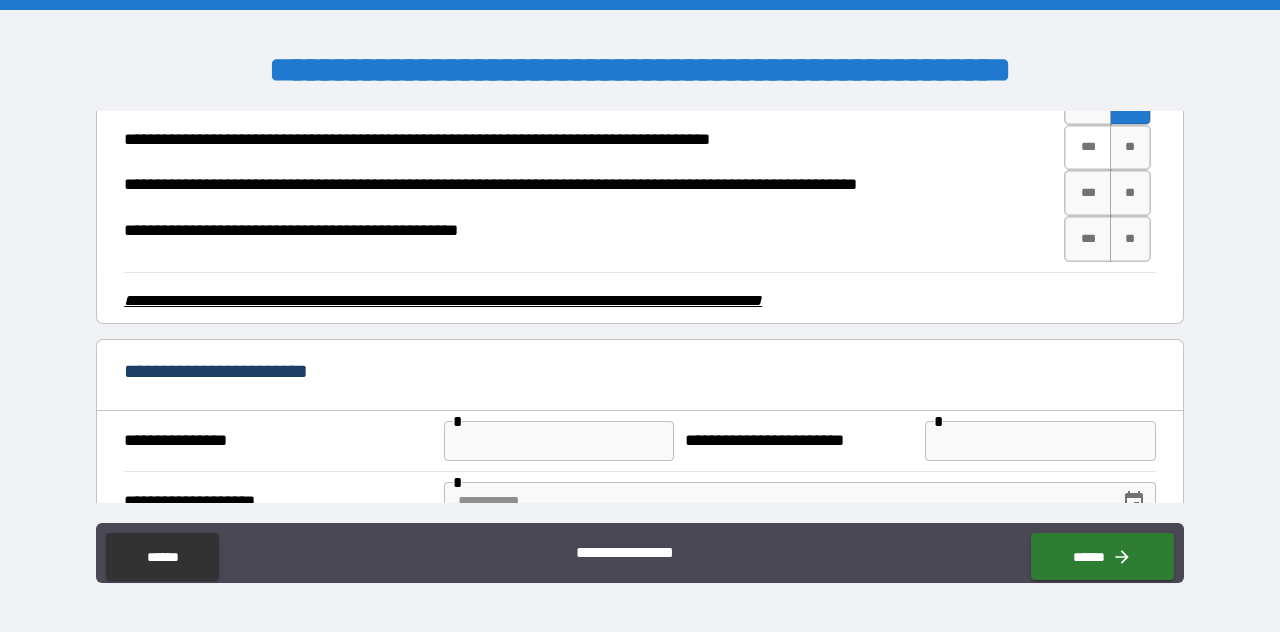 click on "***" at bounding box center [1088, 148] 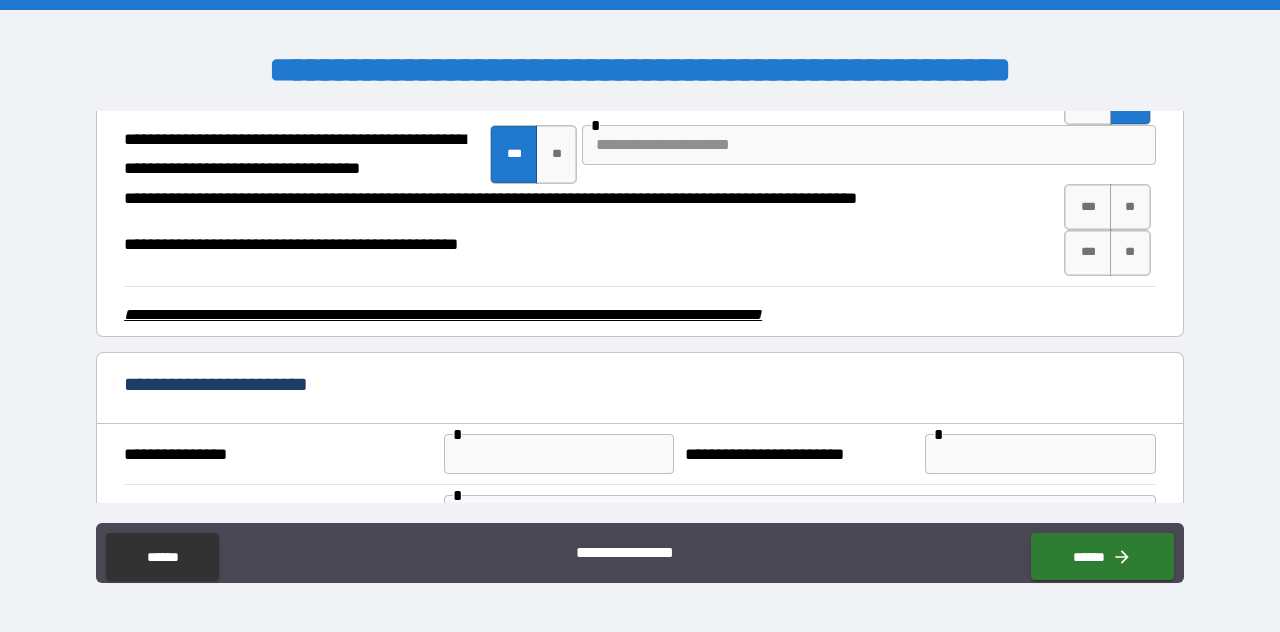 click at bounding box center [869, 145] 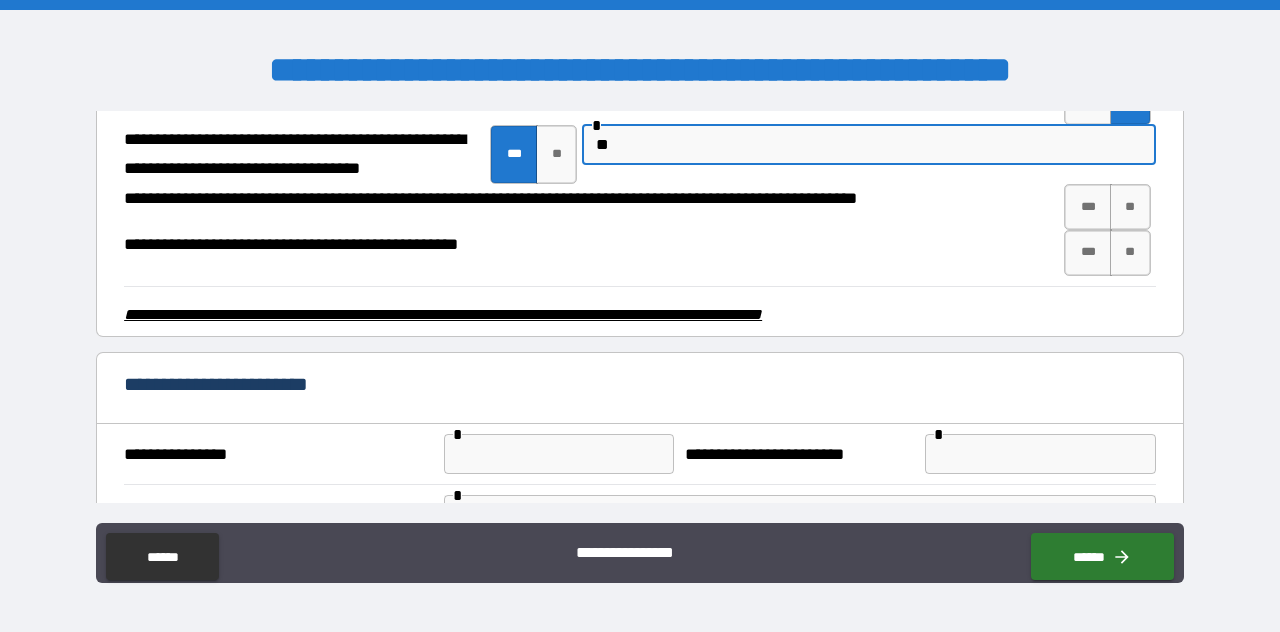 type on "*" 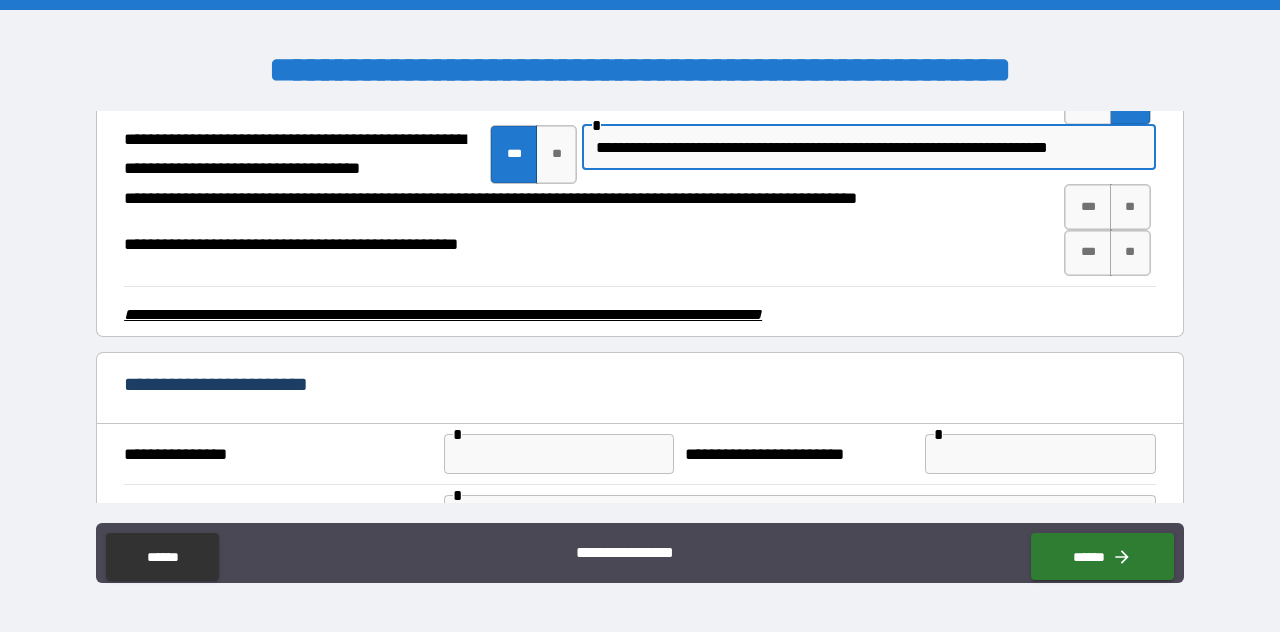scroll, scrollTop: 0, scrollLeft: 119, axis: horizontal 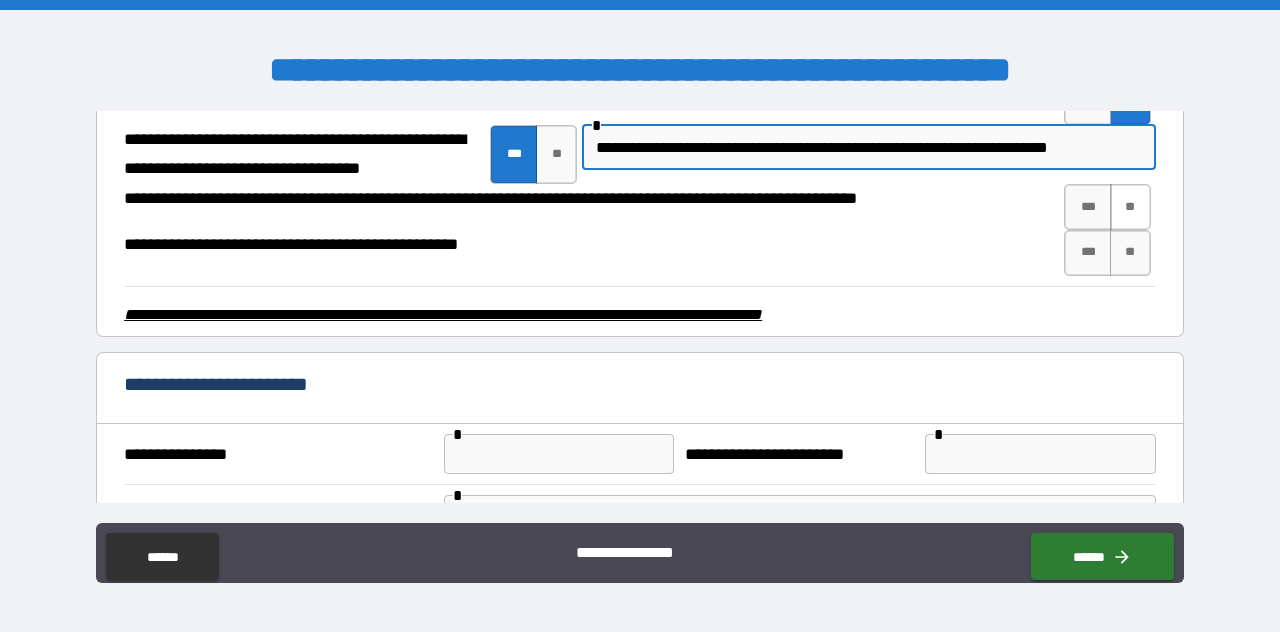 type on "**********" 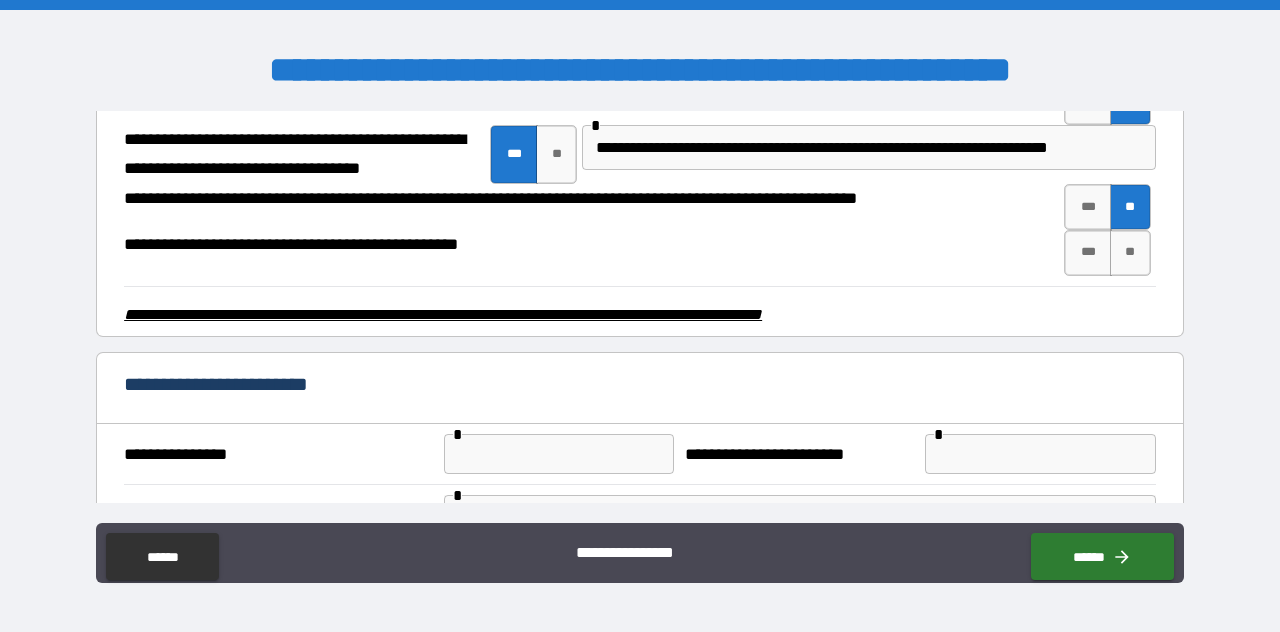 scroll, scrollTop: 0, scrollLeft: 0, axis: both 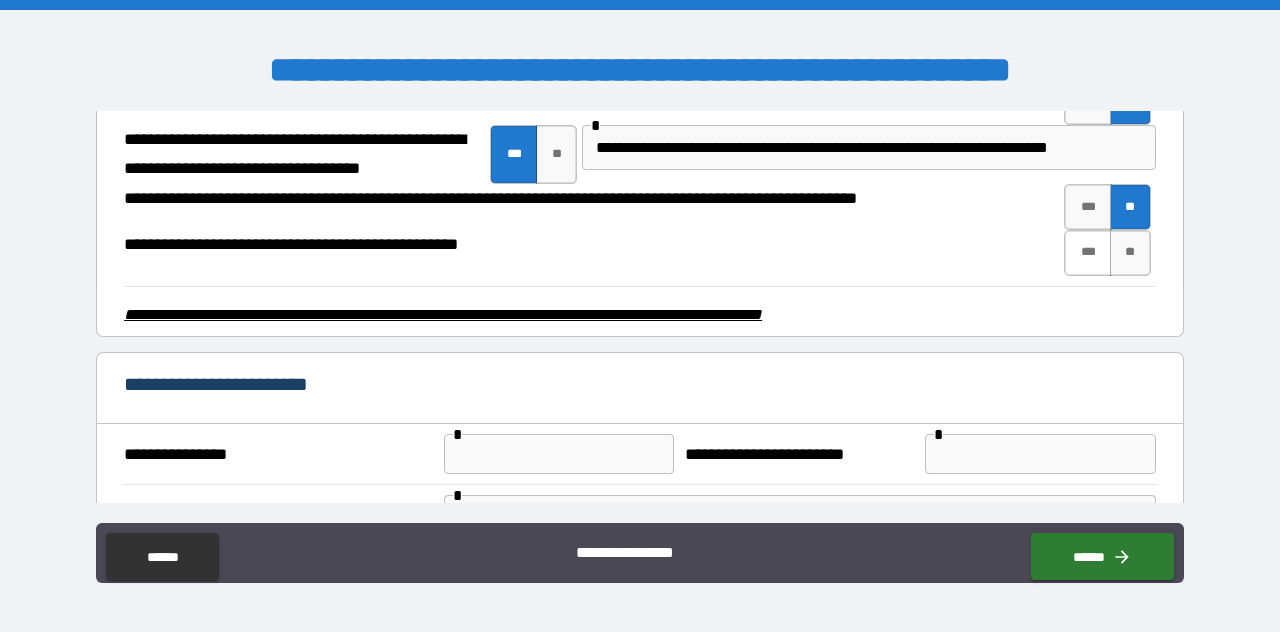 click on "***" at bounding box center (1088, 253) 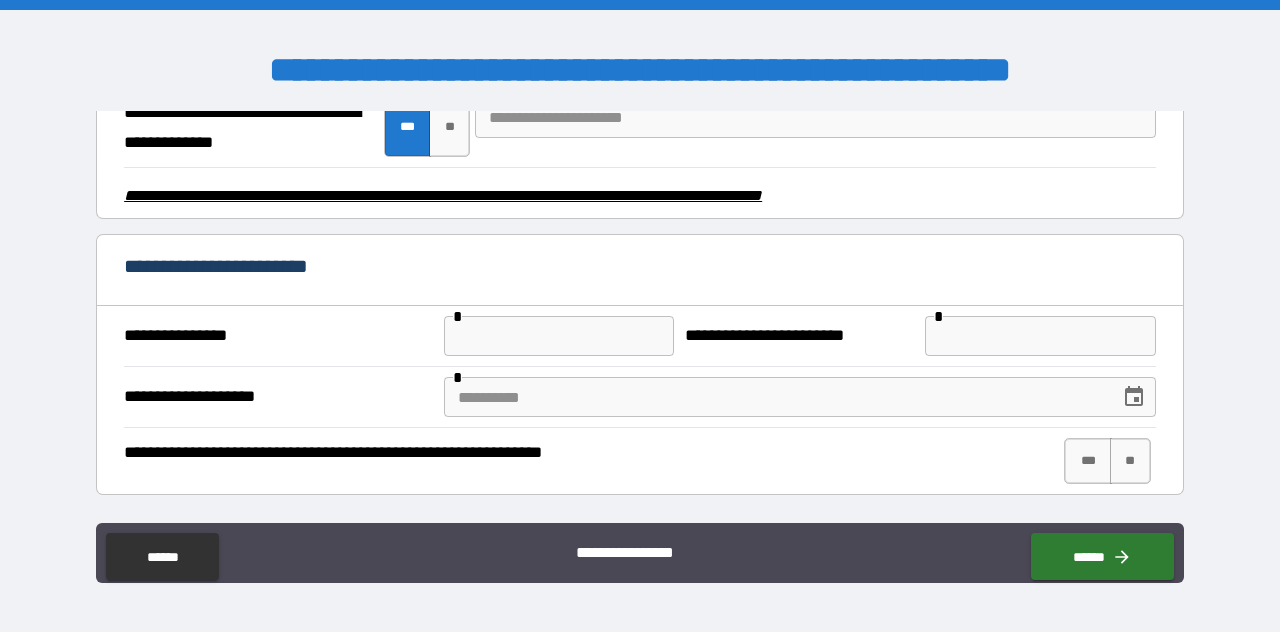 scroll, scrollTop: 3404, scrollLeft: 0, axis: vertical 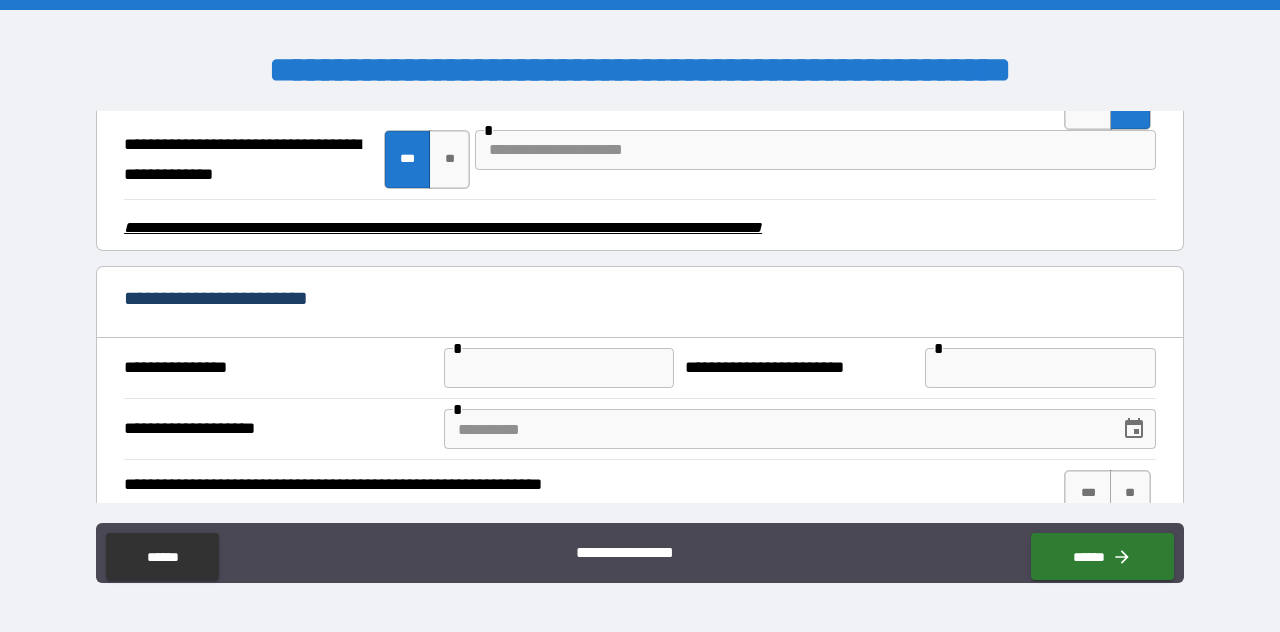 click on "**" at bounding box center [1130, 107] 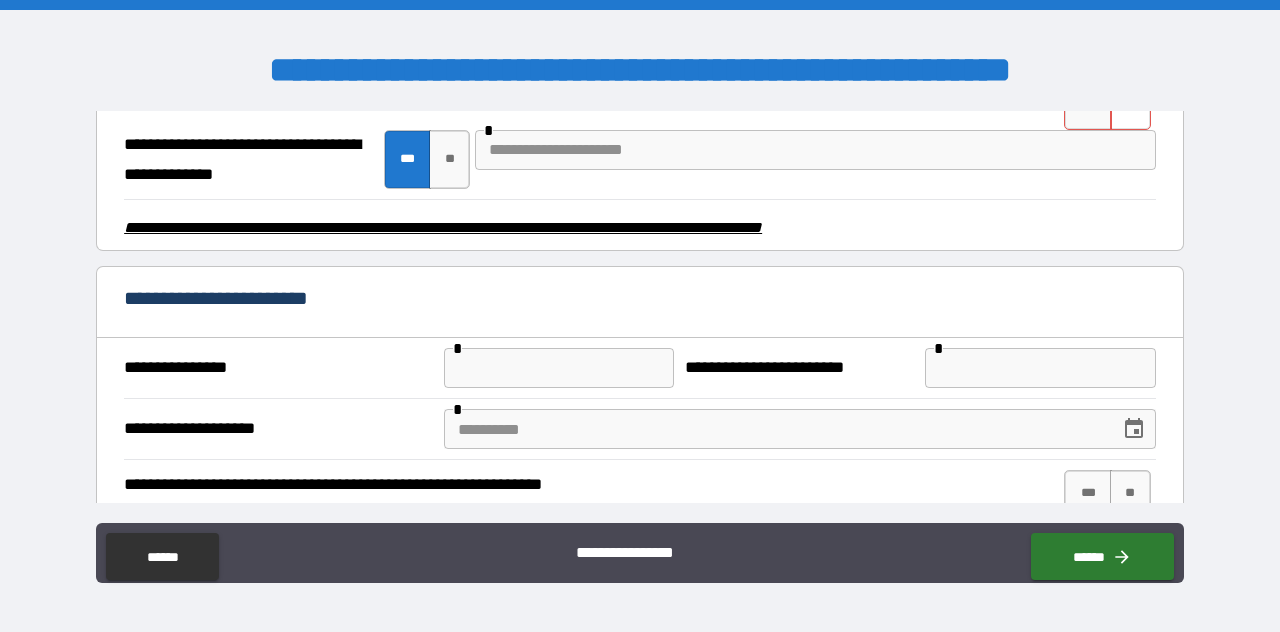 click on "**" at bounding box center [1130, 107] 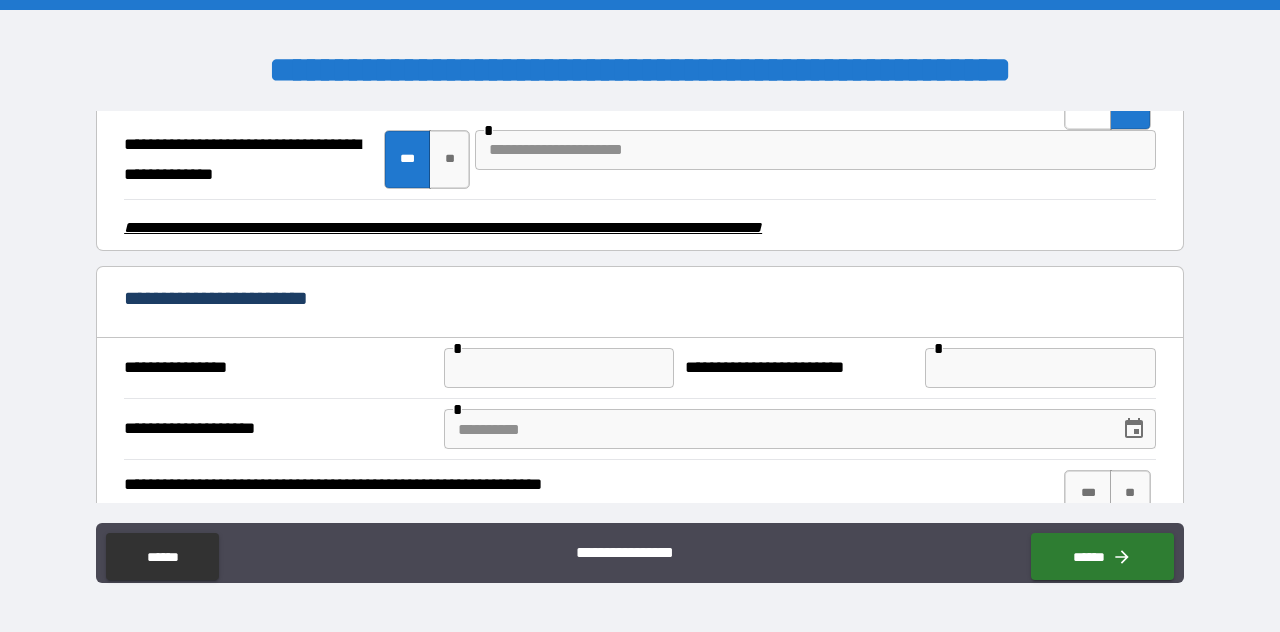 click on "***" at bounding box center (1088, 107) 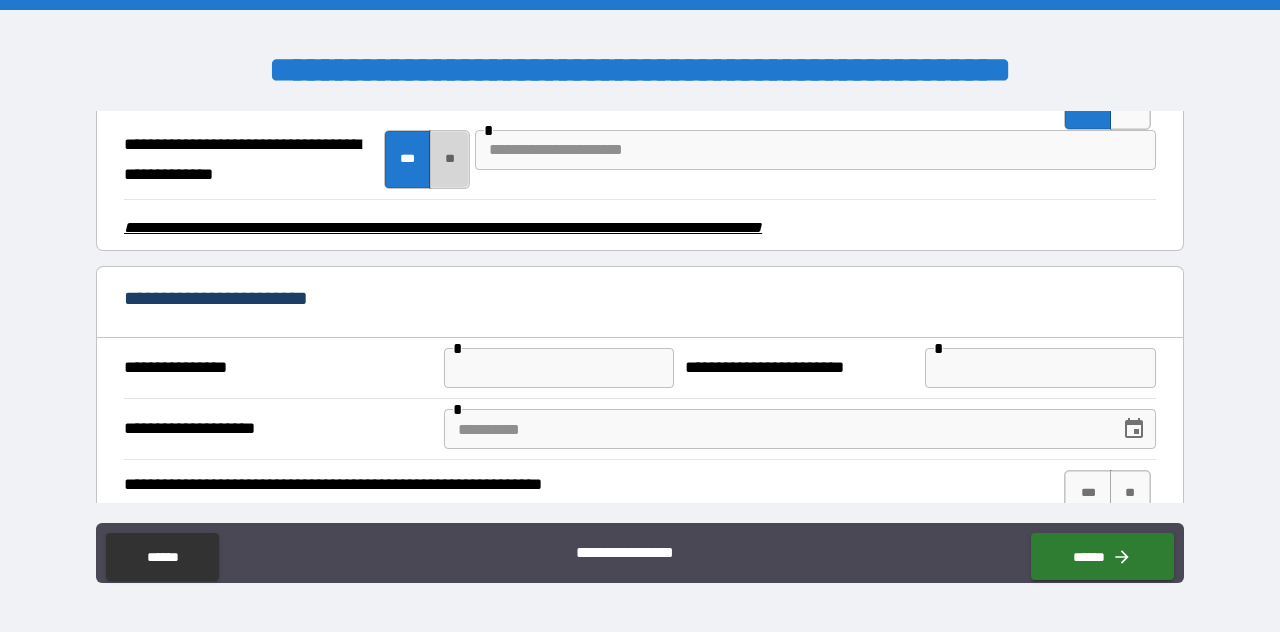 click on "**" at bounding box center (449, 160) 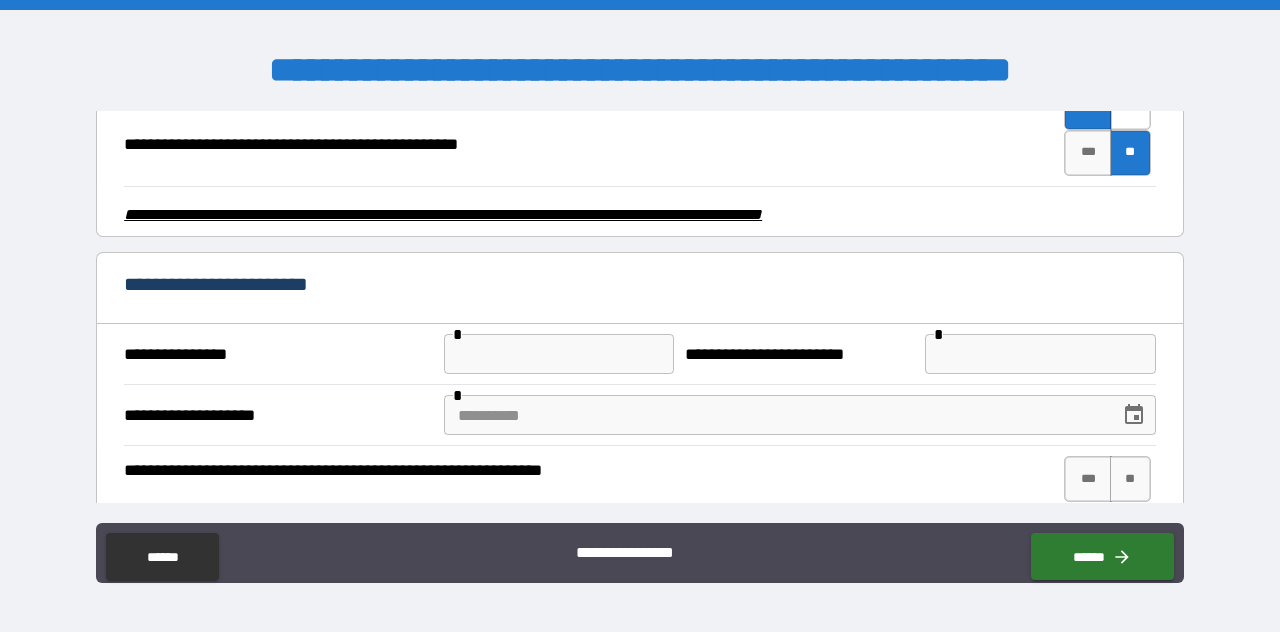 click on "**" at bounding box center [1130, 107] 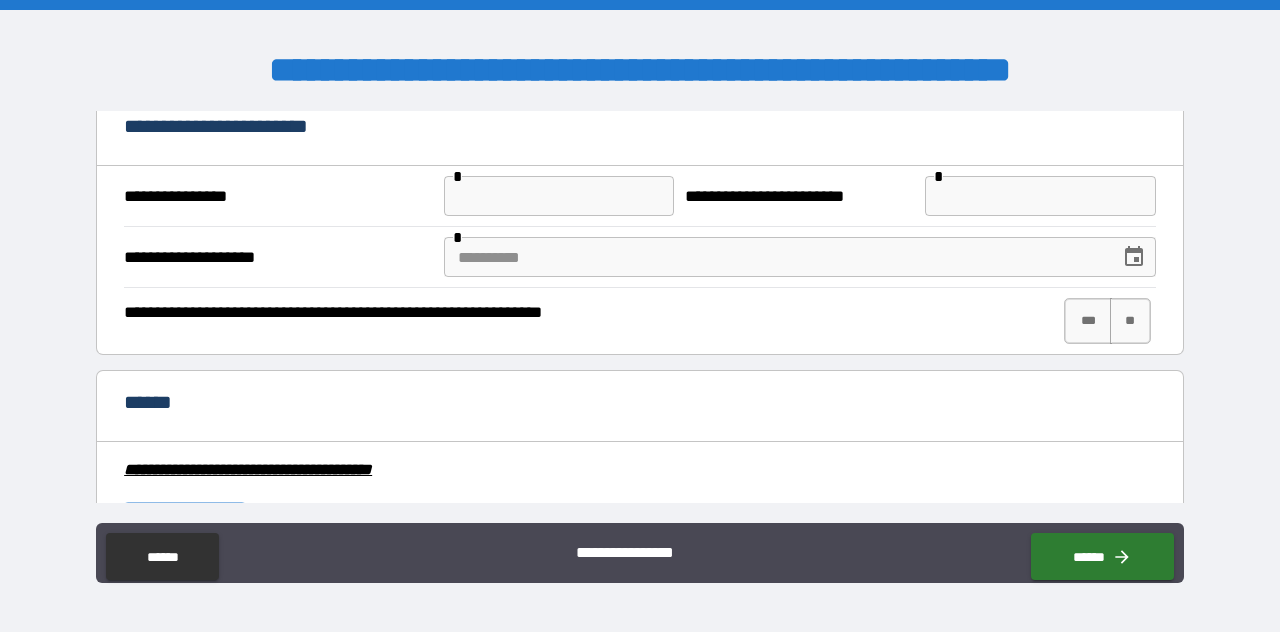 scroll, scrollTop: 3604, scrollLeft: 0, axis: vertical 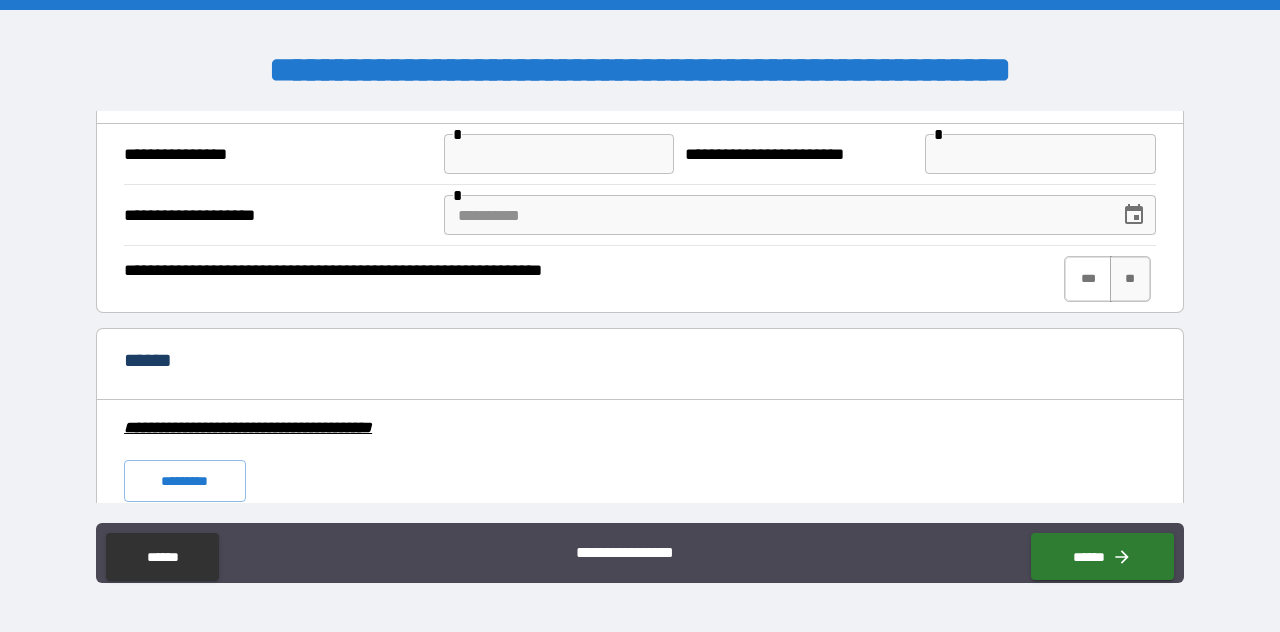 click on "***" at bounding box center (1088, 279) 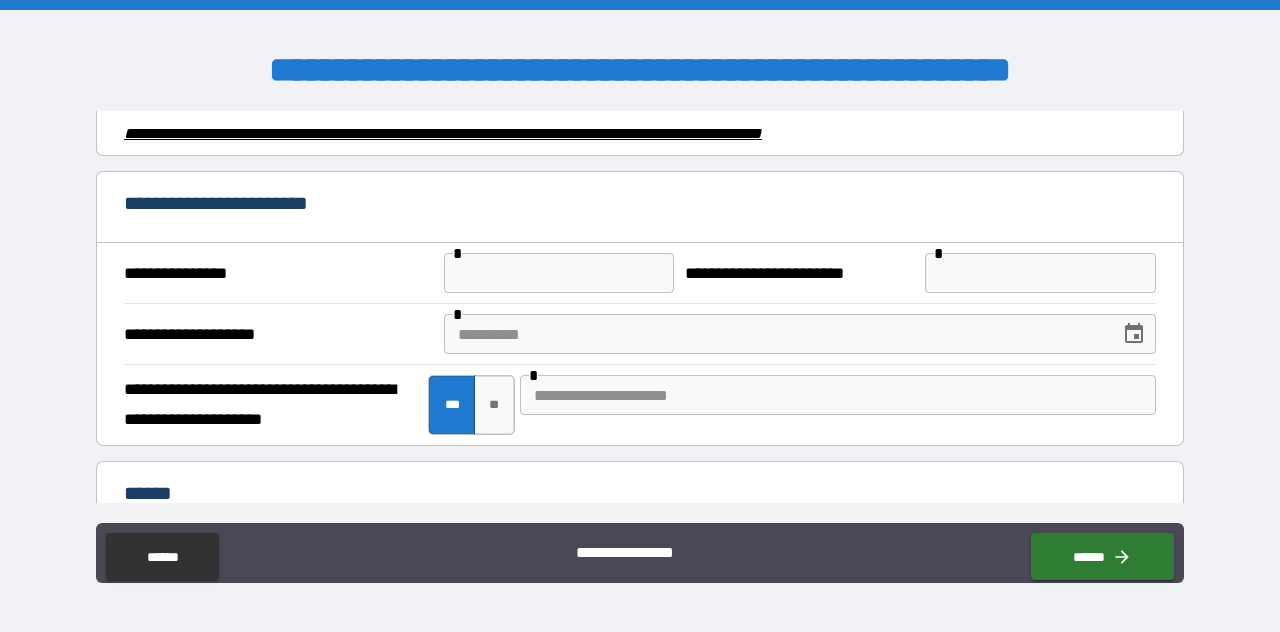 scroll, scrollTop: 3604, scrollLeft: 0, axis: vertical 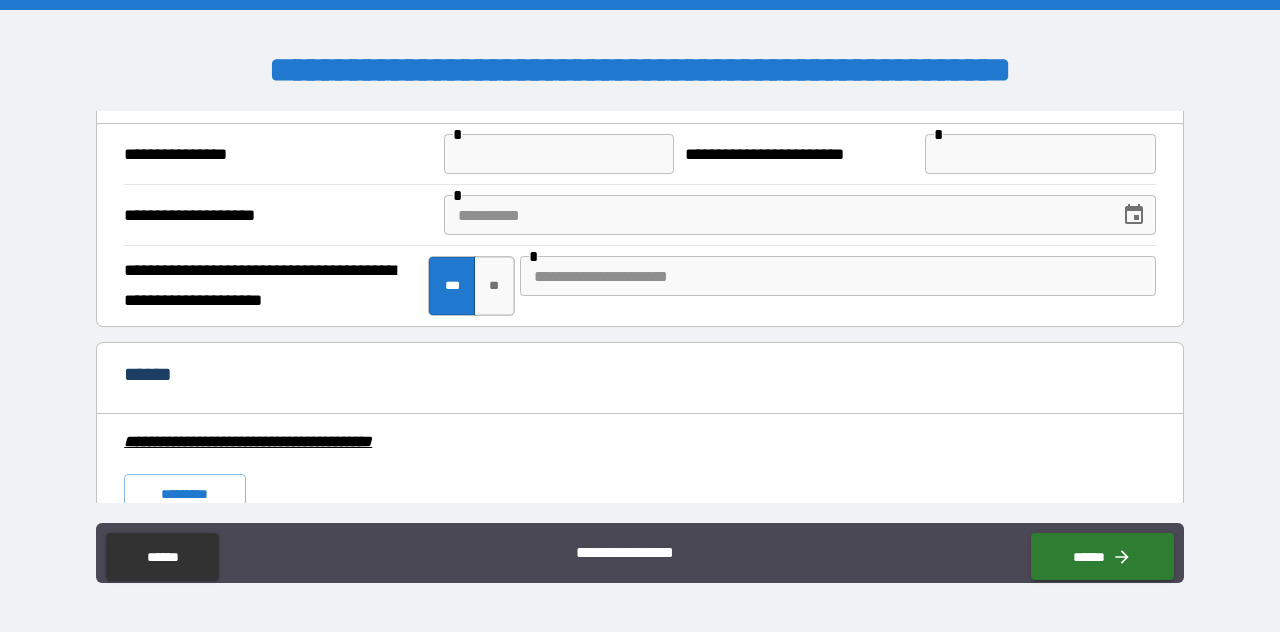 click on "**" at bounding box center [494, 286] 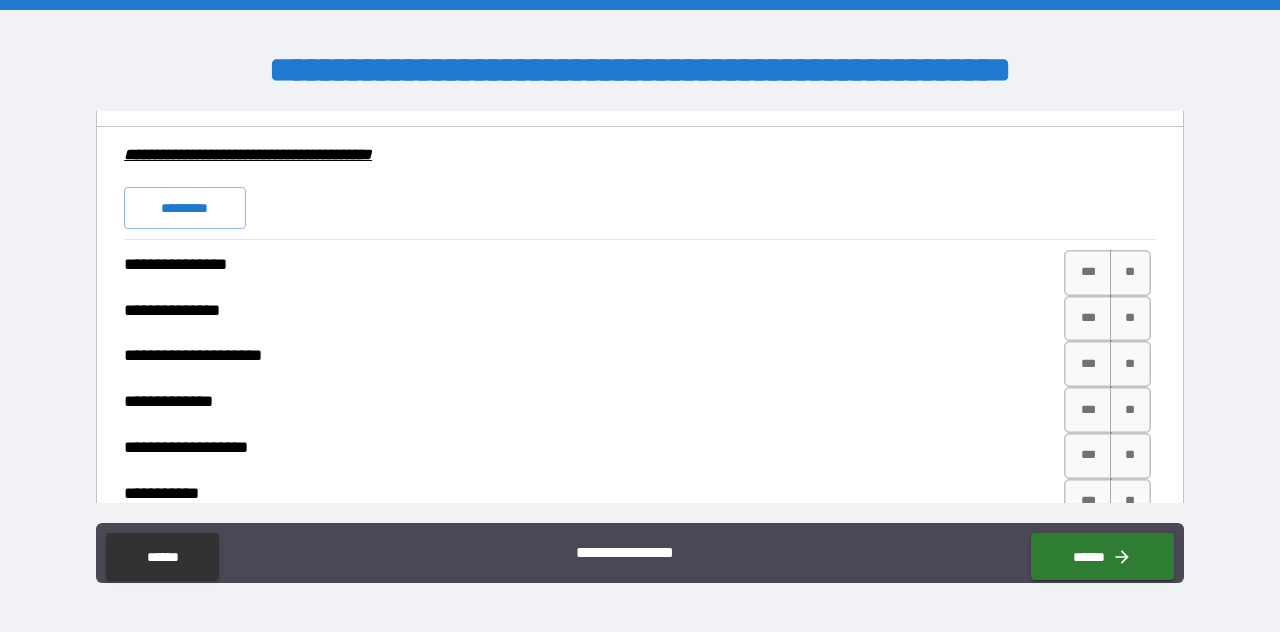 scroll, scrollTop: 3904, scrollLeft: 0, axis: vertical 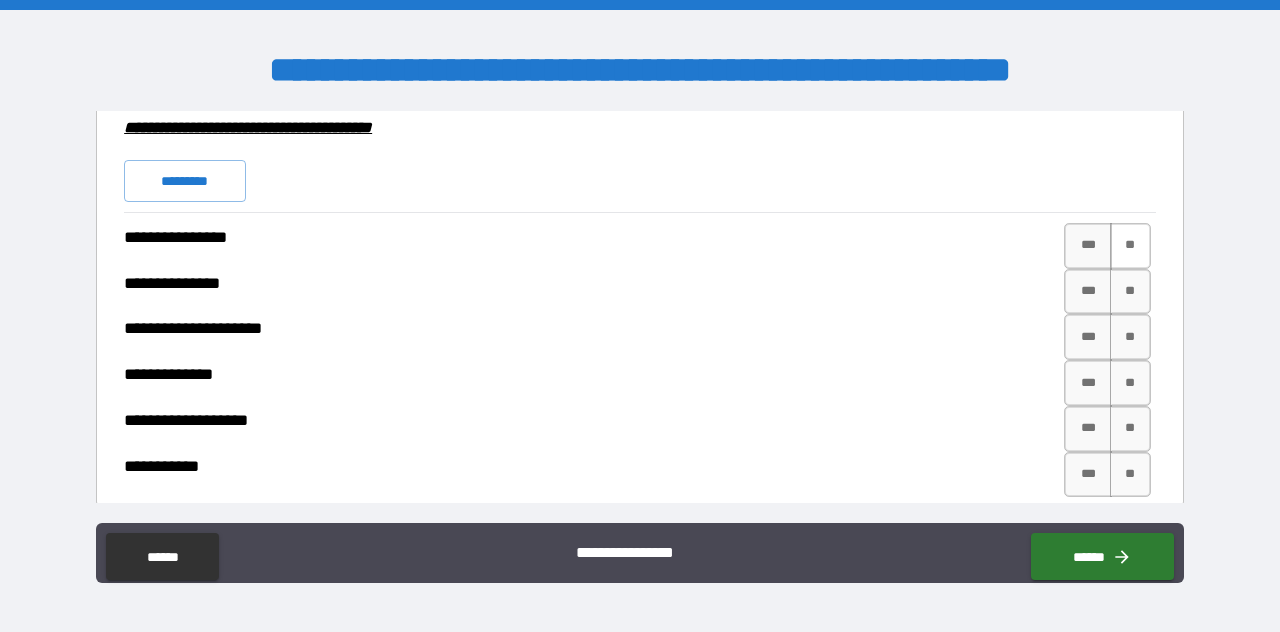 click on "**" at bounding box center (1130, 246) 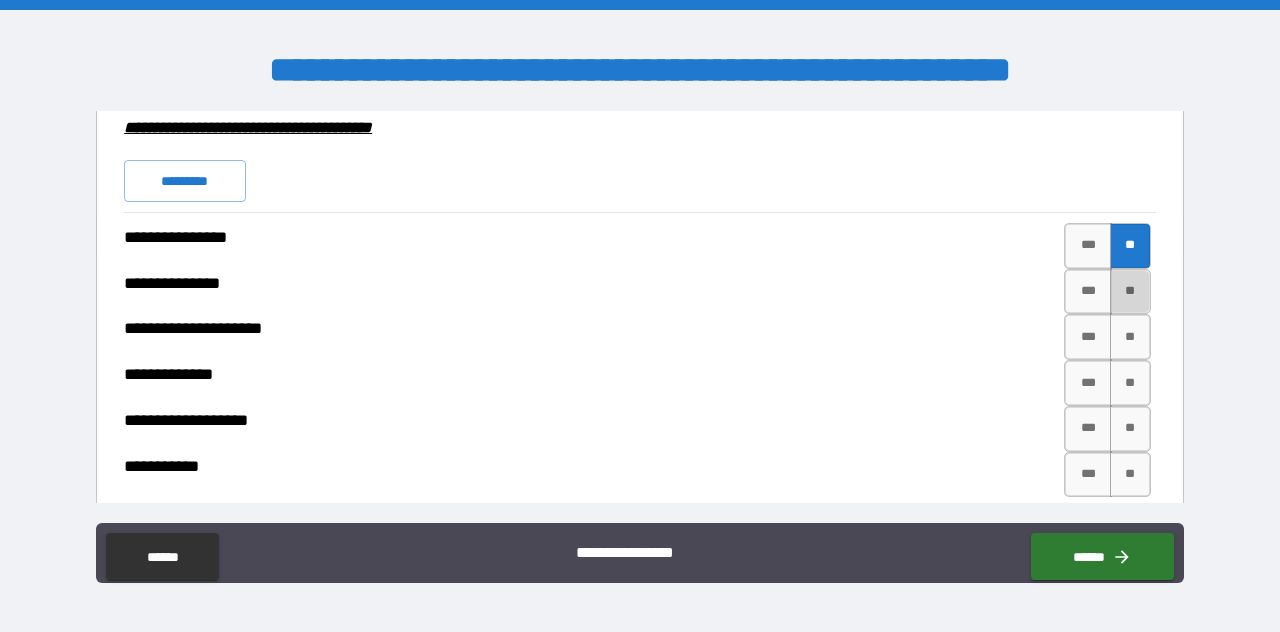 click on "**" at bounding box center [1130, 292] 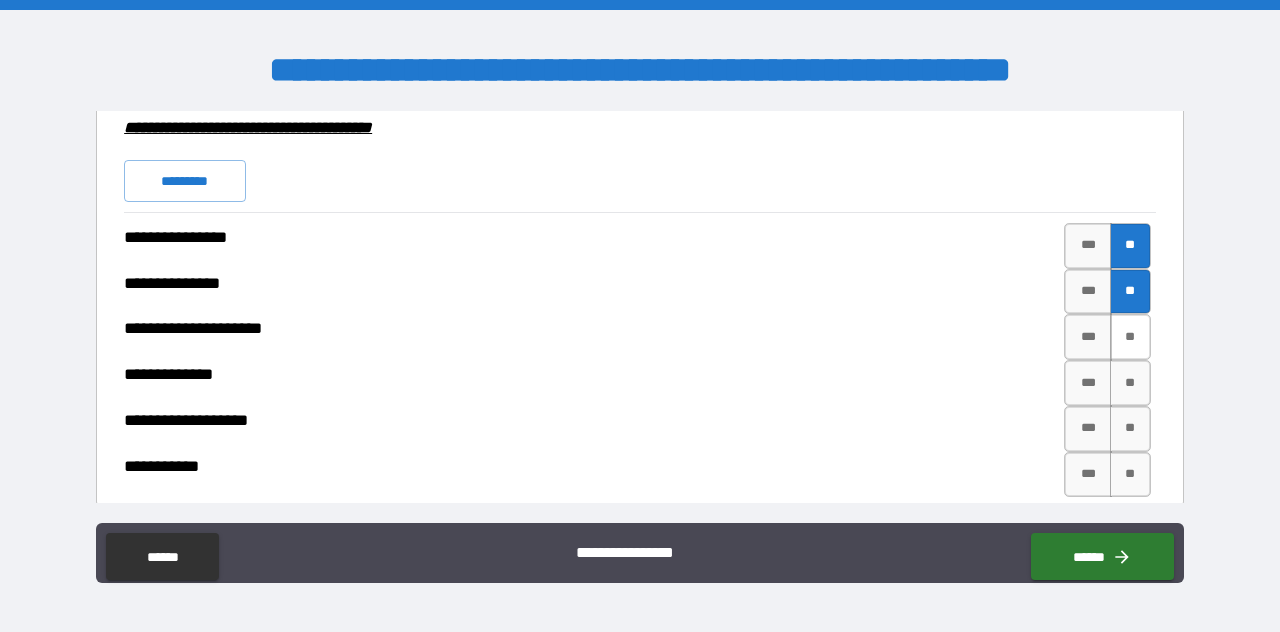 click on "**" at bounding box center [1130, 337] 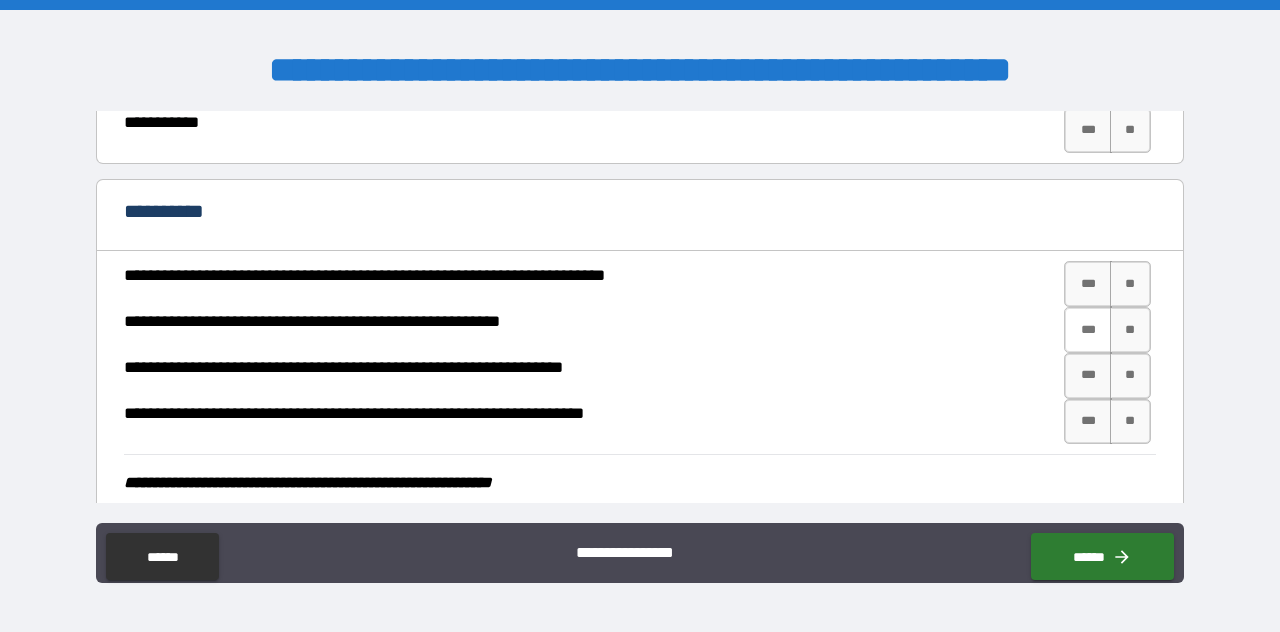 scroll, scrollTop: 4204, scrollLeft: 0, axis: vertical 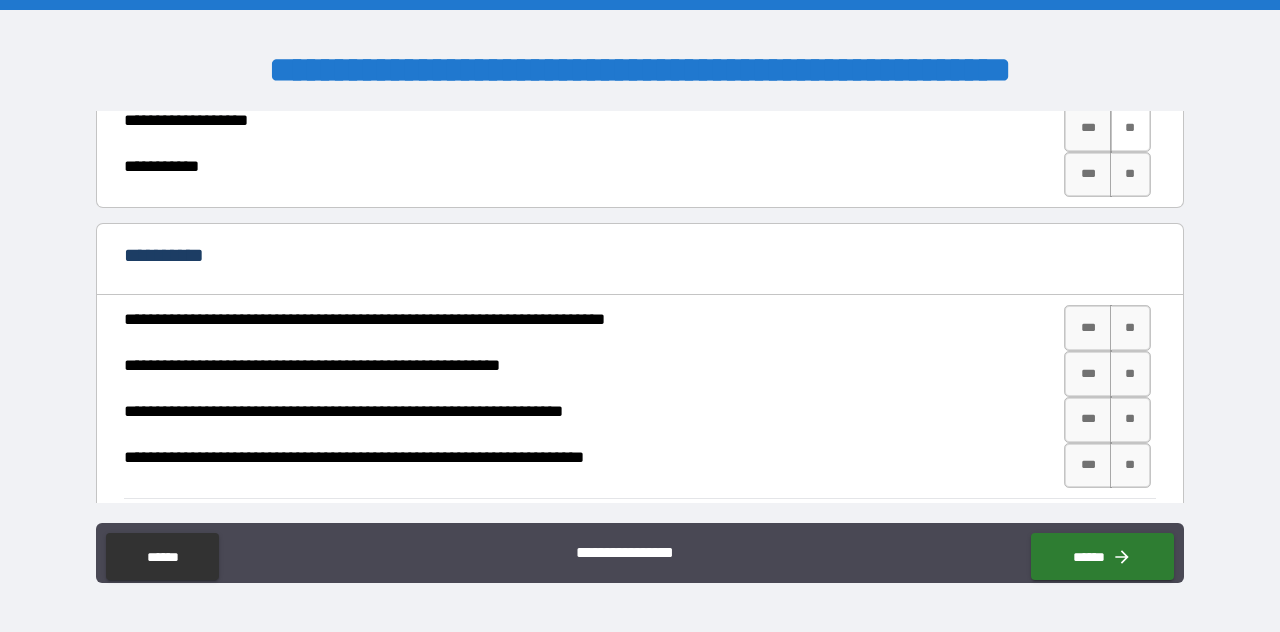 click on "**" at bounding box center (1130, 83) 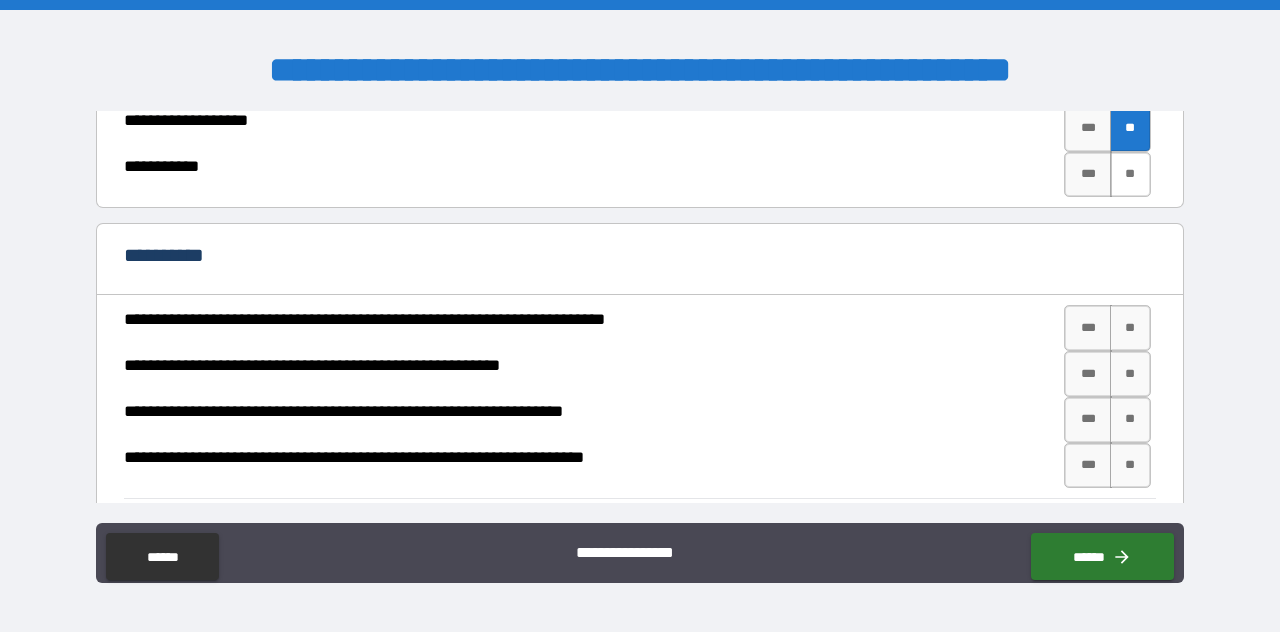 click on "**" at bounding box center (1130, 175) 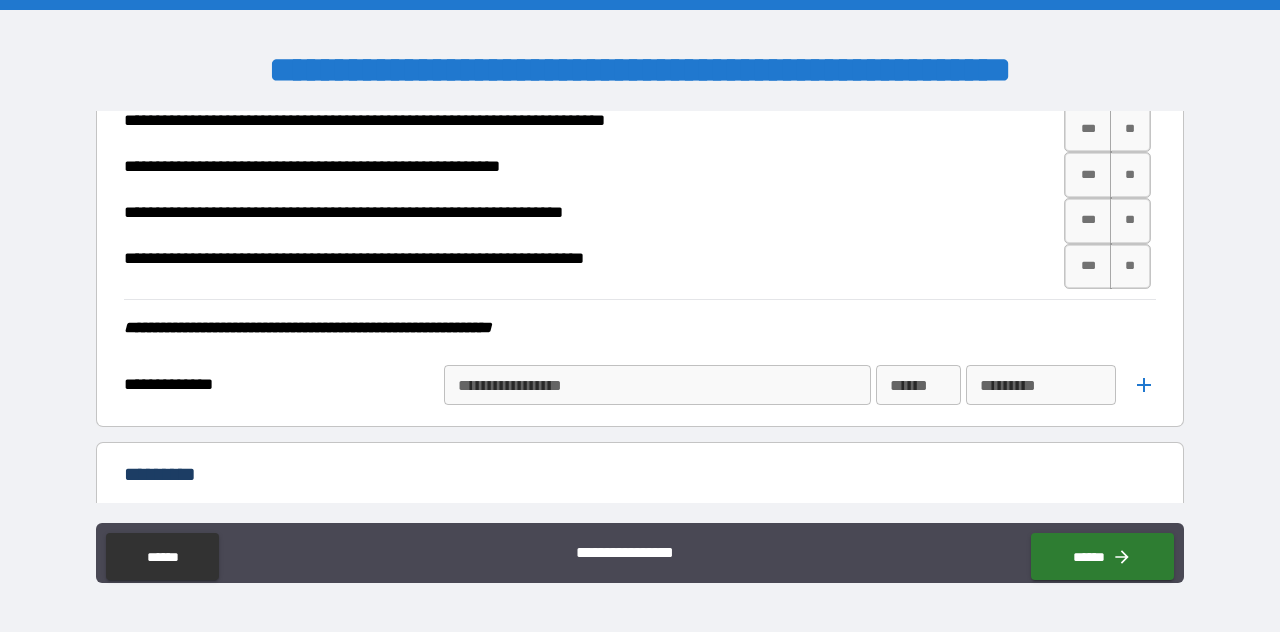 scroll, scrollTop: 4404, scrollLeft: 0, axis: vertical 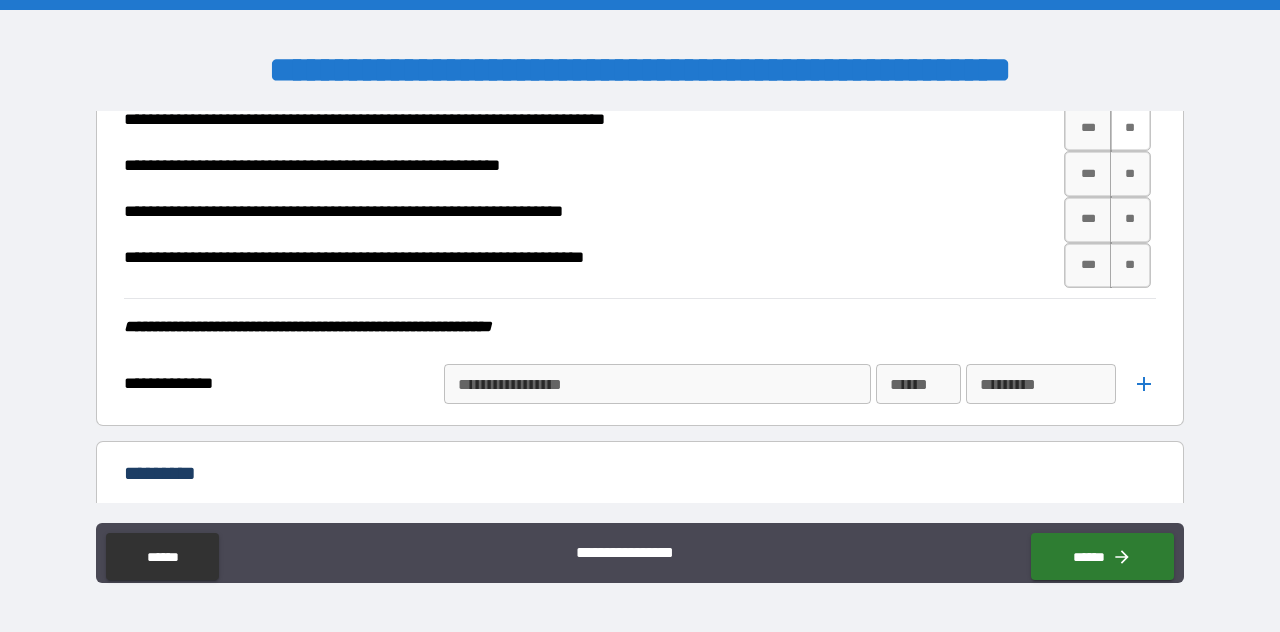 click on "**" at bounding box center (1130, 128) 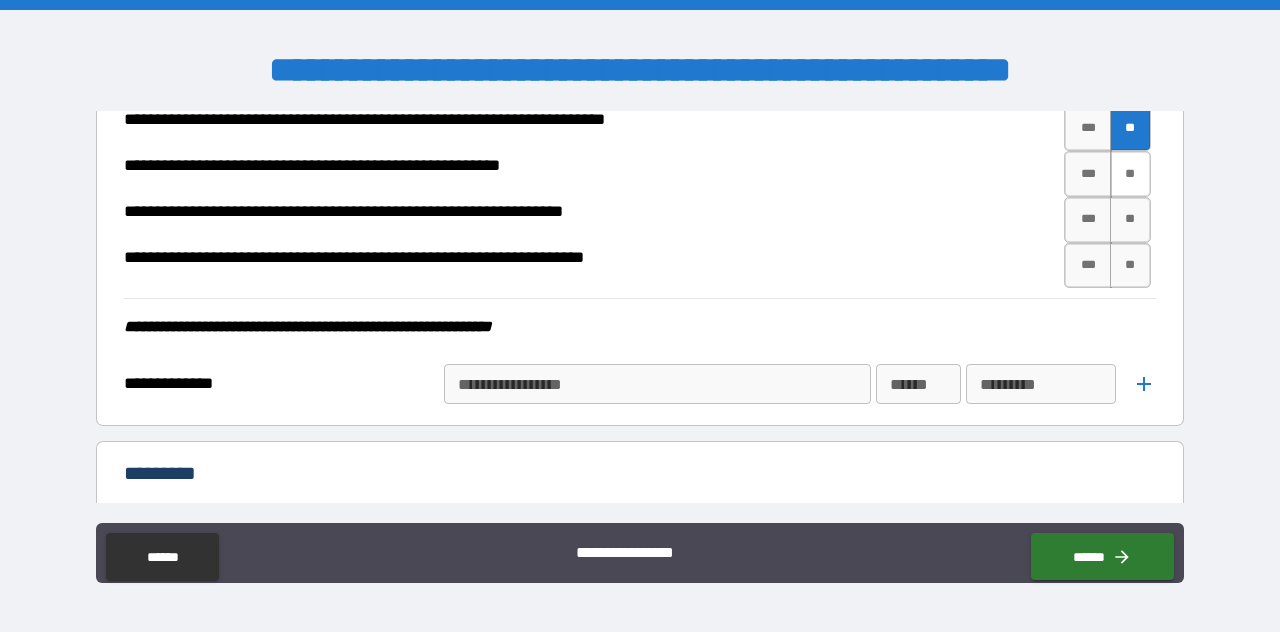click on "**" at bounding box center (1130, 174) 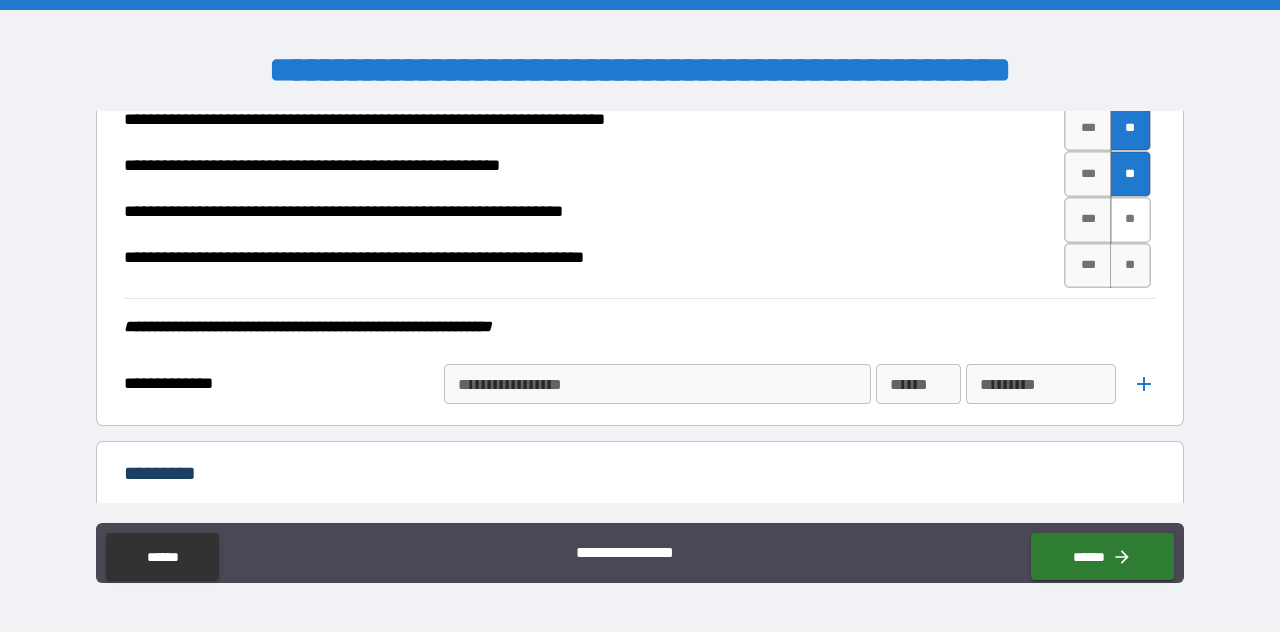click on "**" at bounding box center [1130, 220] 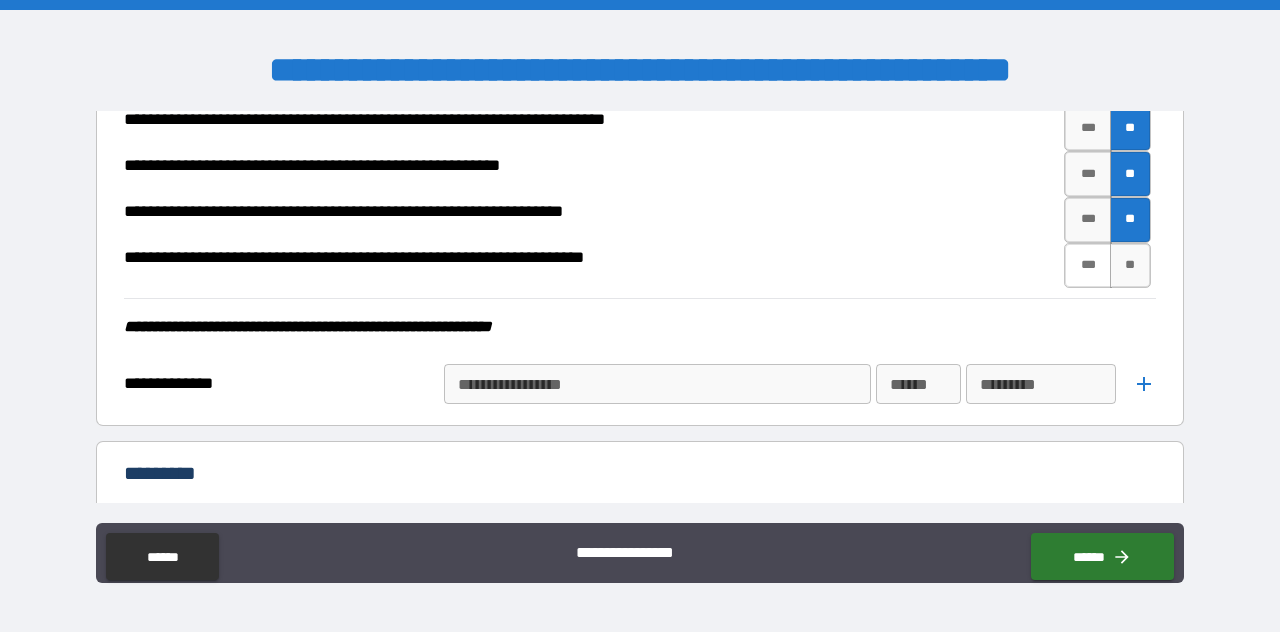 click on "***" at bounding box center (1088, 266) 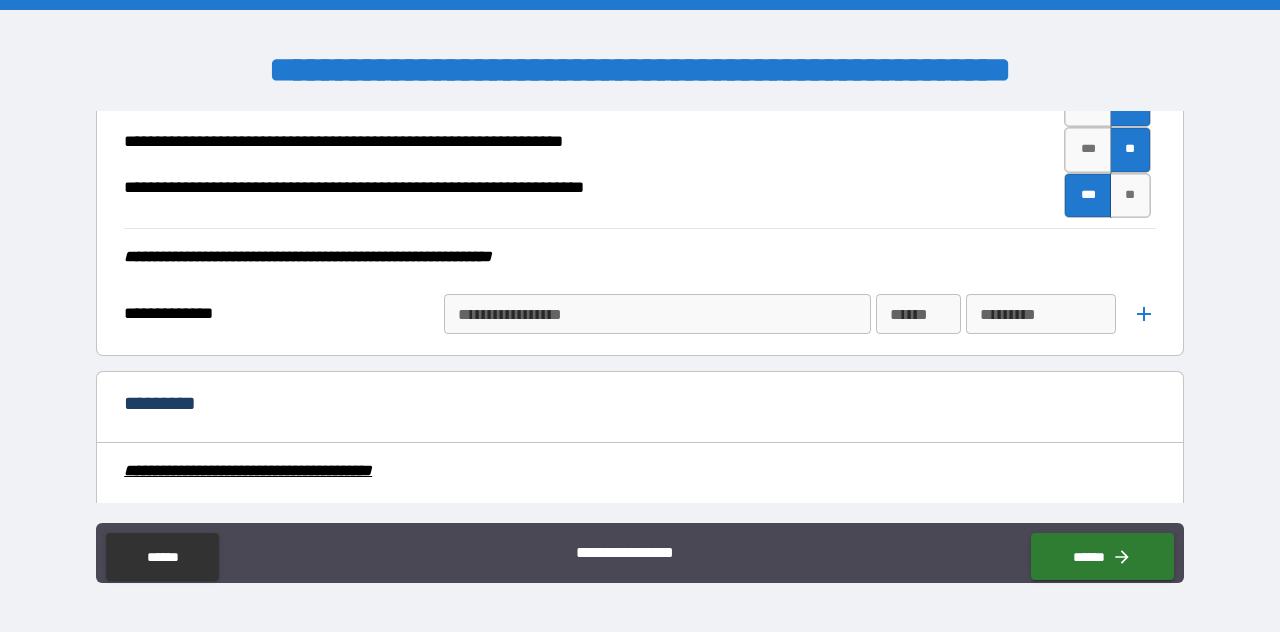 scroll, scrollTop: 4504, scrollLeft: 0, axis: vertical 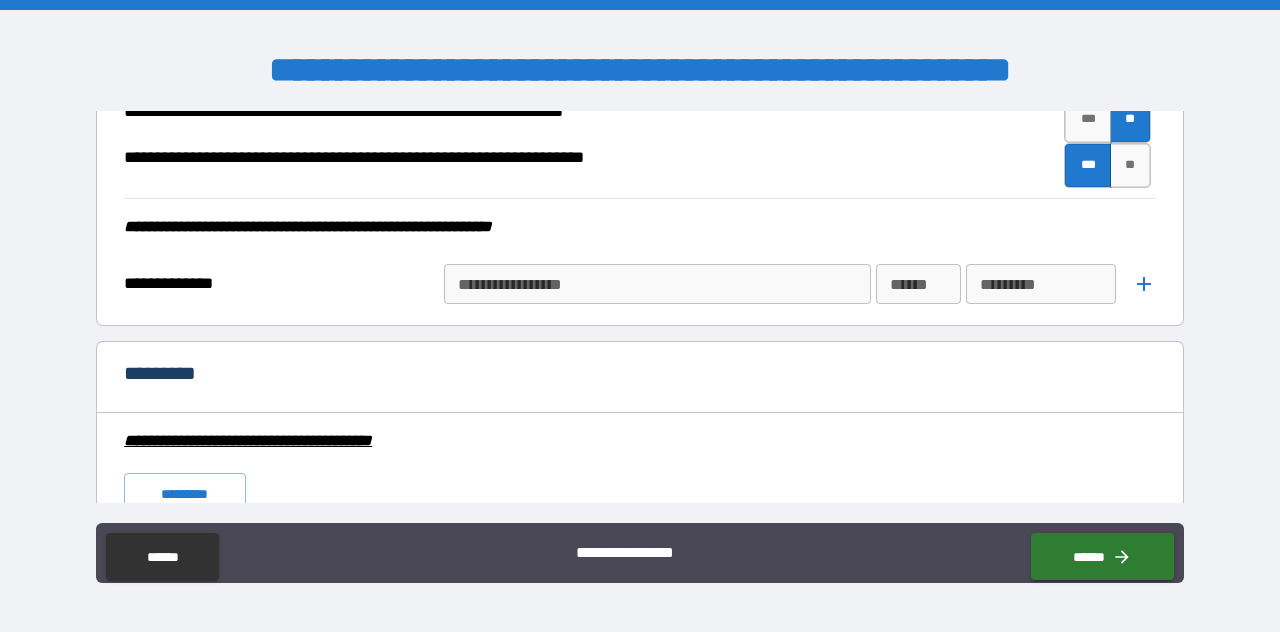 click on "**********" at bounding box center (656, 284) 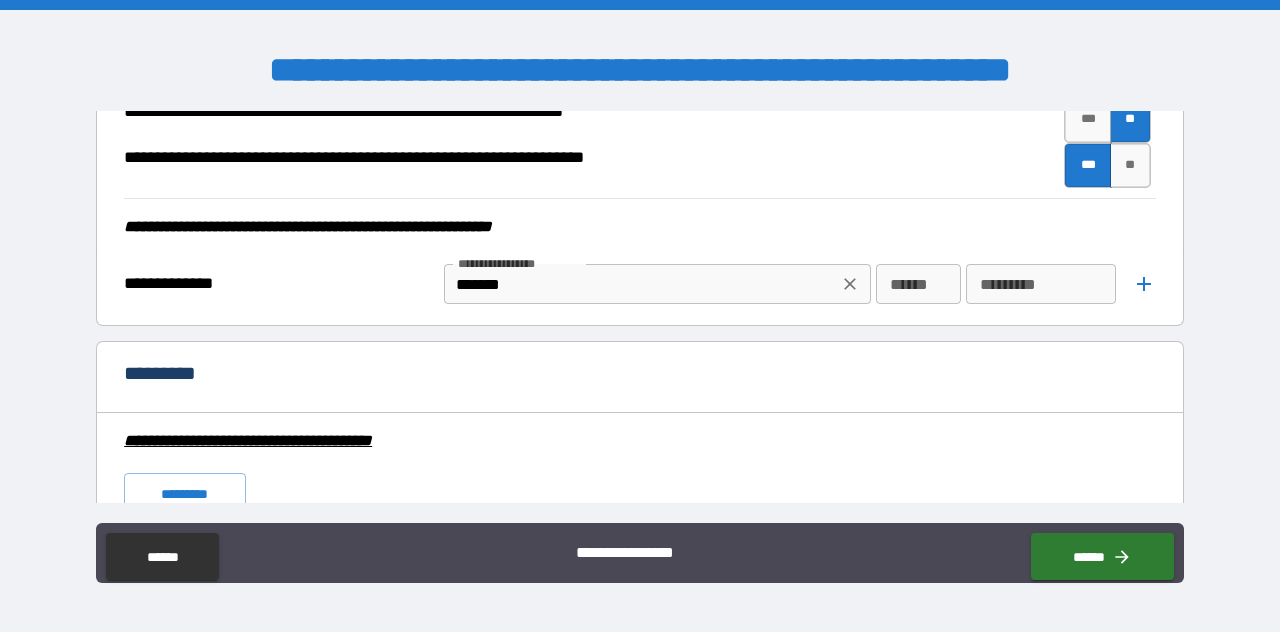 click on "*******" at bounding box center [641, 284] 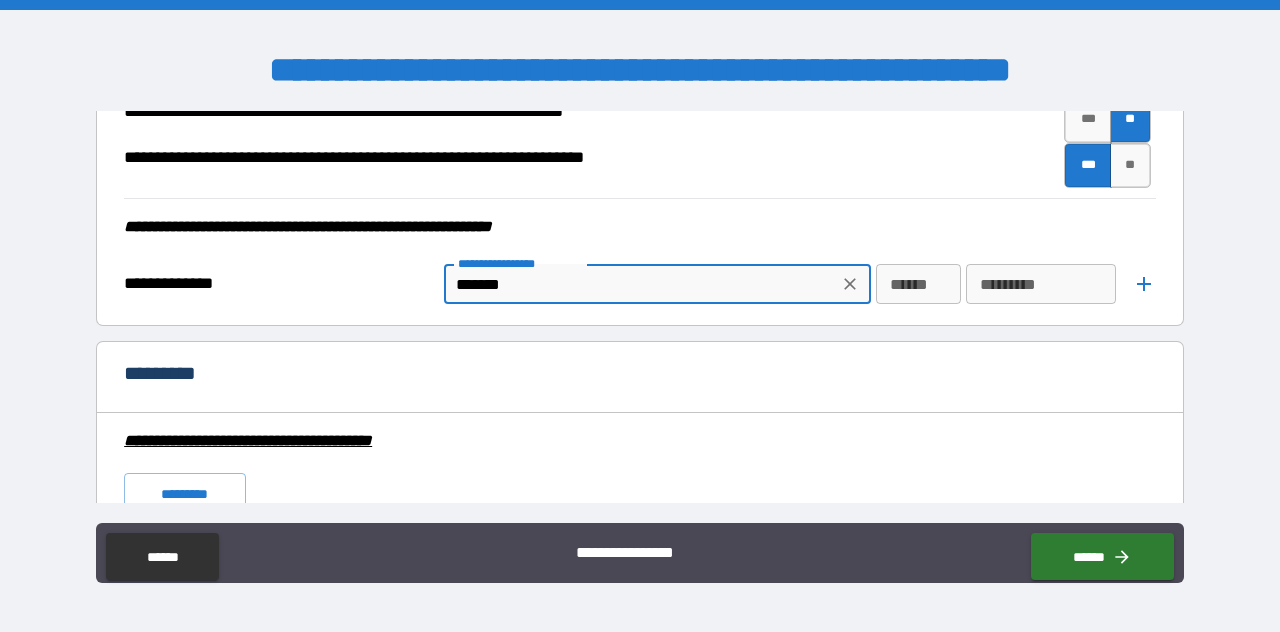 click on "*******" at bounding box center [641, 284] 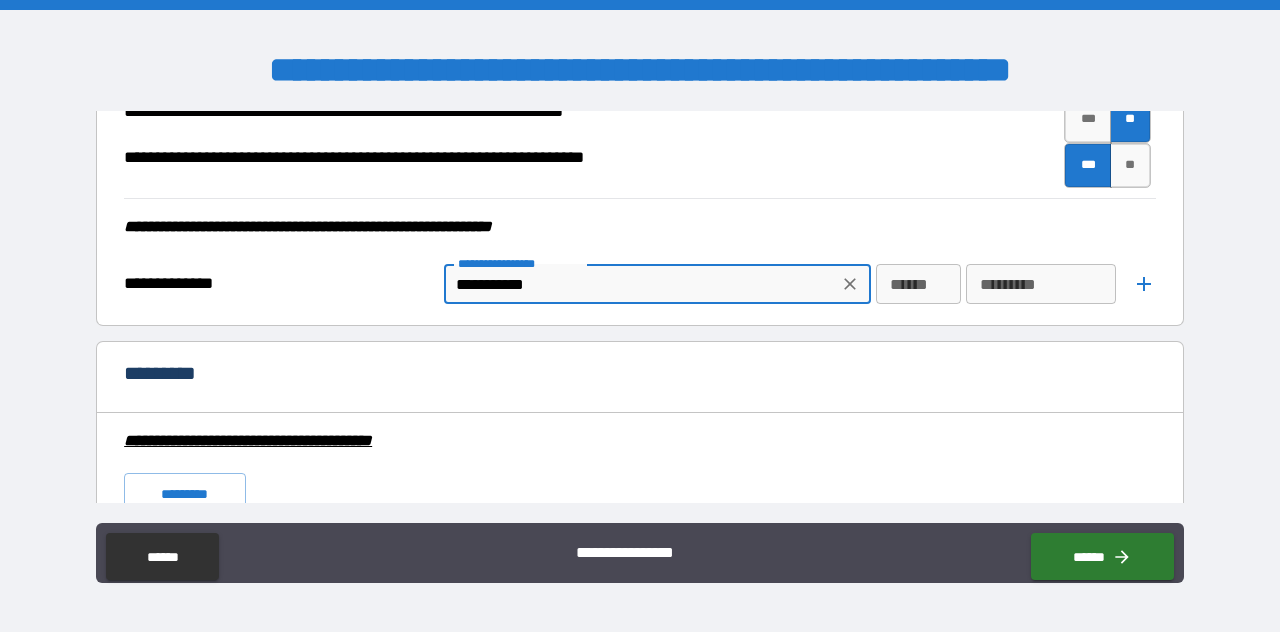 type on "**********" 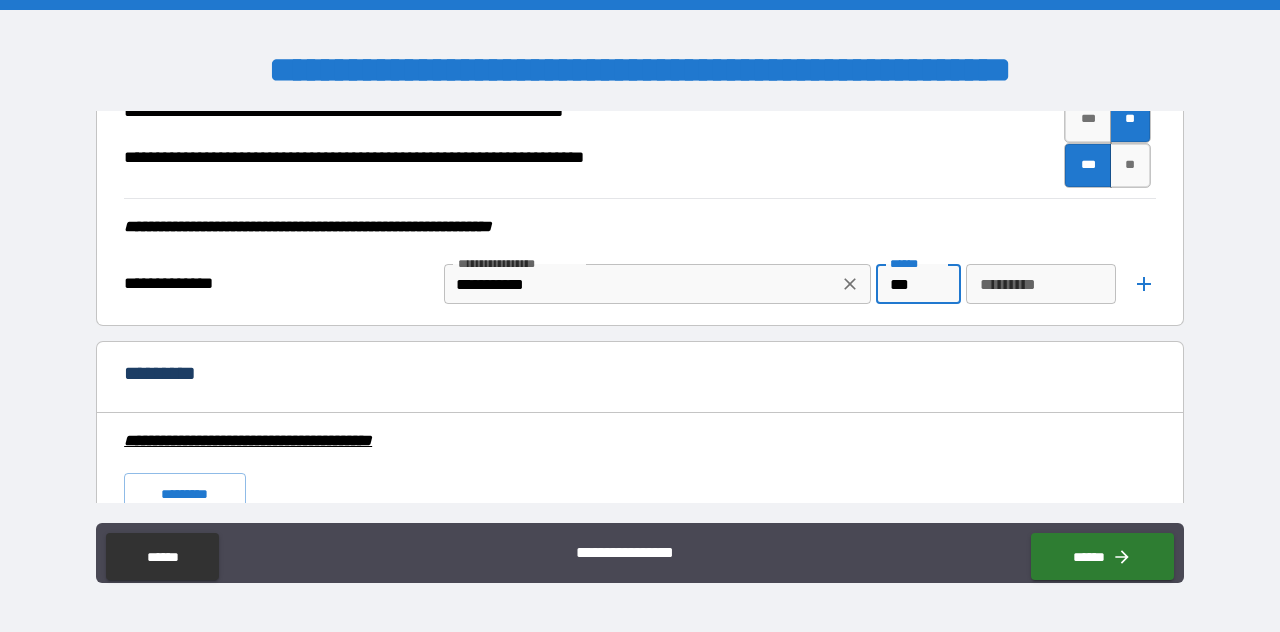 type on "***" 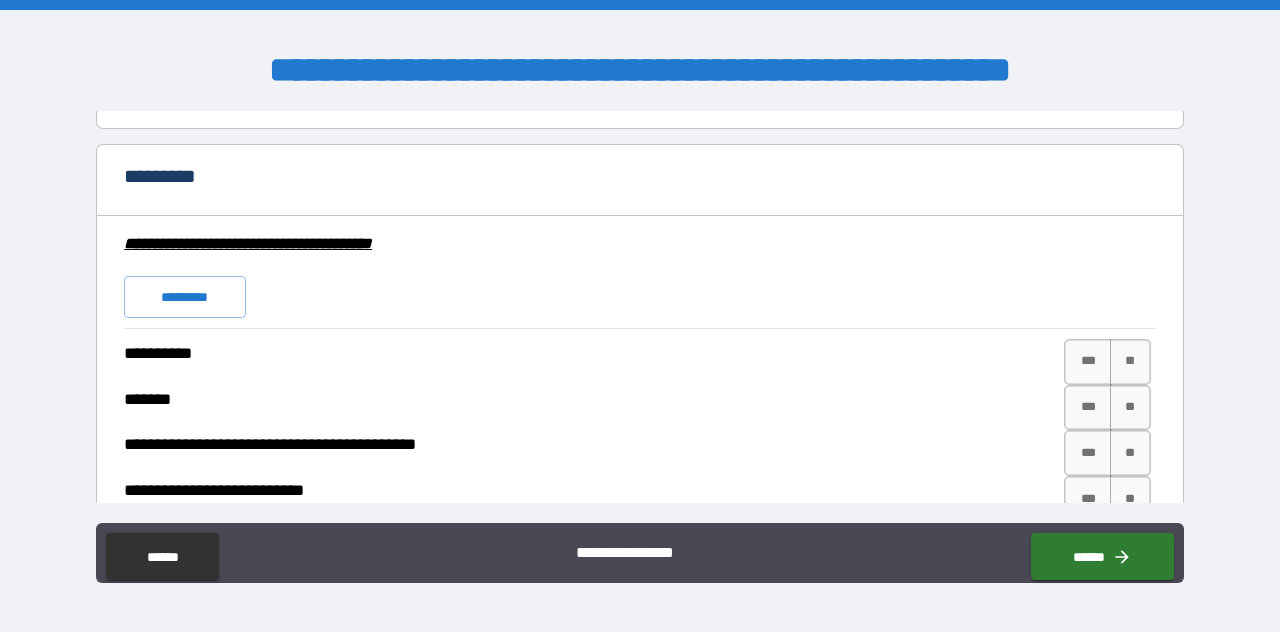 scroll, scrollTop: 4704, scrollLeft: 0, axis: vertical 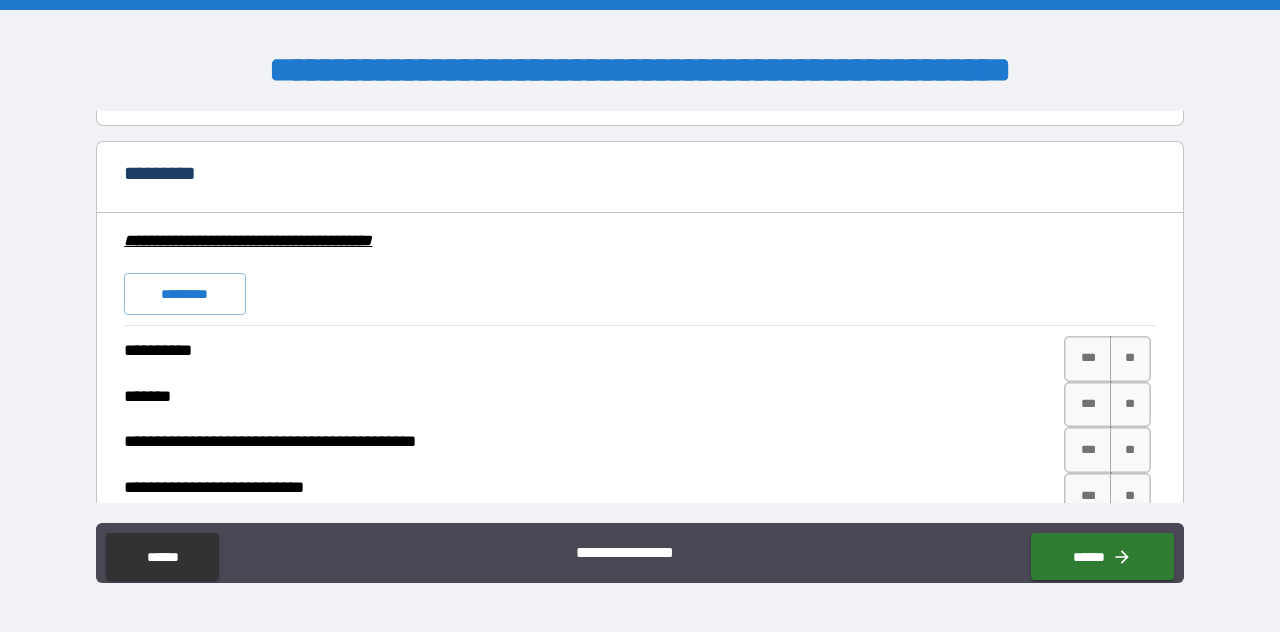 type on "*******" 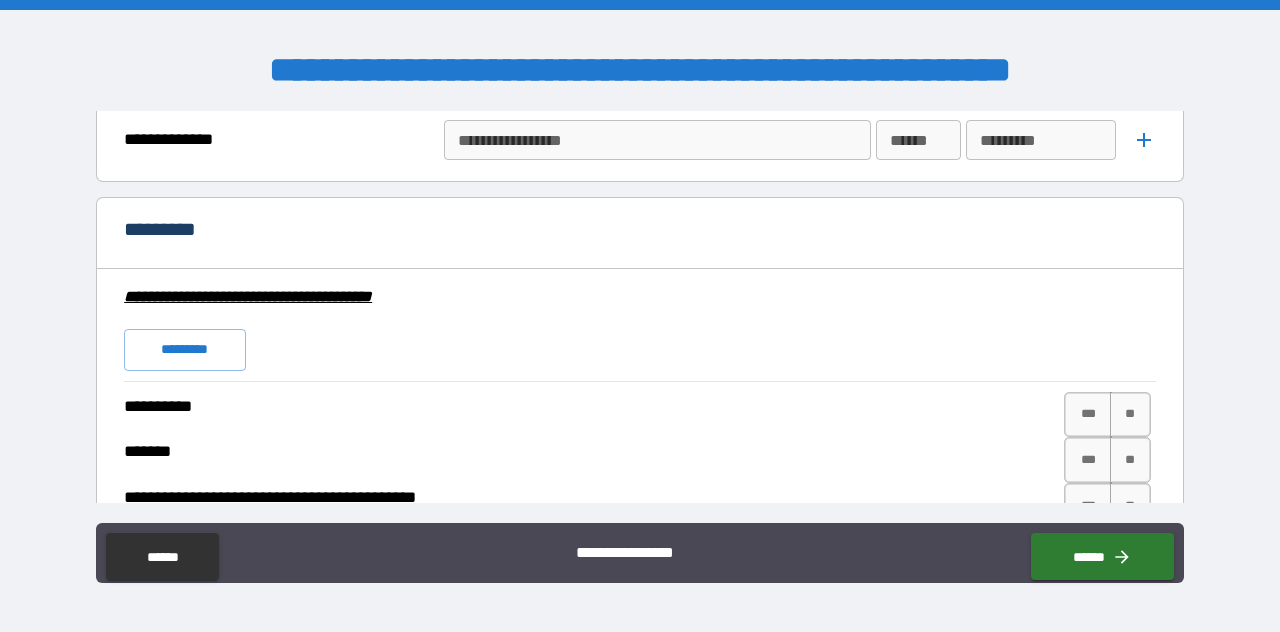 click on "**********" at bounding box center (656, 140) 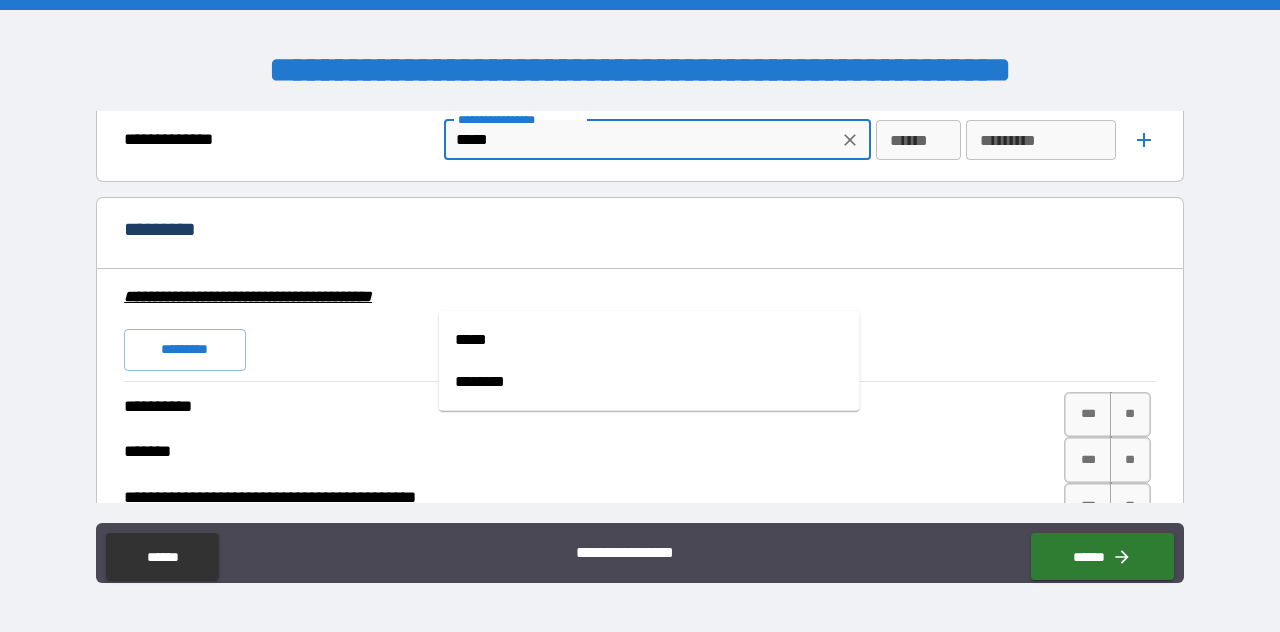 type on "*****" 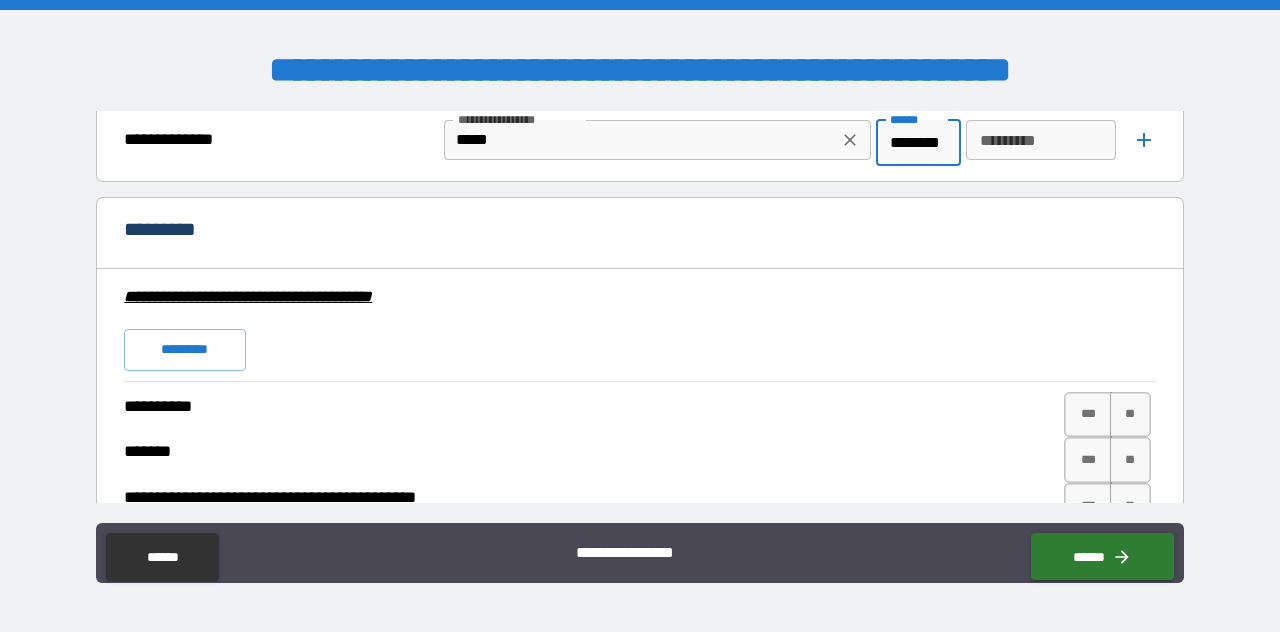scroll, scrollTop: 0, scrollLeft: 12, axis: horizontal 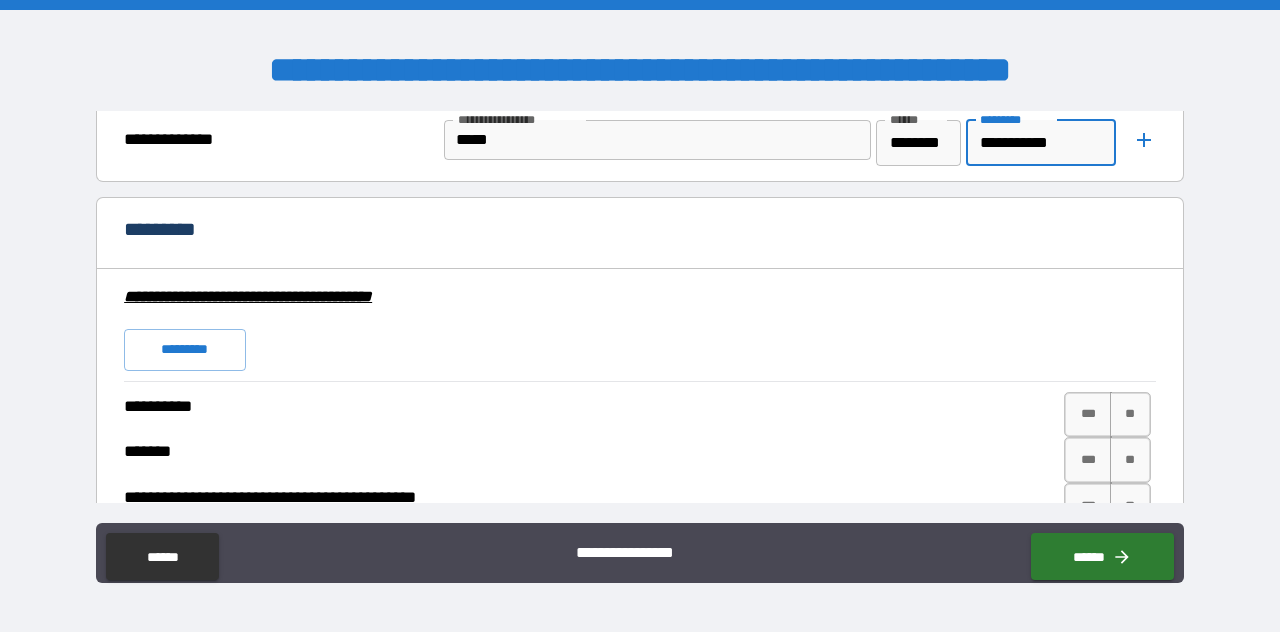 type on "**********" 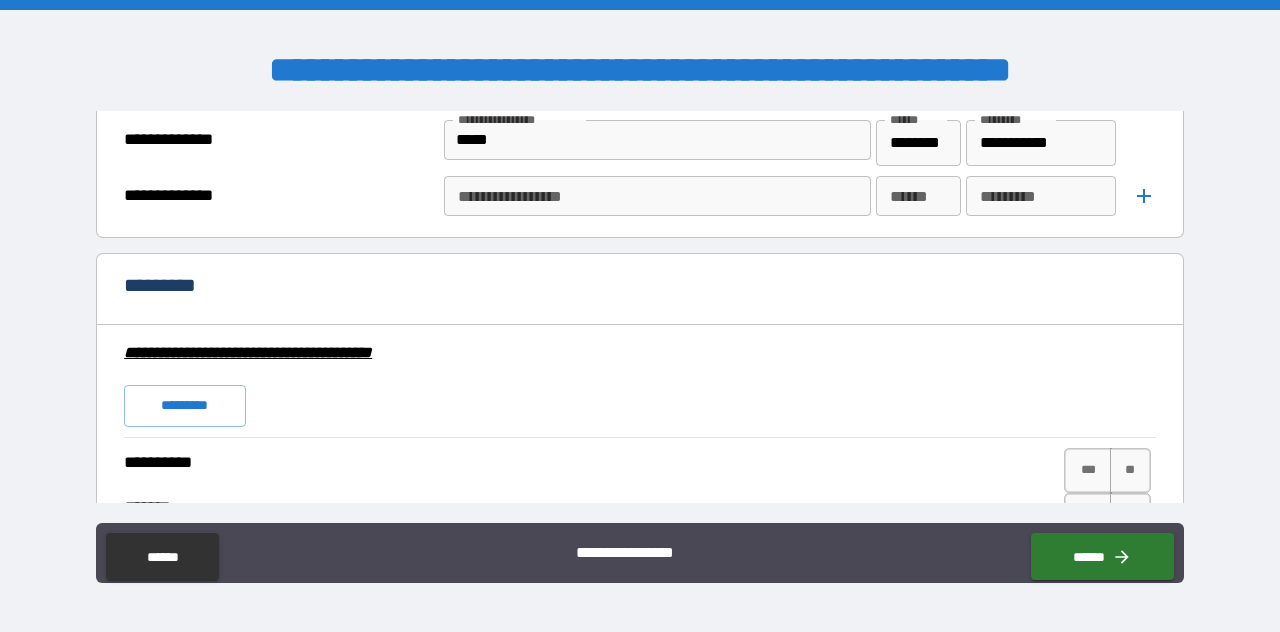 scroll, scrollTop: 0, scrollLeft: 0, axis: both 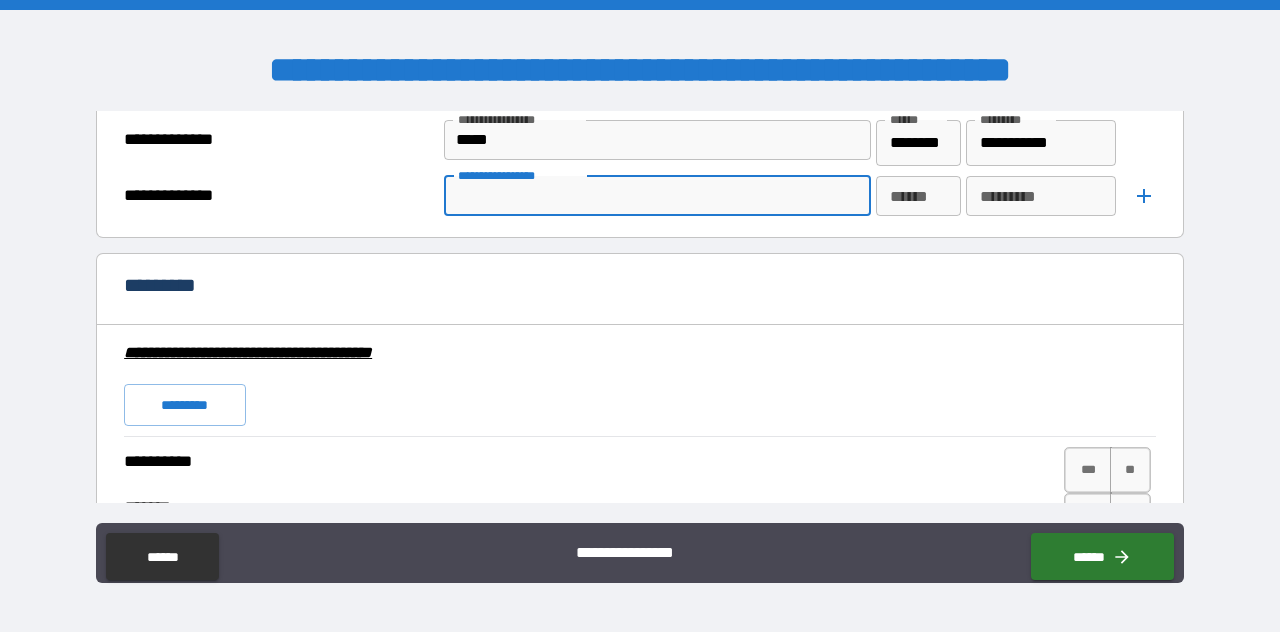 click on "**********" at bounding box center (656, 196) 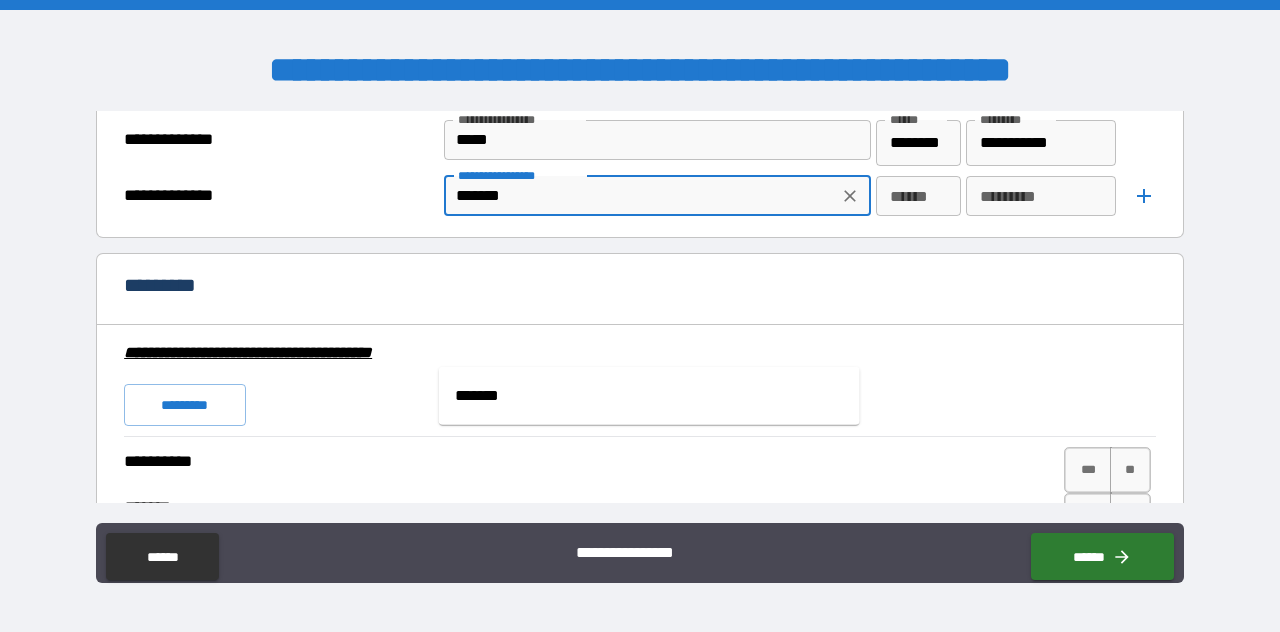 type on "*******" 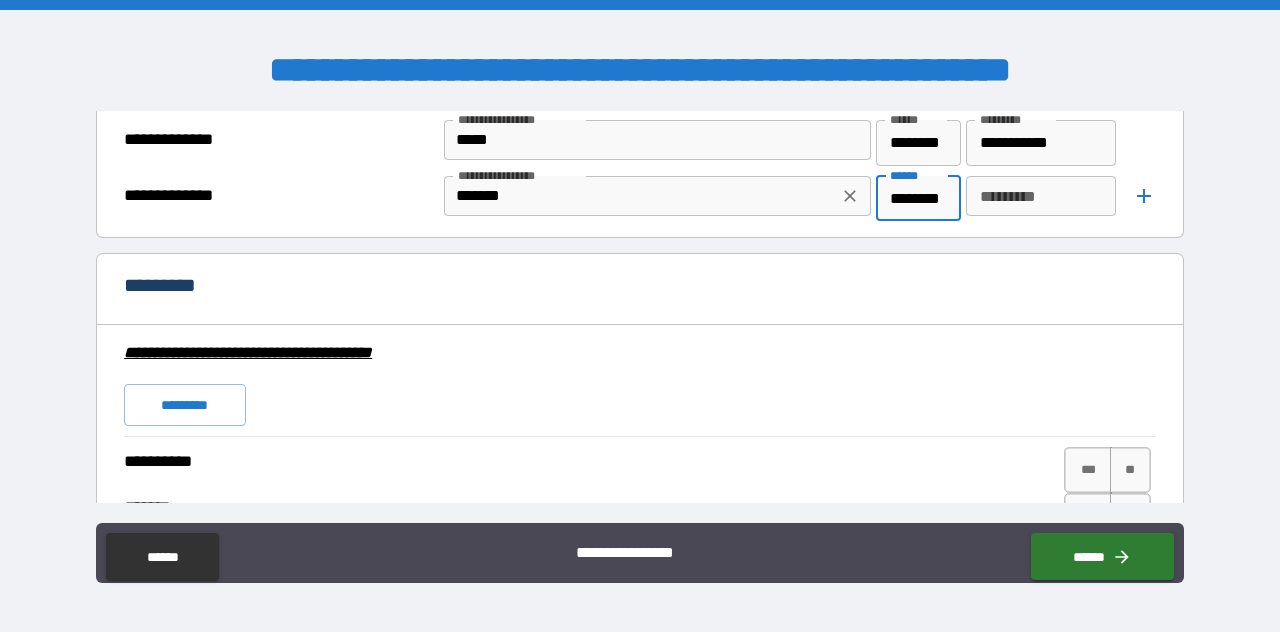 scroll, scrollTop: 0, scrollLeft: 12, axis: horizontal 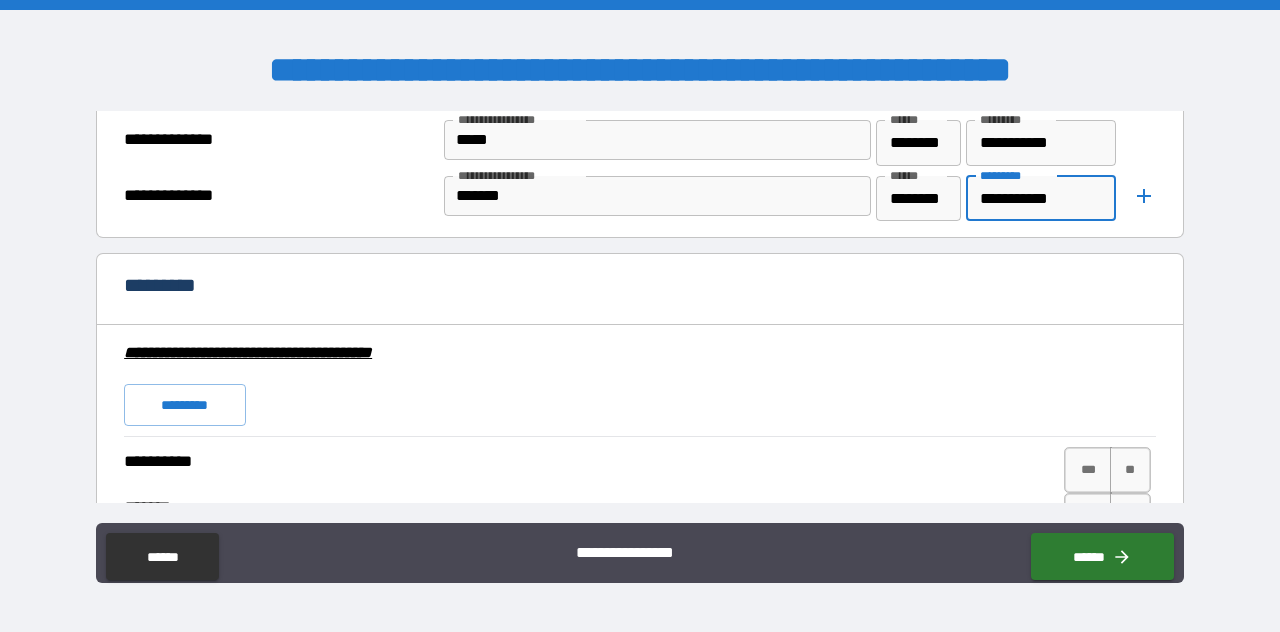 type on "**********" 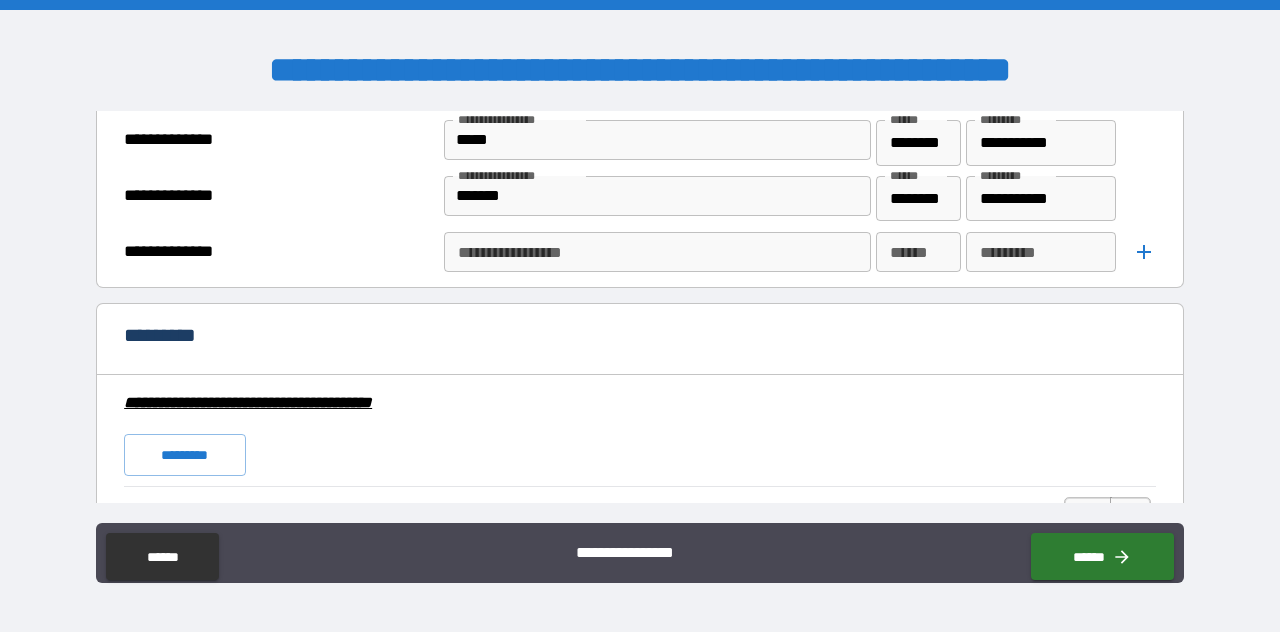 scroll, scrollTop: 0, scrollLeft: 0, axis: both 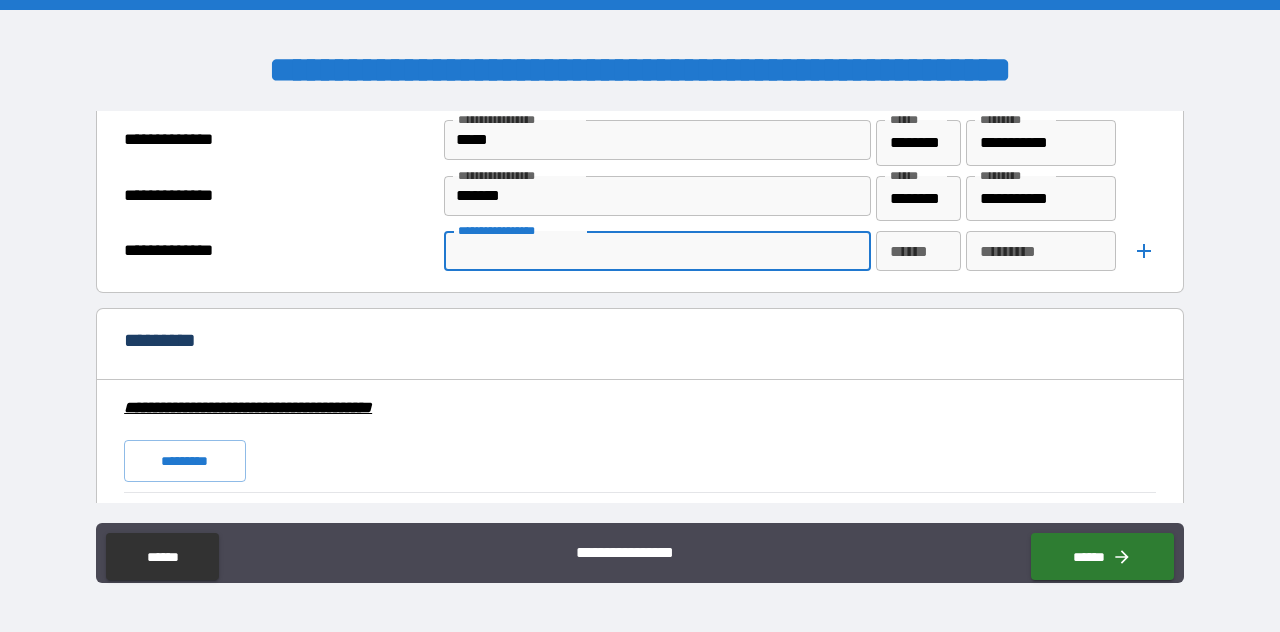 click on "**********" at bounding box center [656, 251] 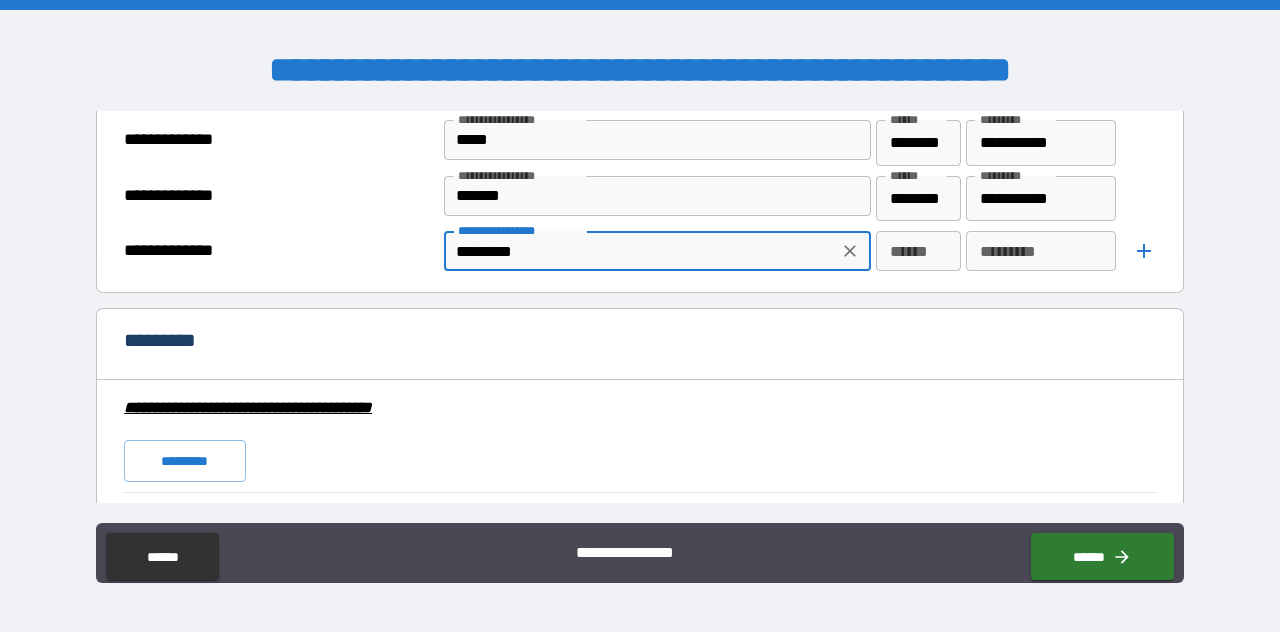 type on "*********" 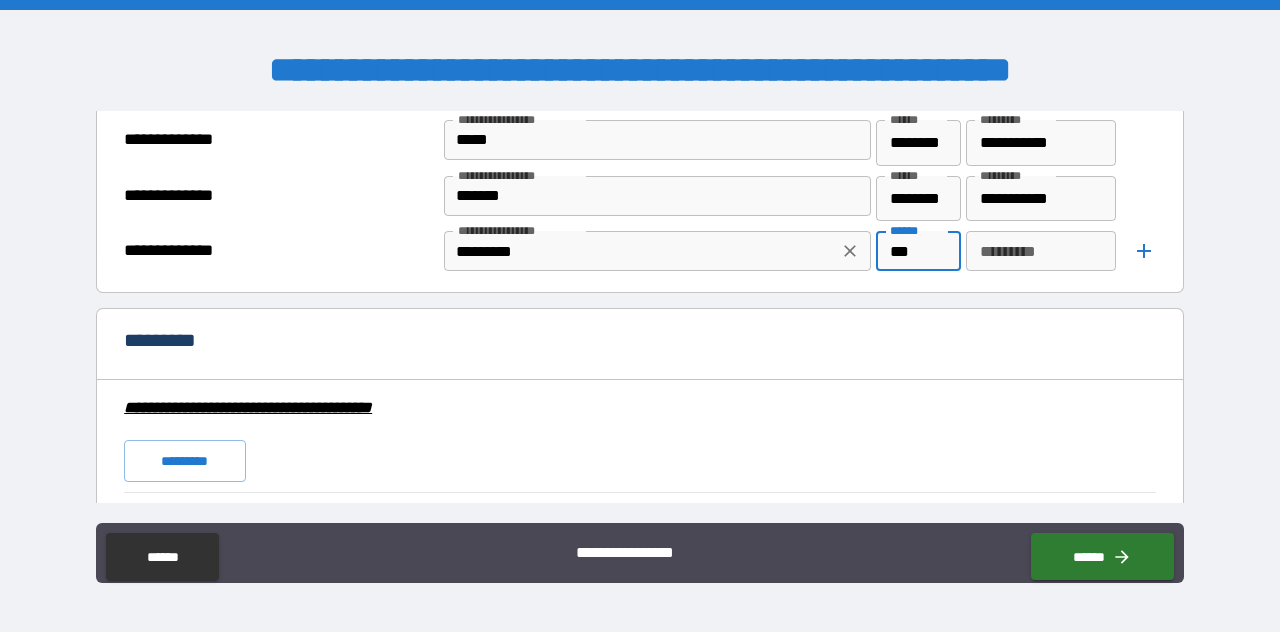 type on "***" 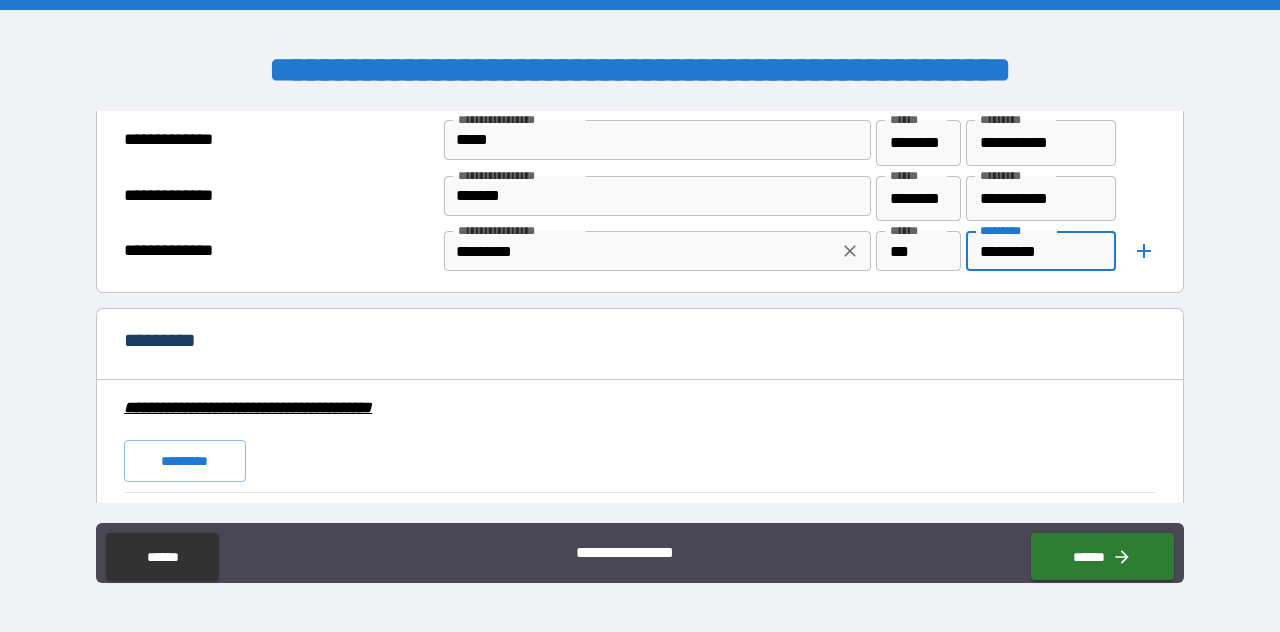 type on "*********" 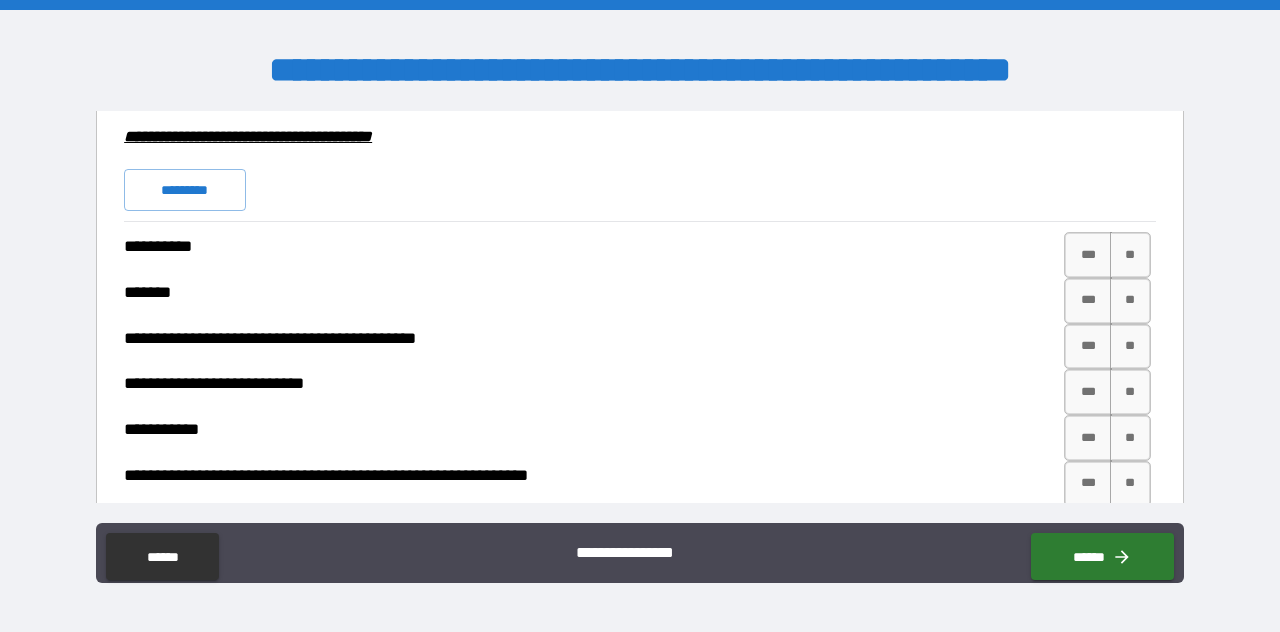 scroll, scrollTop: 5104, scrollLeft: 0, axis: vertical 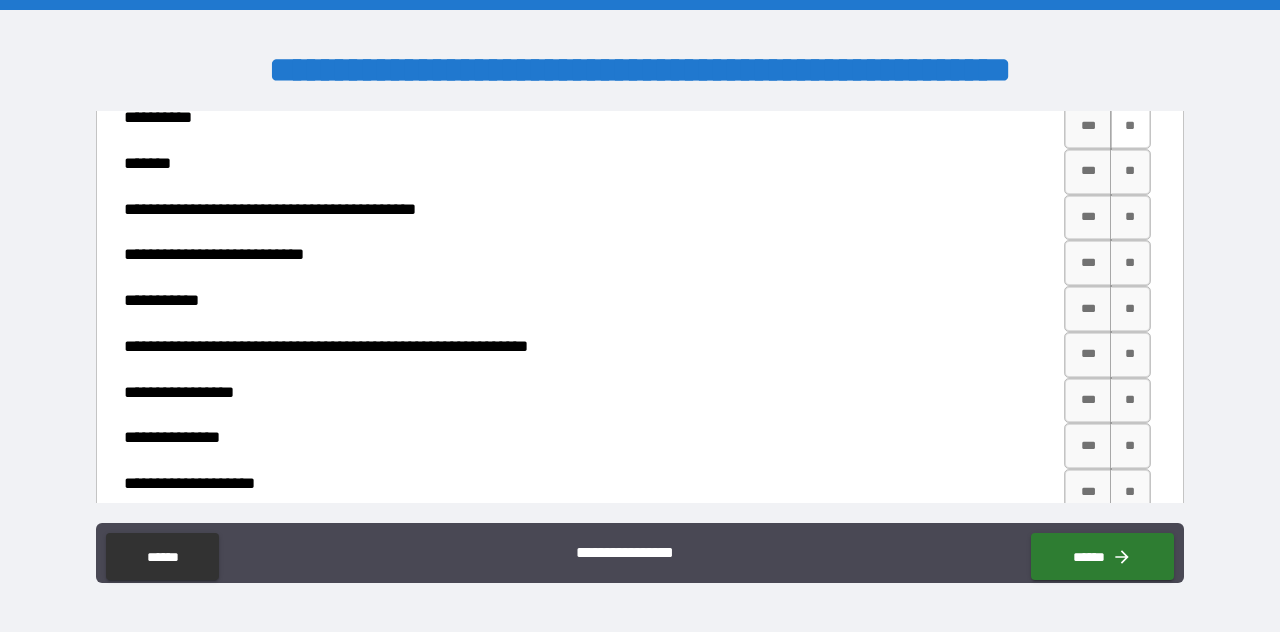 click on "**" at bounding box center [1130, 126] 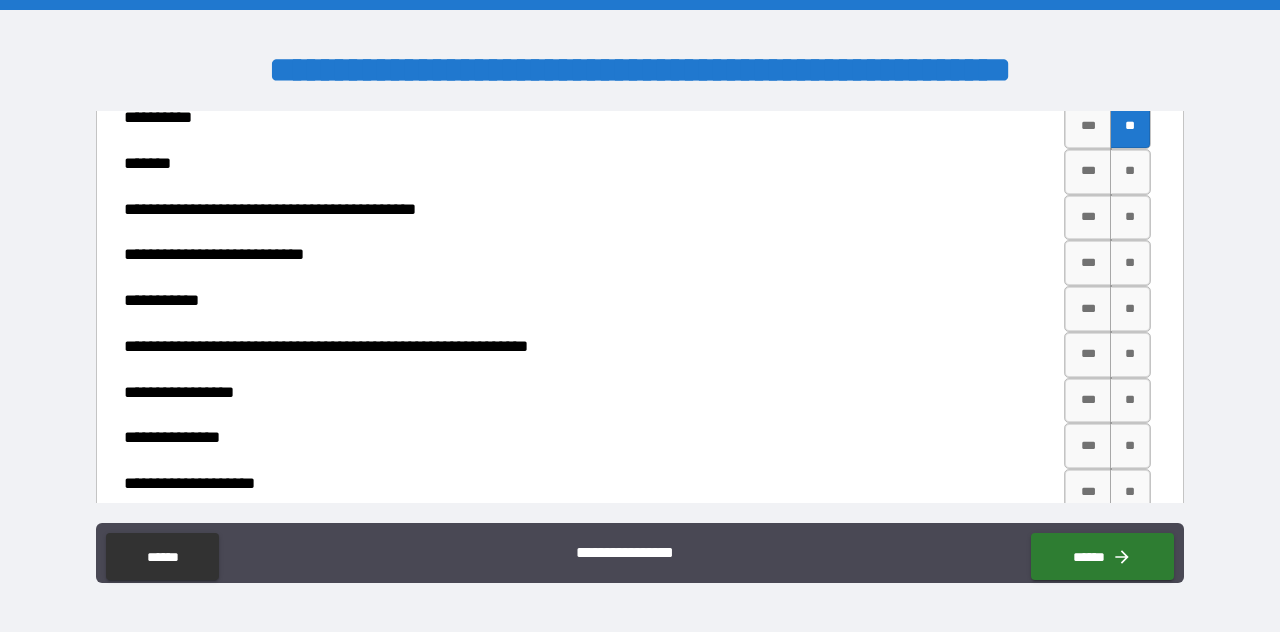 scroll, scrollTop: 5204, scrollLeft: 0, axis: vertical 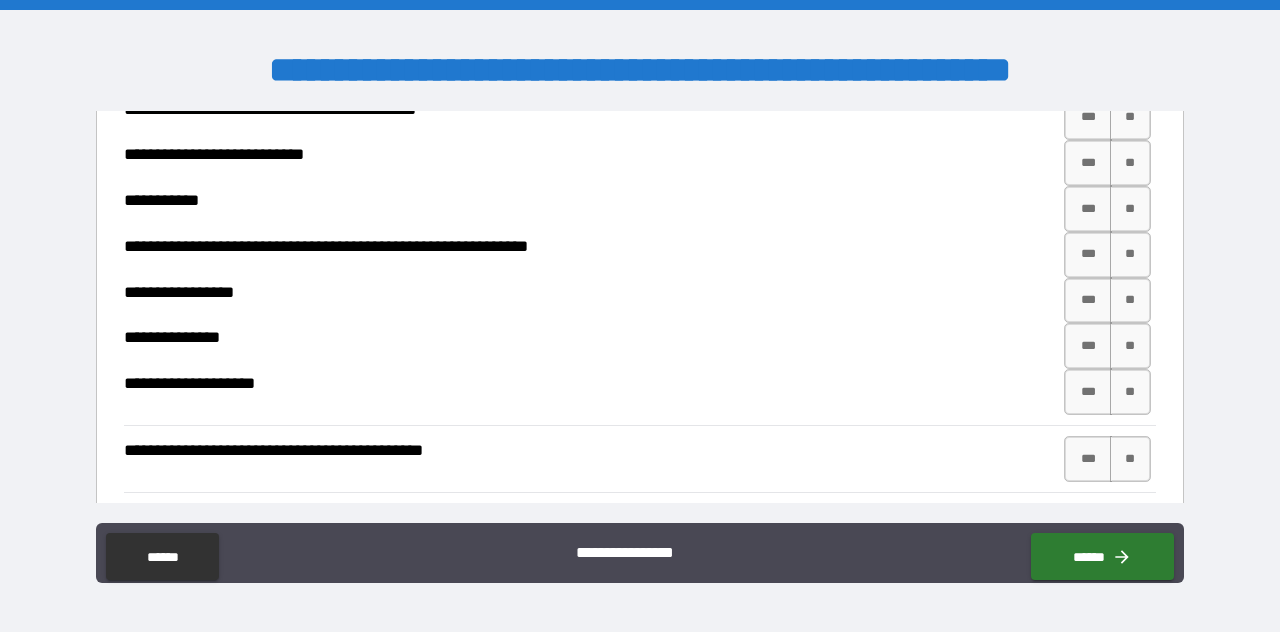 click on "**" at bounding box center (1130, 72) 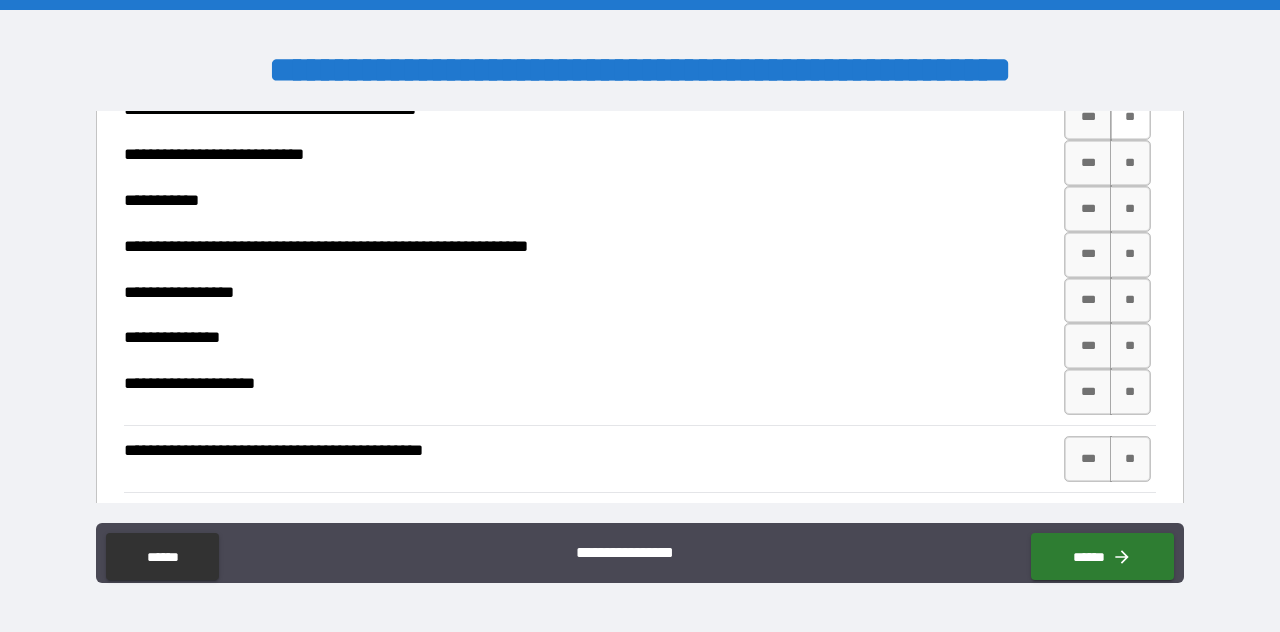 click on "**" at bounding box center [1130, 118] 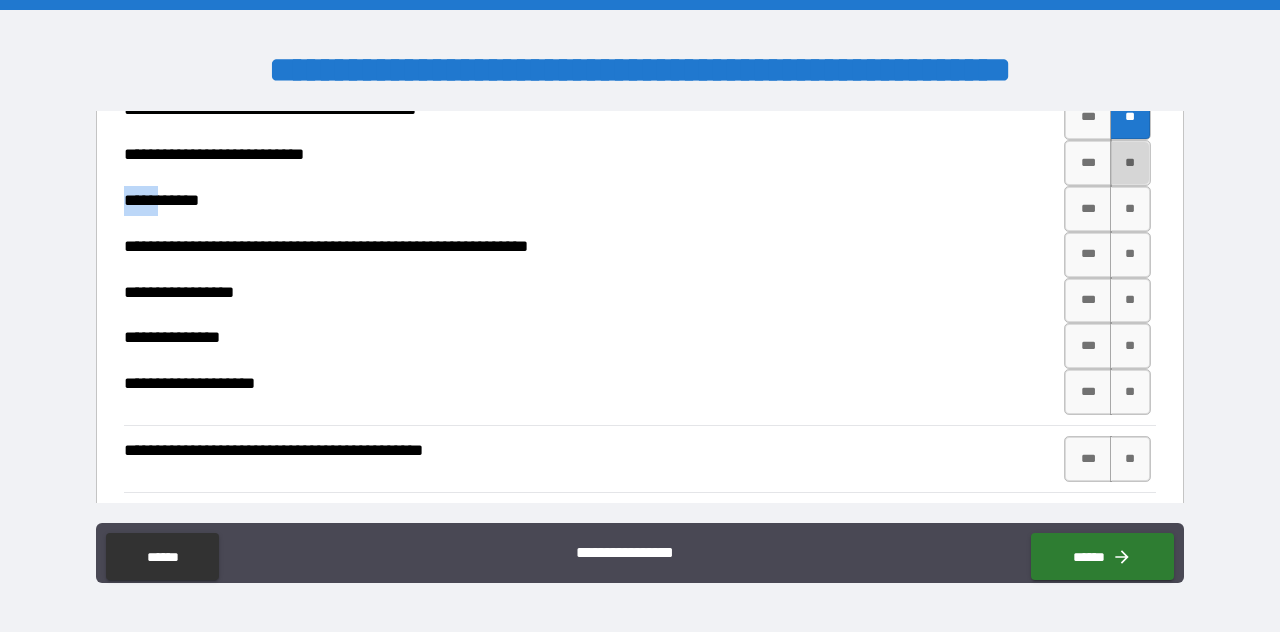 click on "**" at bounding box center [1130, 163] 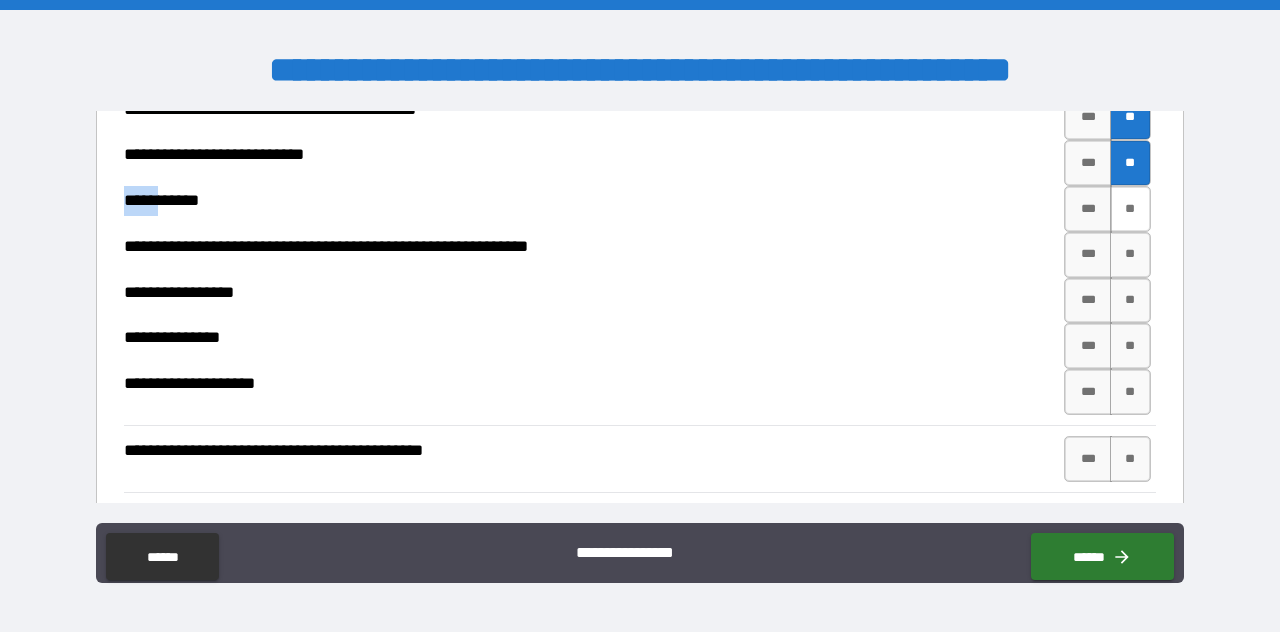 click on "**" at bounding box center [1130, 209] 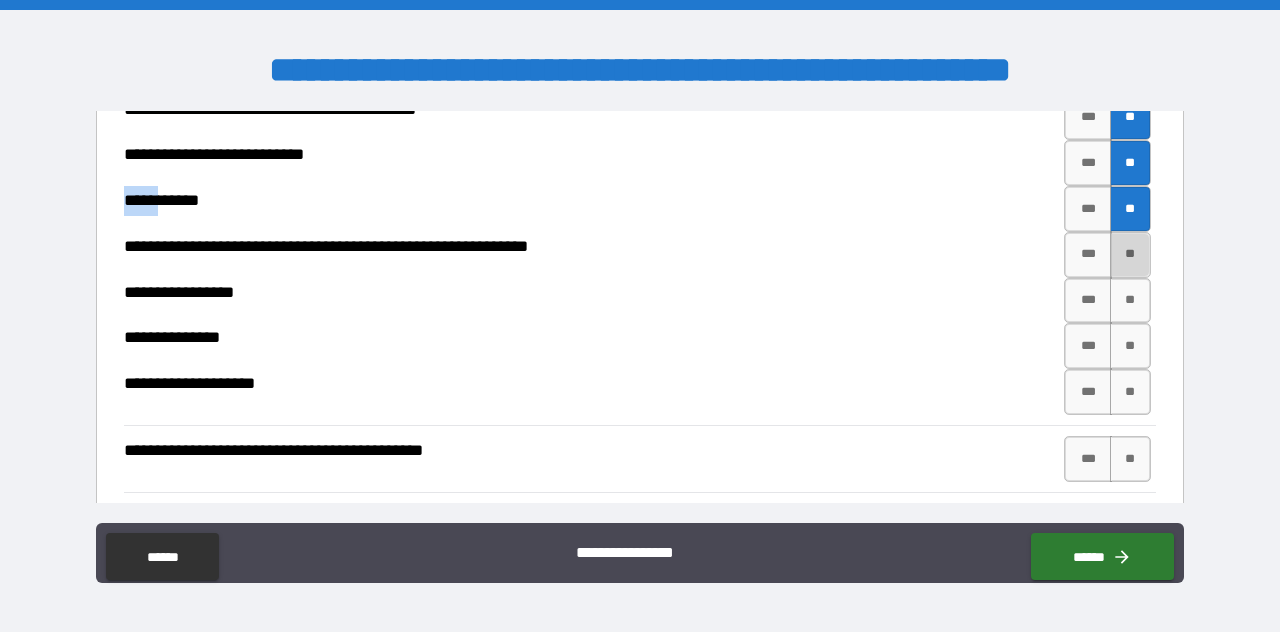 click on "**" at bounding box center [1130, 255] 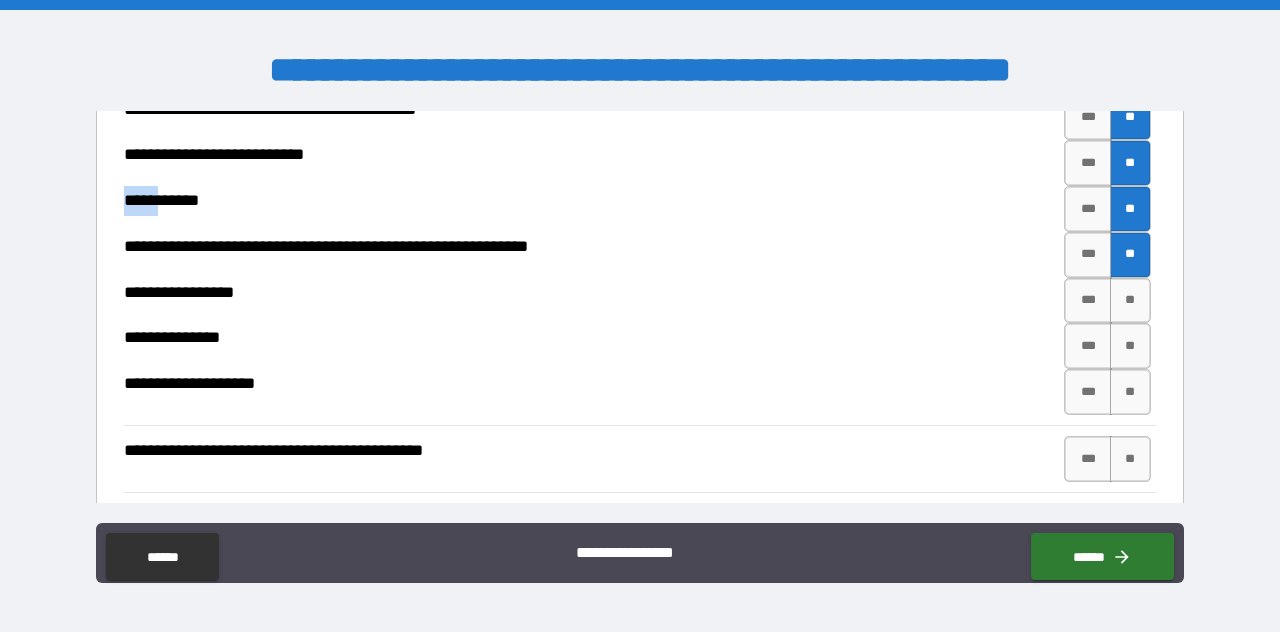 click on "**********" at bounding box center [637, 301] 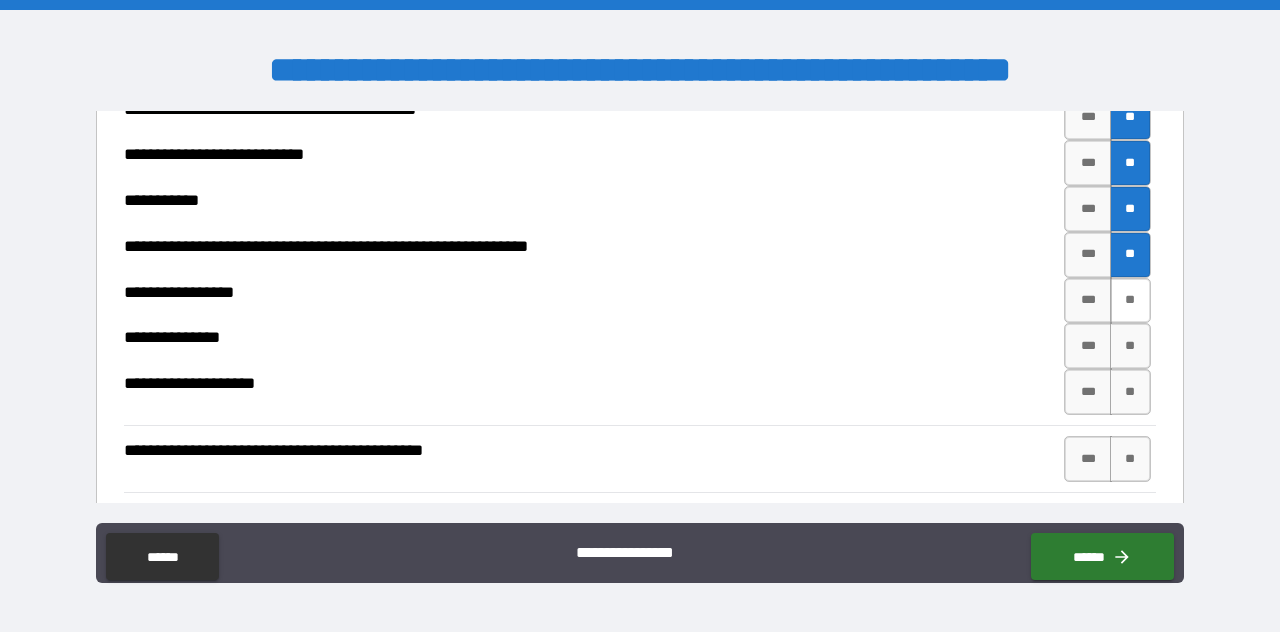 click on "**" at bounding box center [1130, 301] 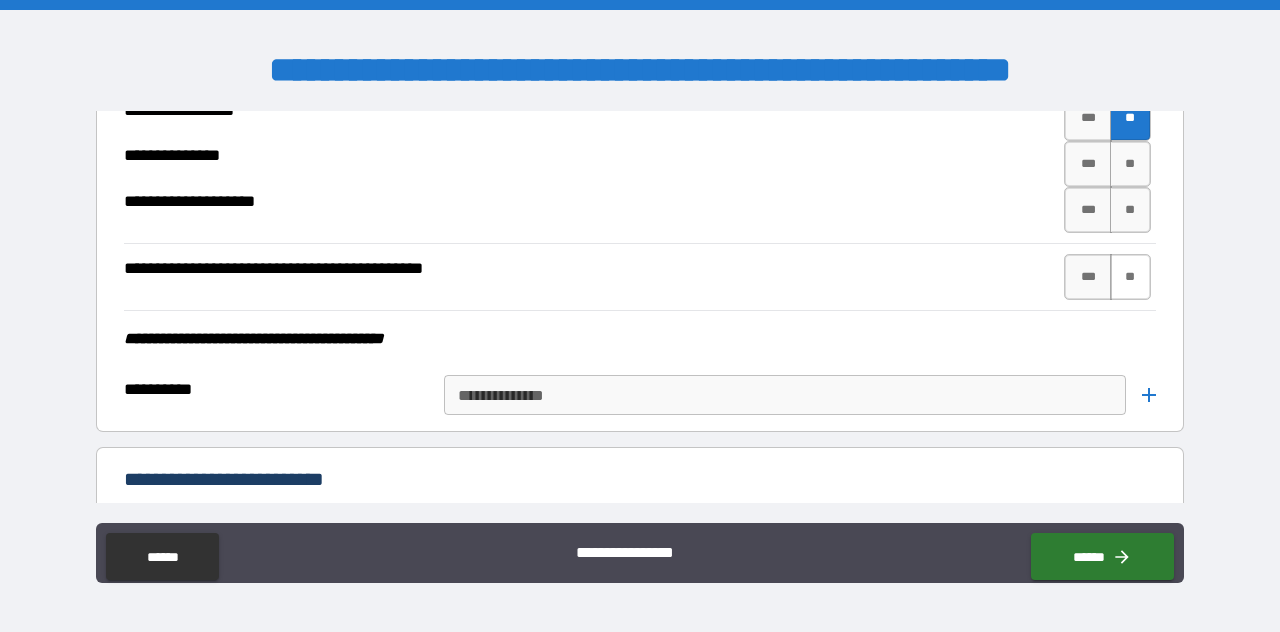 scroll, scrollTop: 5404, scrollLeft: 0, axis: vertical 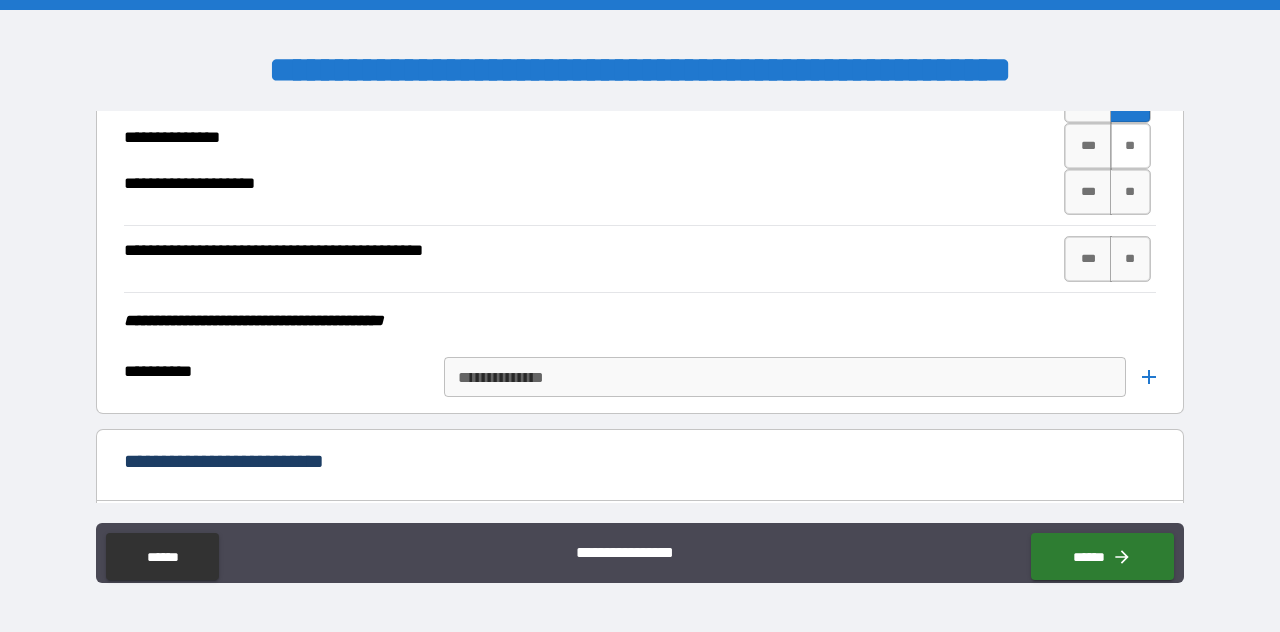 click on "**" at bounding box center (1130, 146) 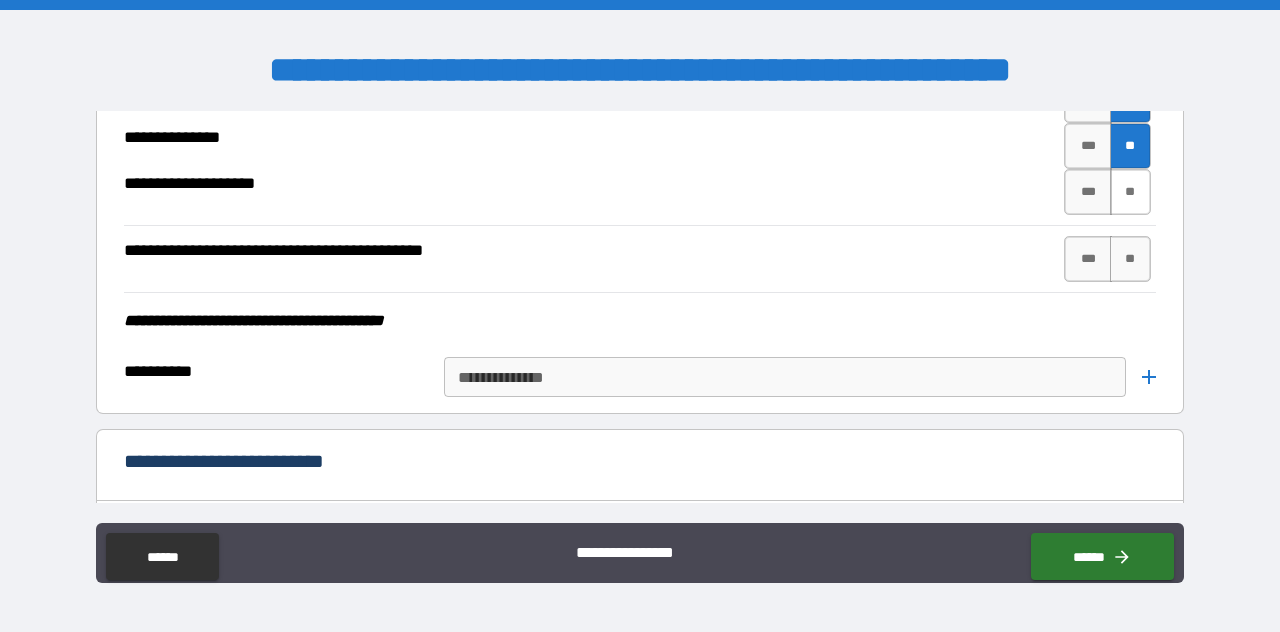 click on "**" at bounding box center [1130, 192] 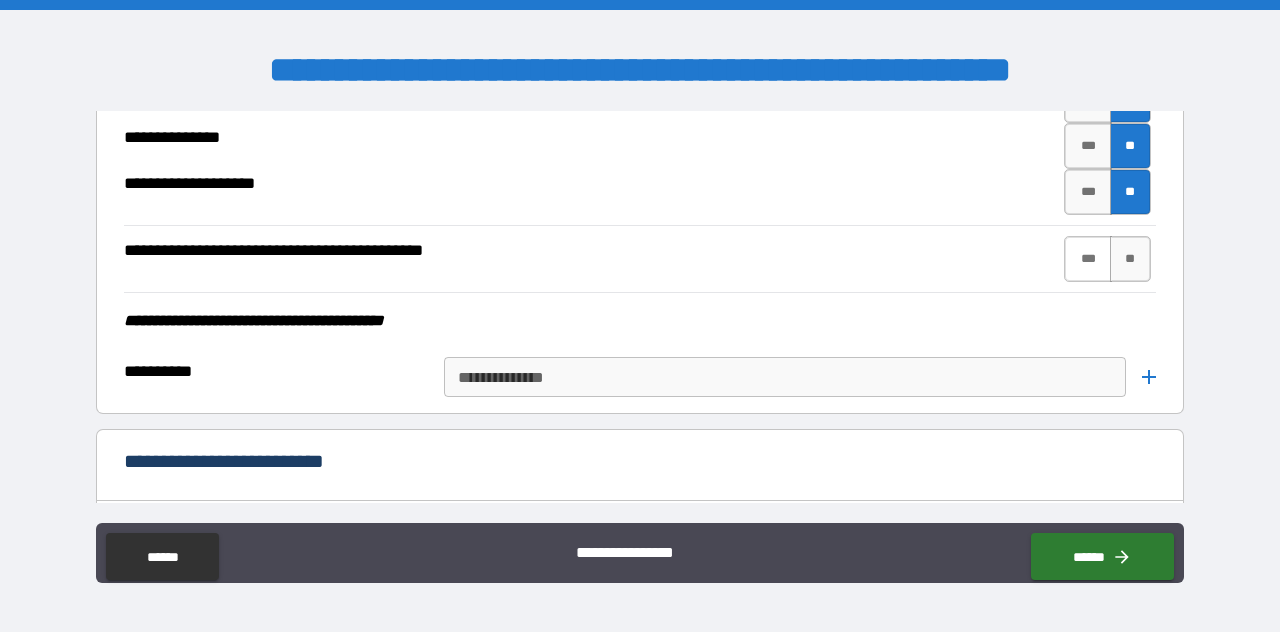 click on "**" at bounding box center [1130, 259] 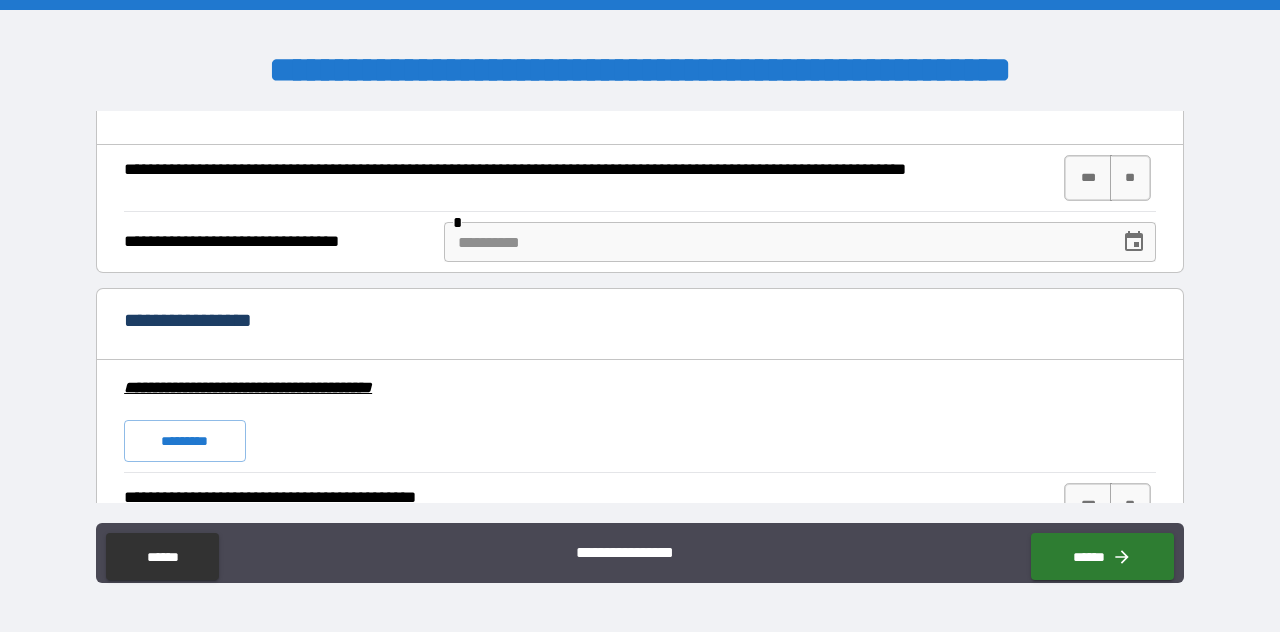 scroll, scrollTop: 5804, scrollLeft: 0, axis: vertical 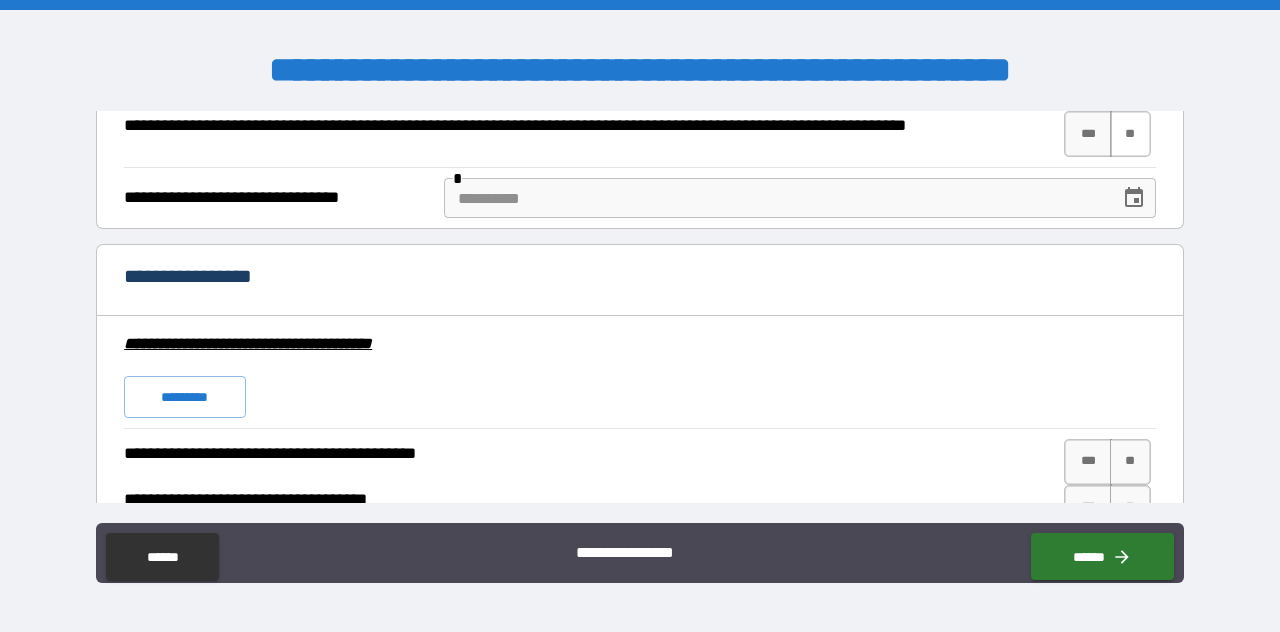 click on "**" at bounding box center [1130, 134] 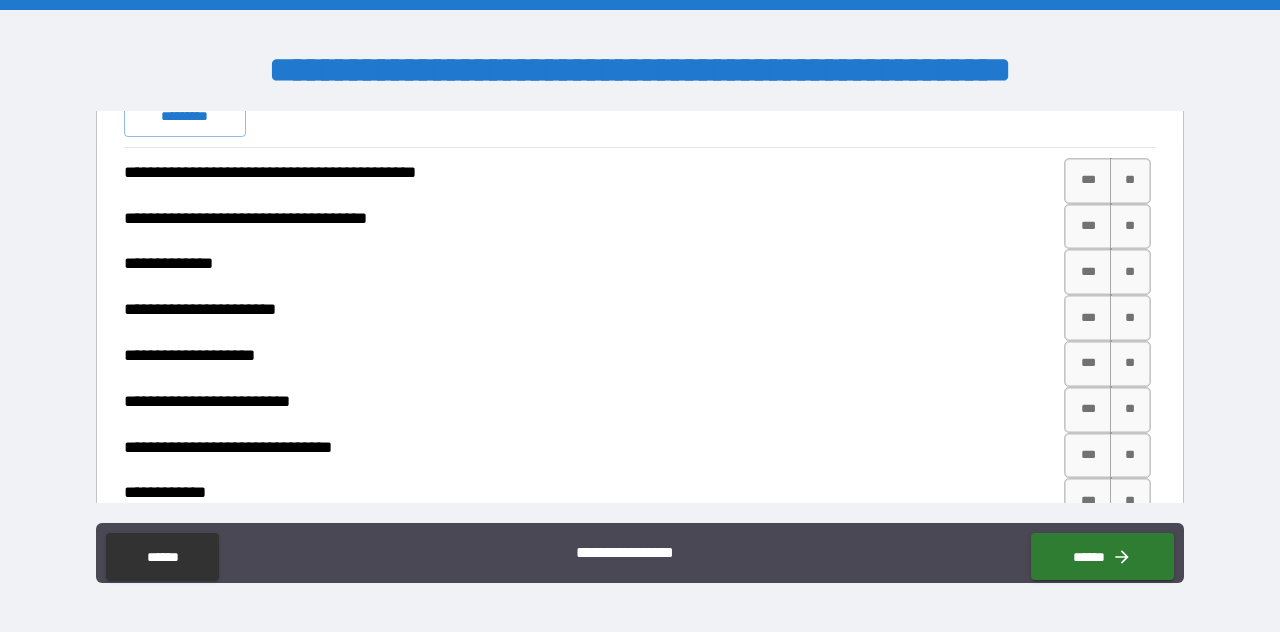 scroll, scrollTop: 6104, scrollLeft: 0, axis: vertical 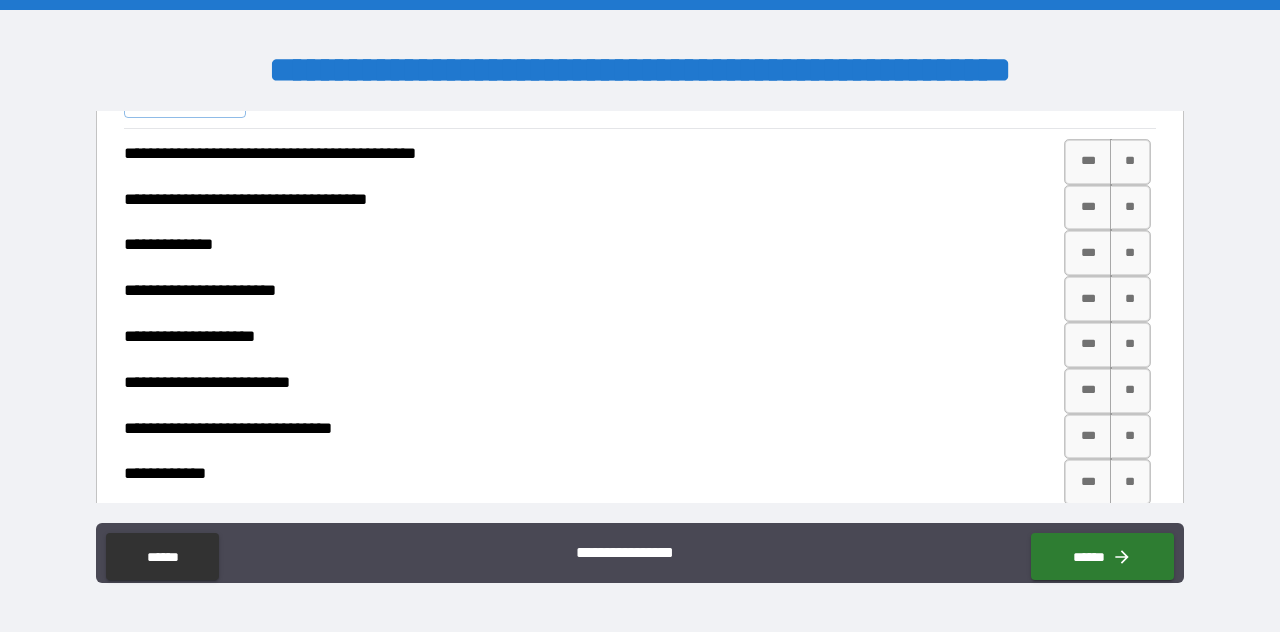 click on "**********" at bounding box center [640, 162] 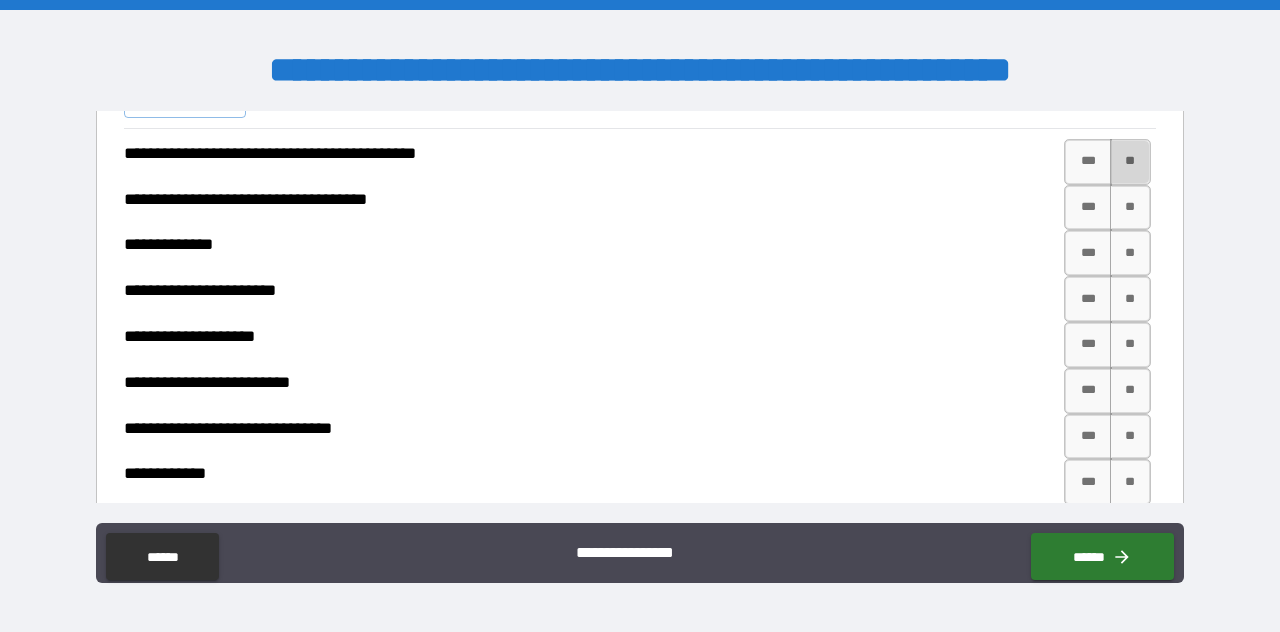 click on "**" at bounding box center [1130, 162] 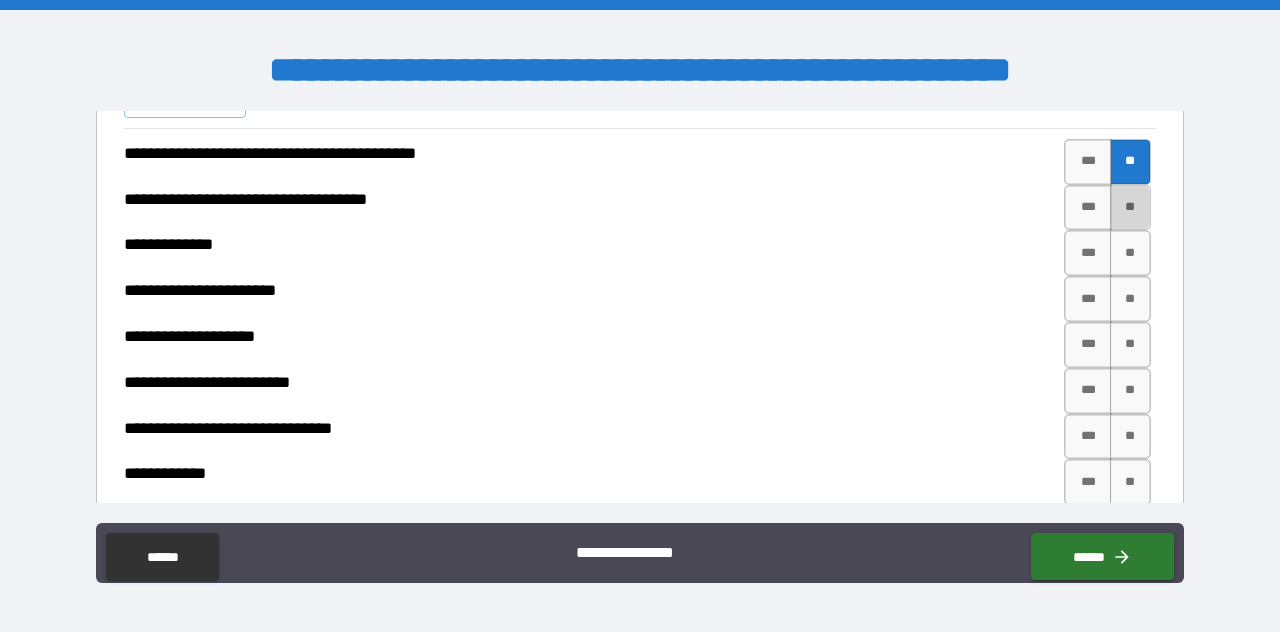click on "**" at bounding box center (1130, 208) 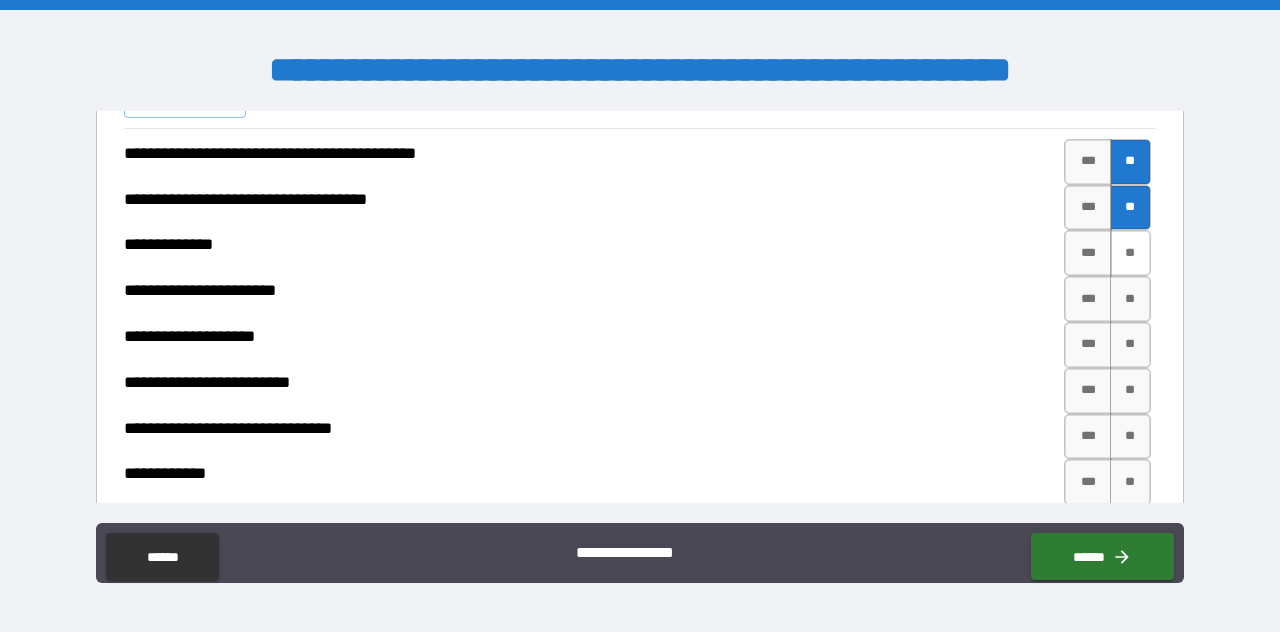 click on "**" at bounding box center [1130, 253] 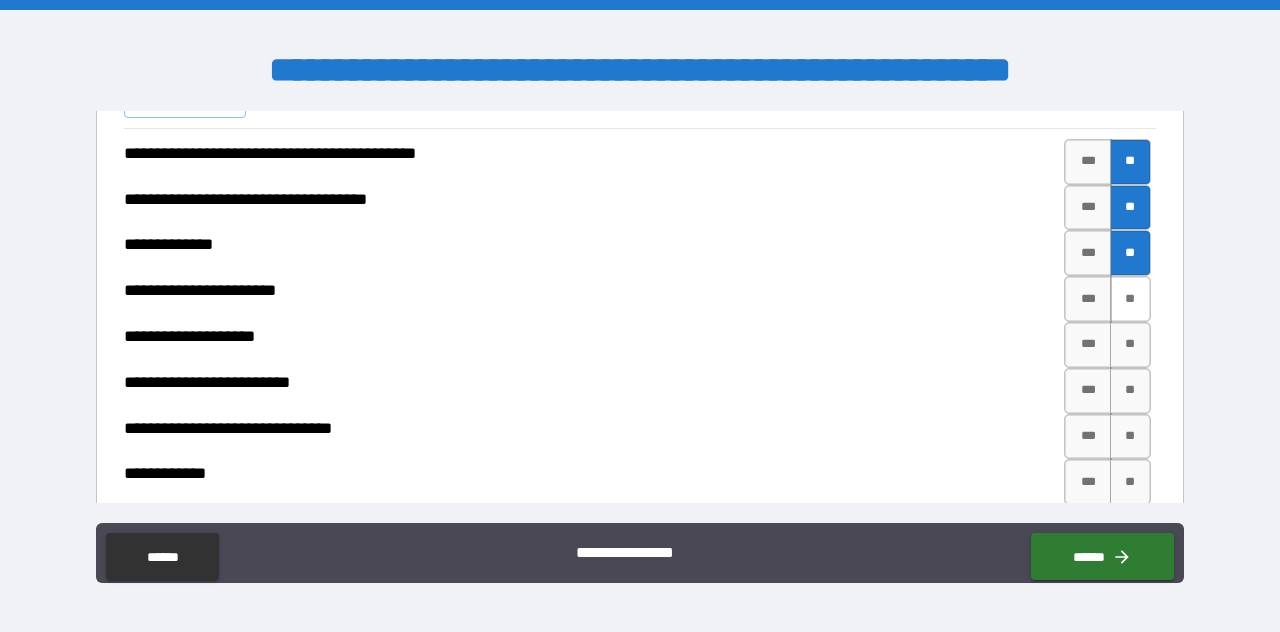 click on "**" at bounding box center (1130, 299) 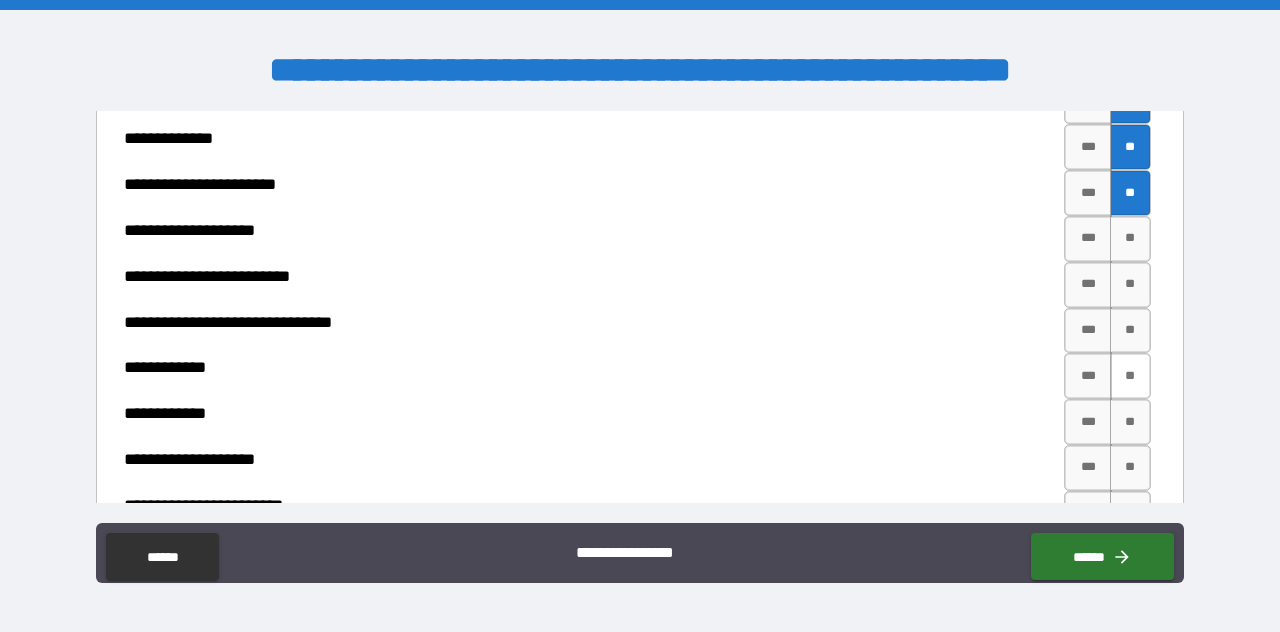 scroll, scrollTop: 6304, scrollLeft: 0, axis: vertical 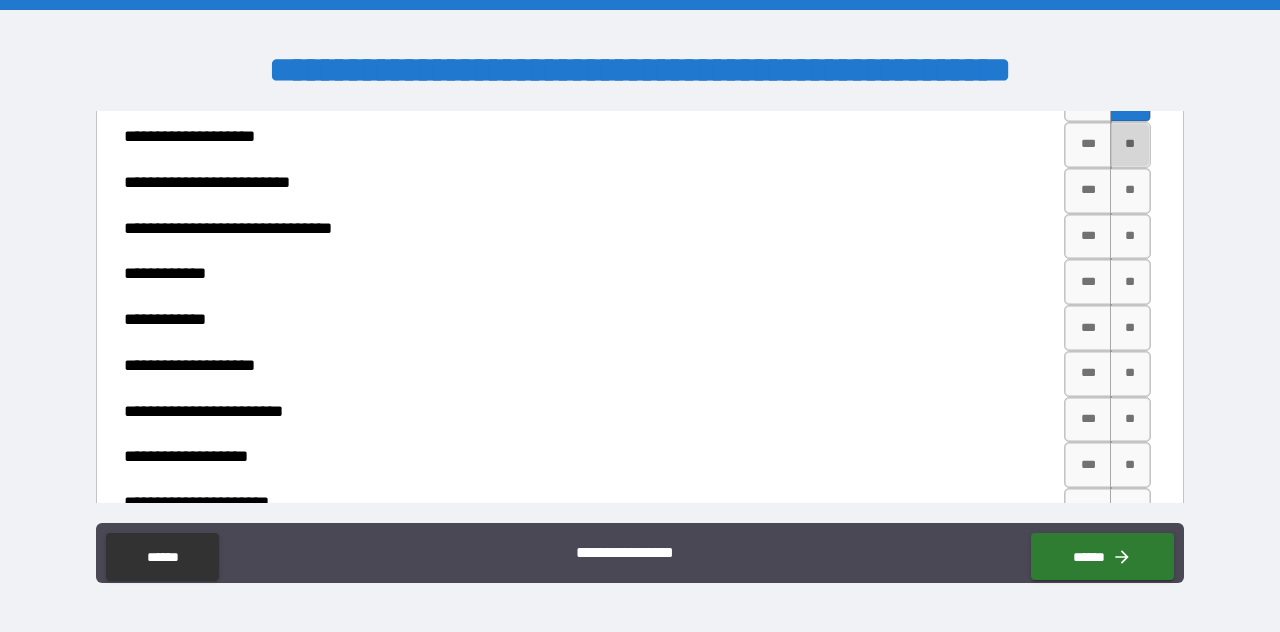 click on "**" at bounding box center (1130, 145) 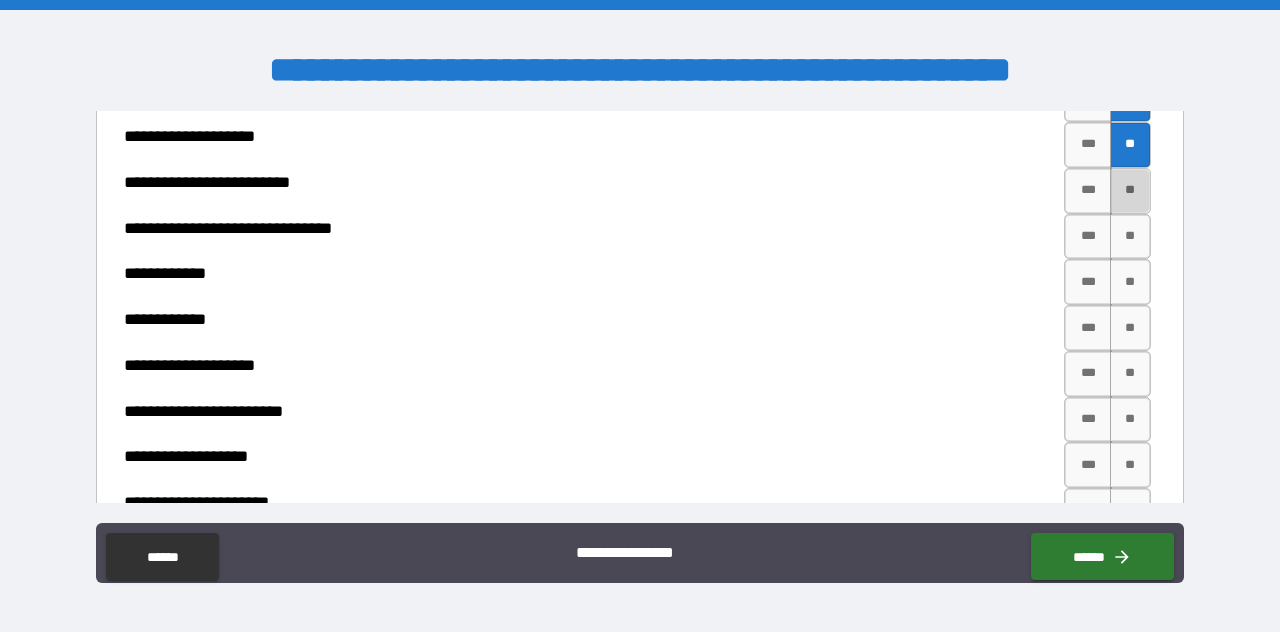 click on "**" at bounding box center [1130, 191] 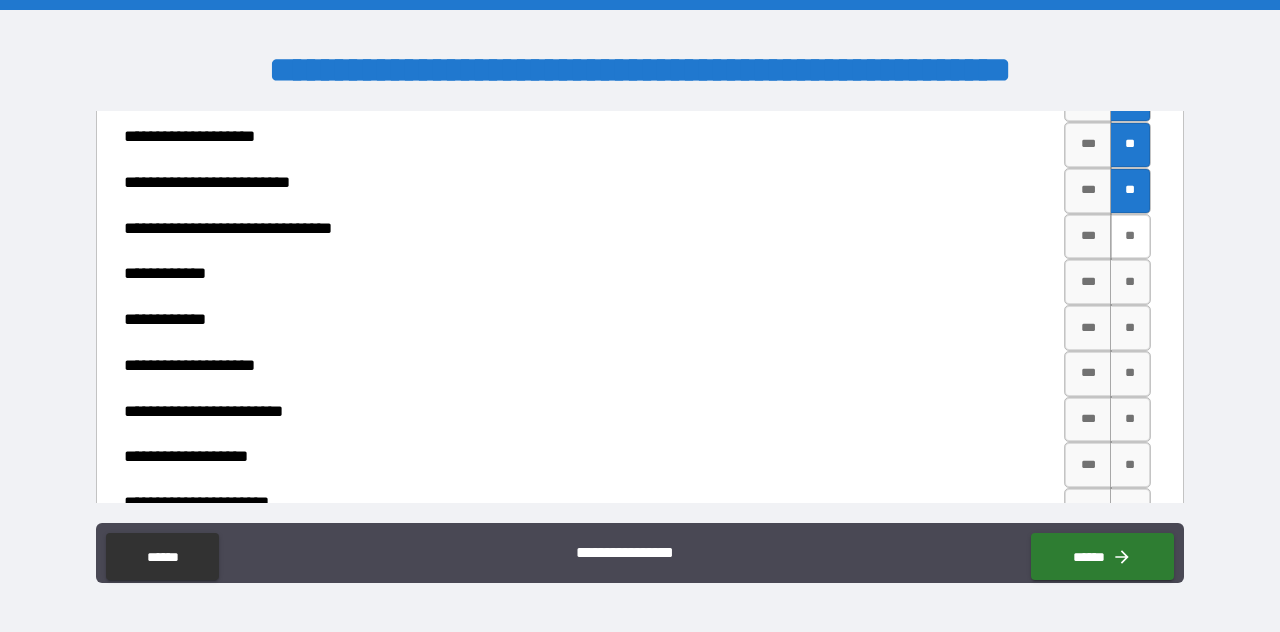 click on "**" at bounding box center (1130, 237) 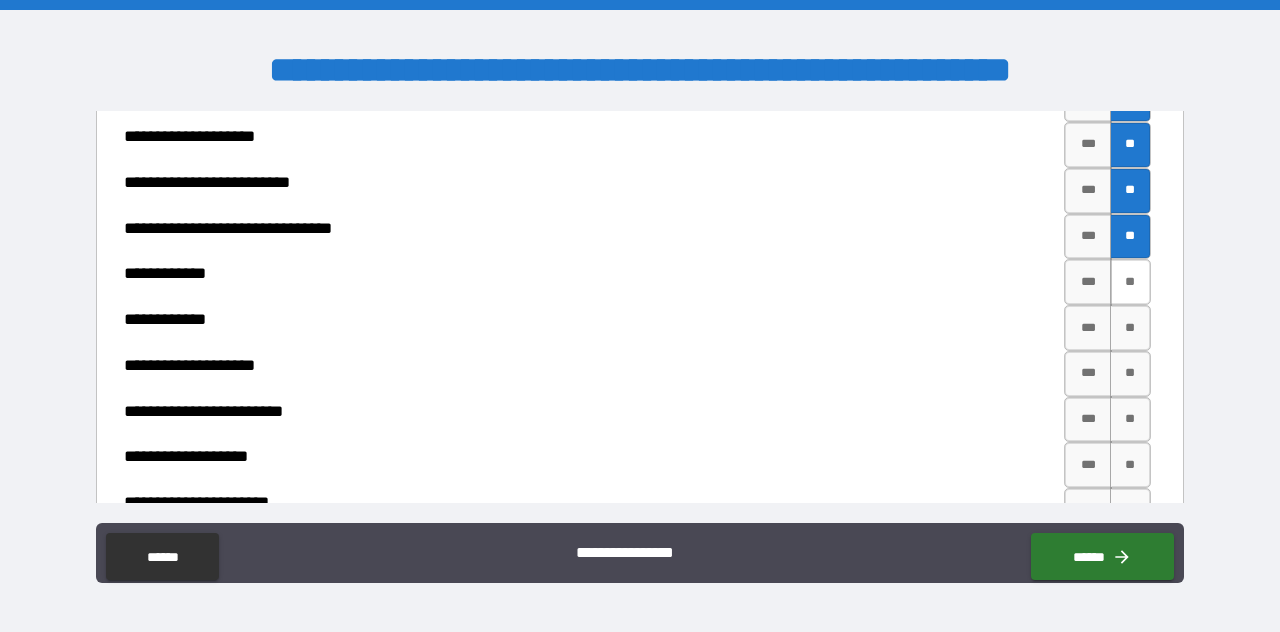 click on "**" at bounding box center [1130, 282] 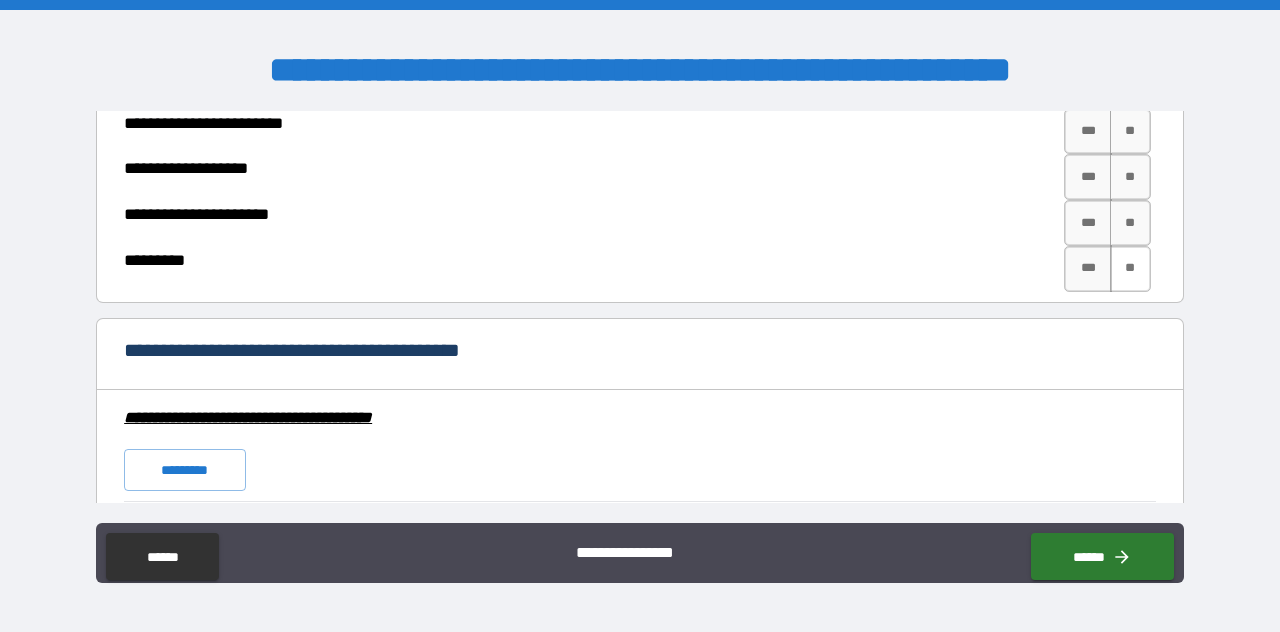 scroll, scrollTop: 6604, scrollLeft: 0, axis: vertical 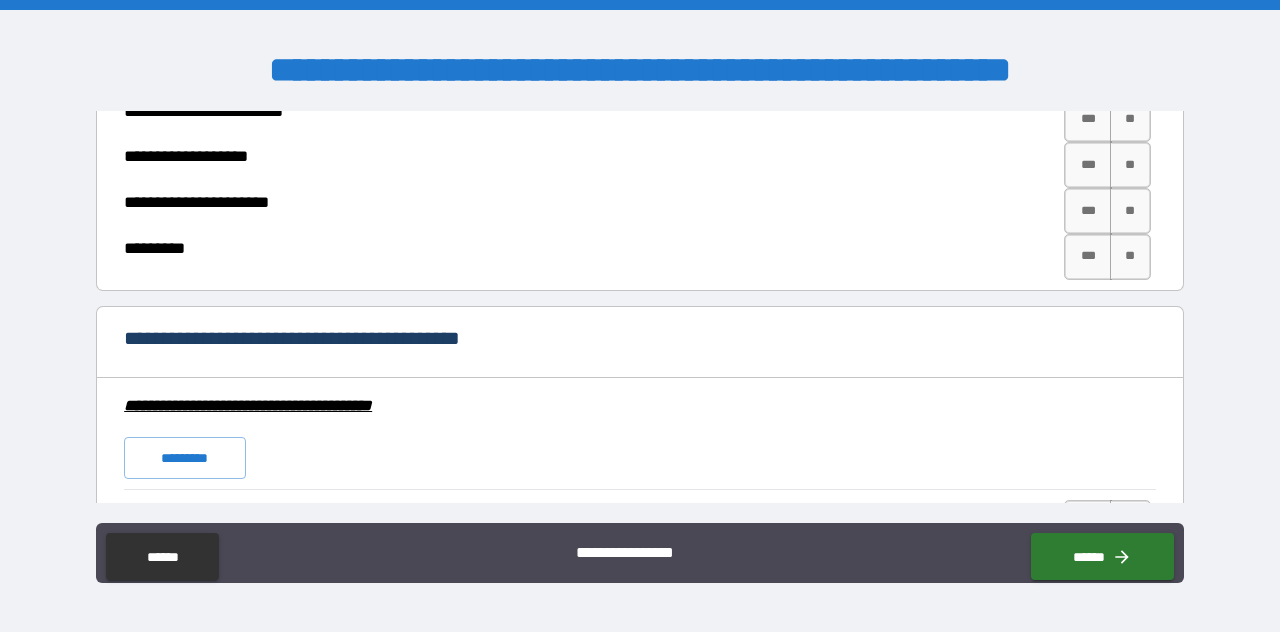 click on "**" at bounding box center [1130, 28] 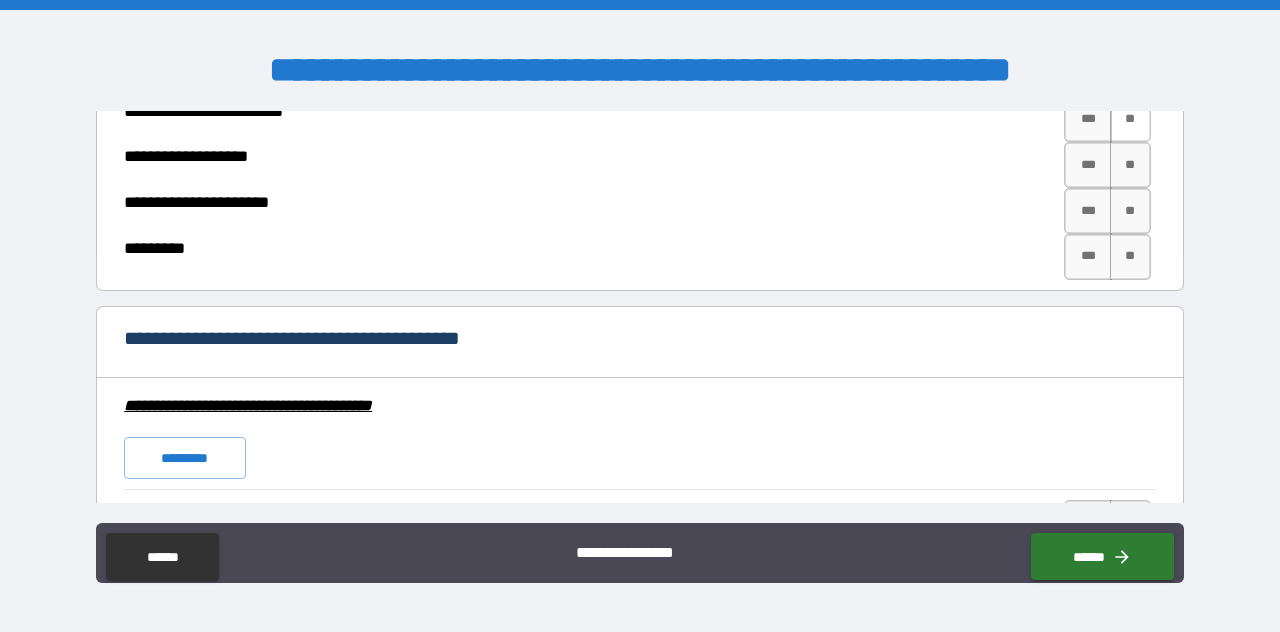click on "**" at bounding box center [1130, 120] 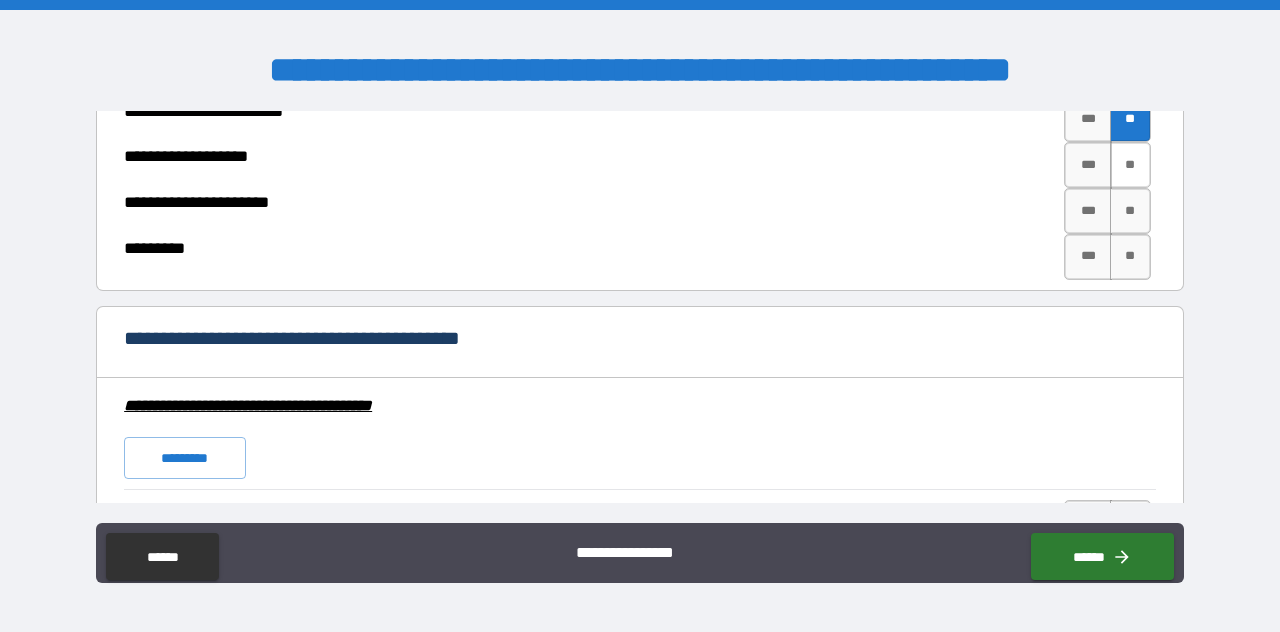 click on "**" at bounding box center (1130, 165) 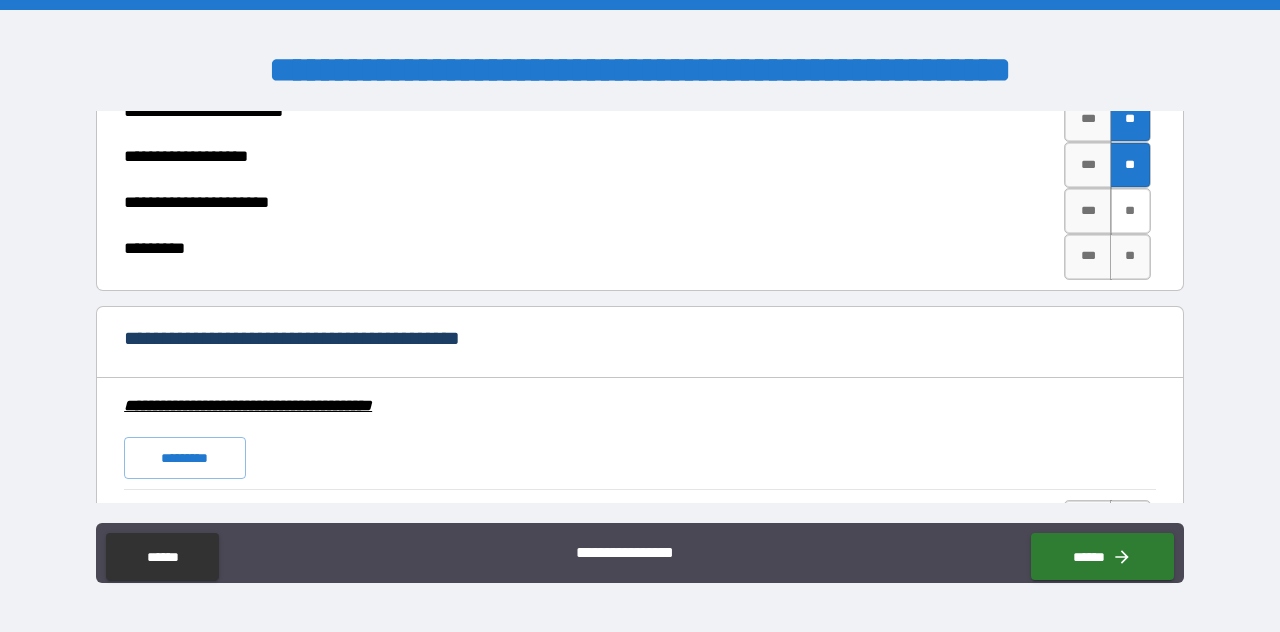 click on "**" at bounding box center (1130, 211) 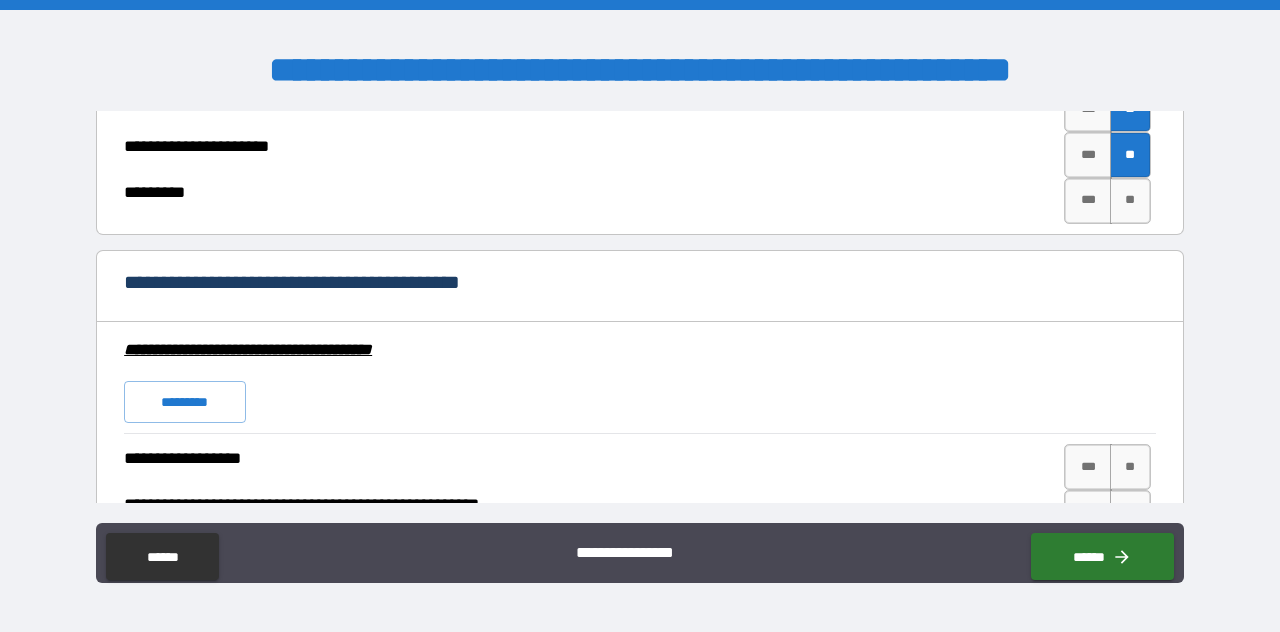 scroll, scrollTop: 6704, scrollLeft: 0, axis: vertical 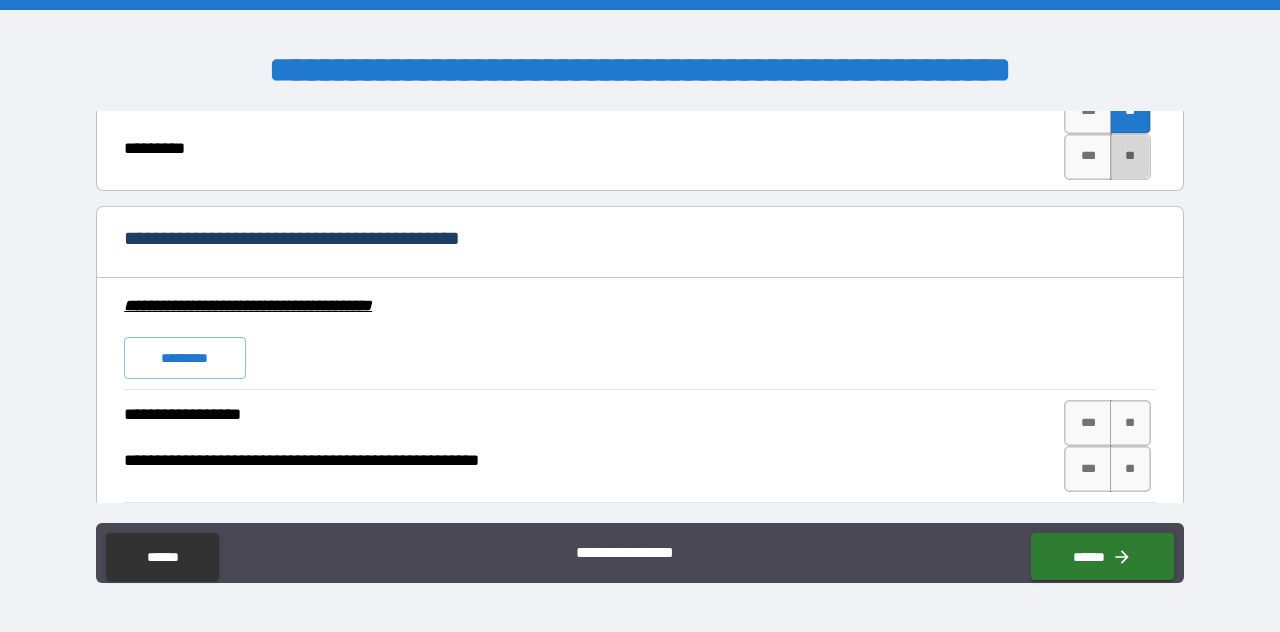 click on "**" at bounding box center (1130, 157) 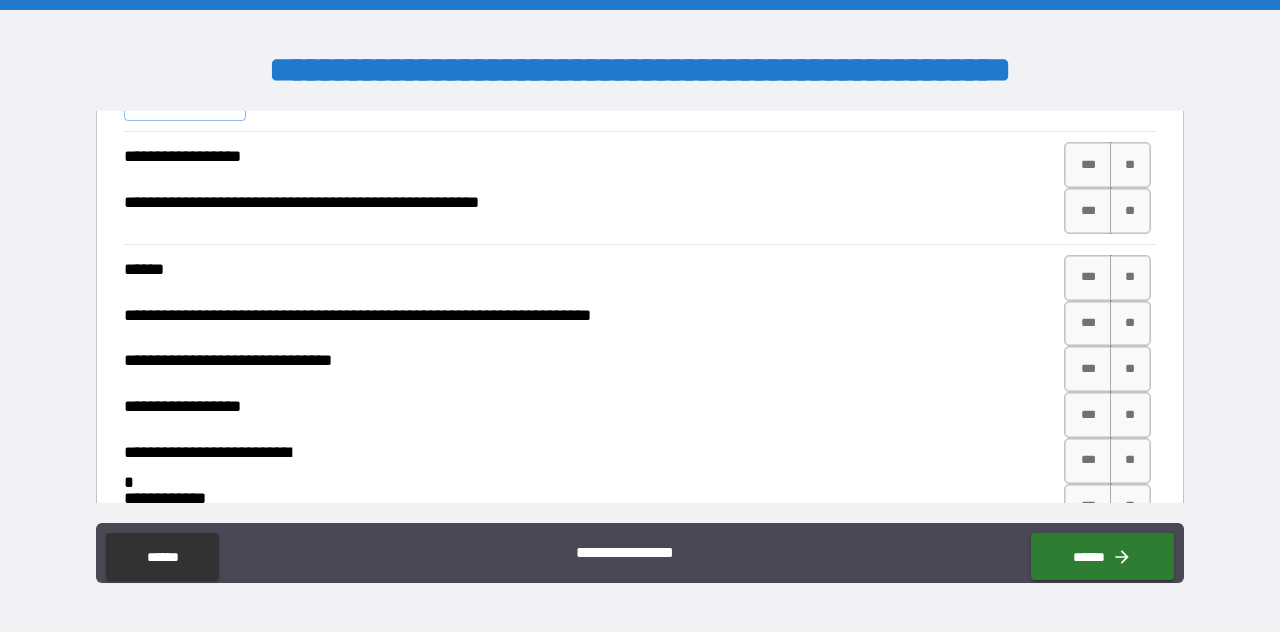 scroll, scrollTop: 7004, scrollLeft: 0, axis: vertical 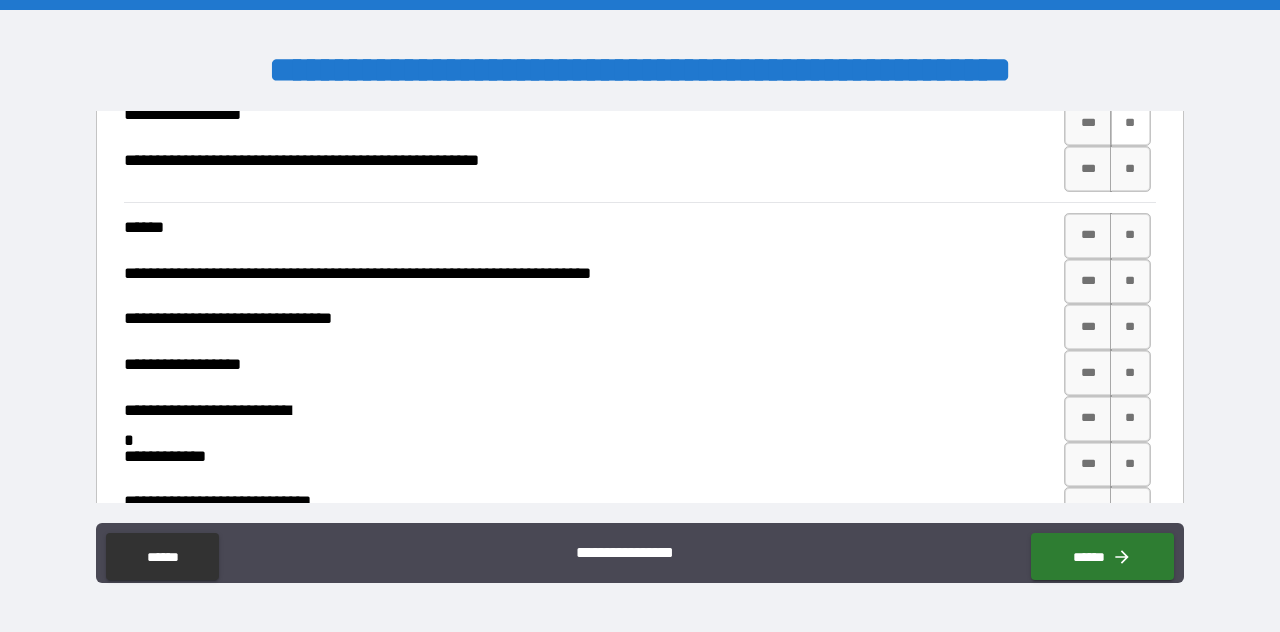 click on "**" at bounding box center [1130, 123] 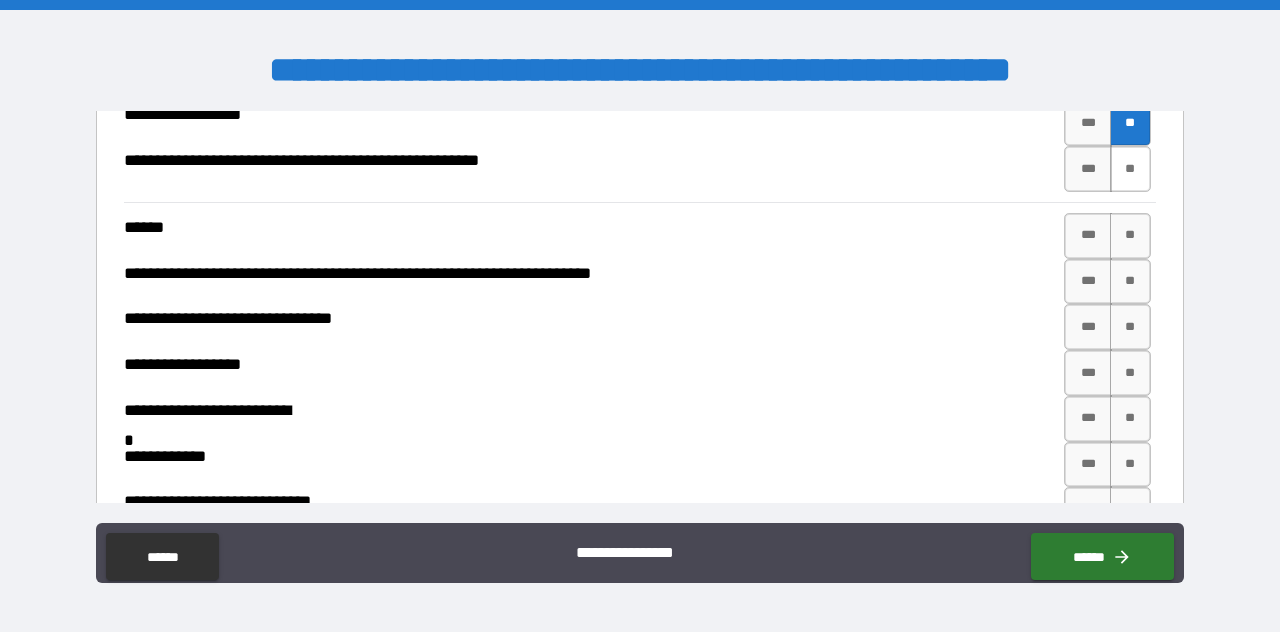 click on "**" at bounding box center [1130, 169] 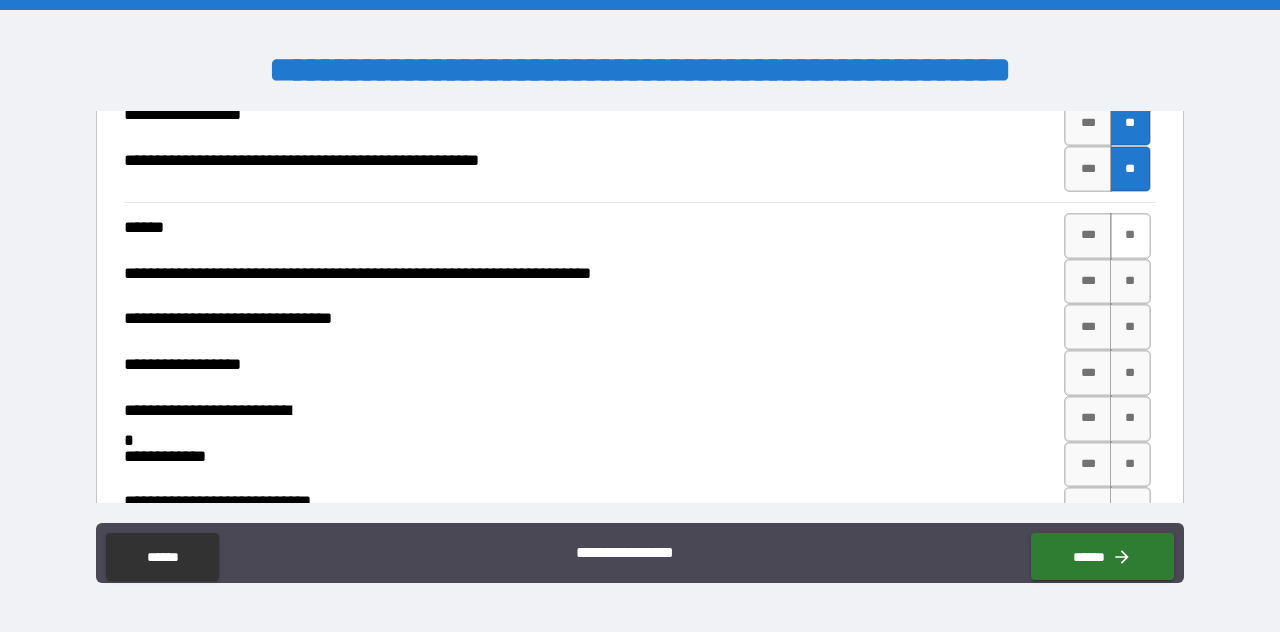 click on "**" at bounding box center (1130, 236) 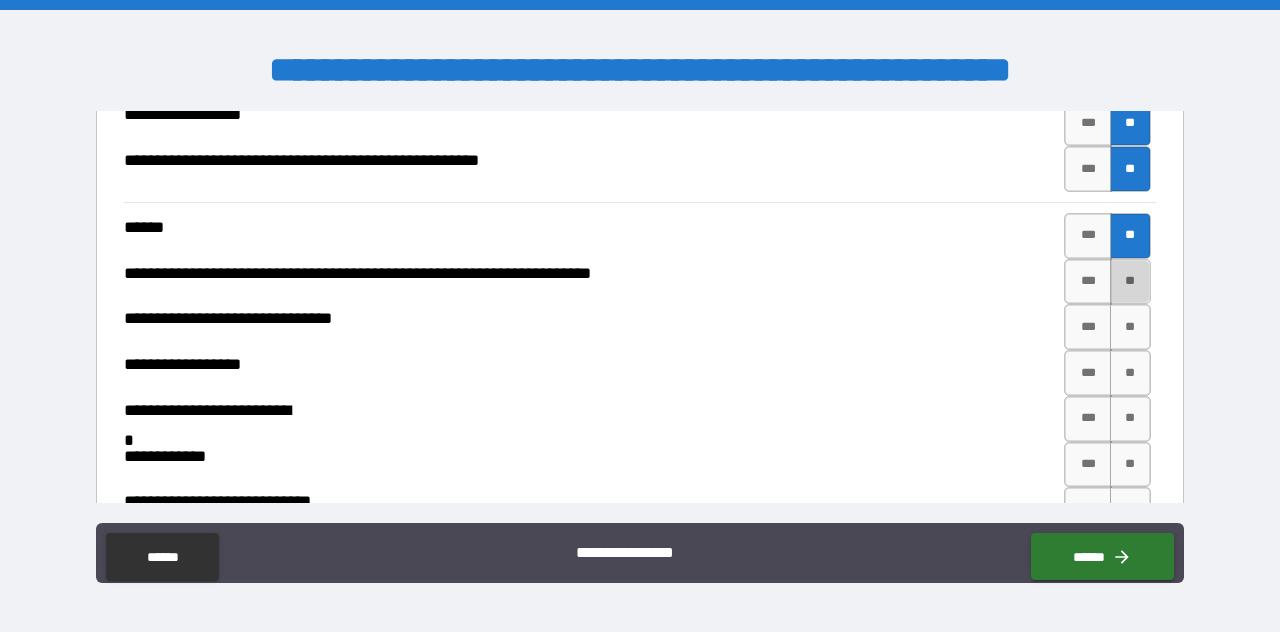 click on "**" at bounding box center [1130, 282] 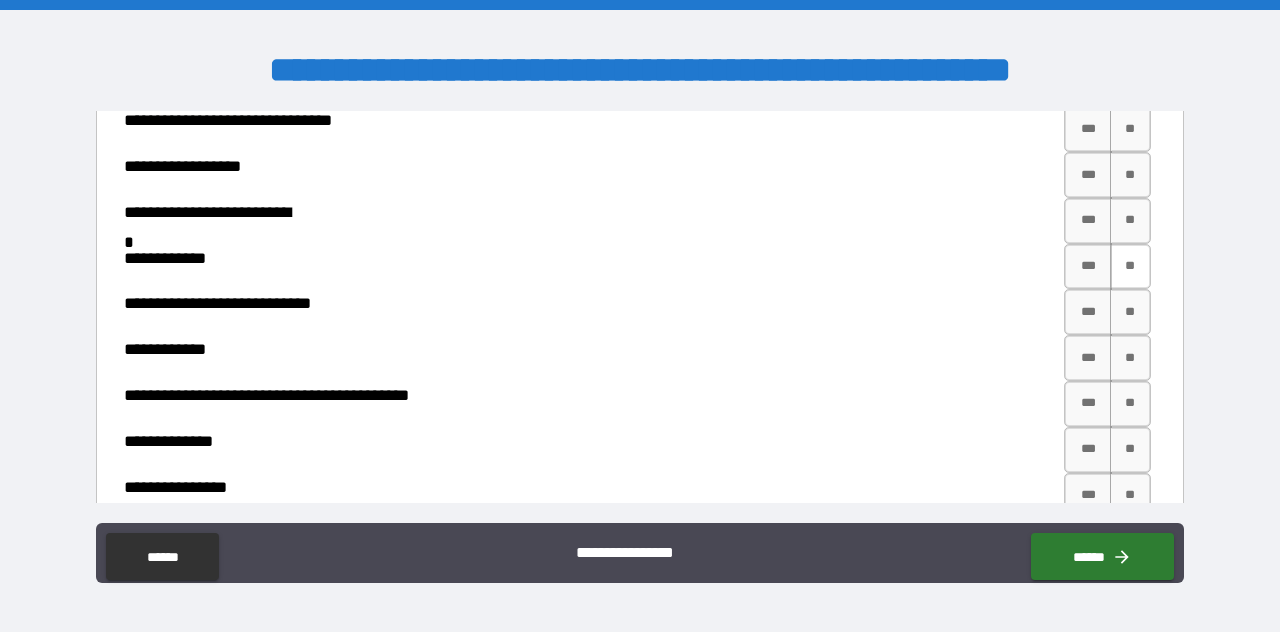 scroll, scrollTop: 7204, scrollLeft: 0, axis: vertical 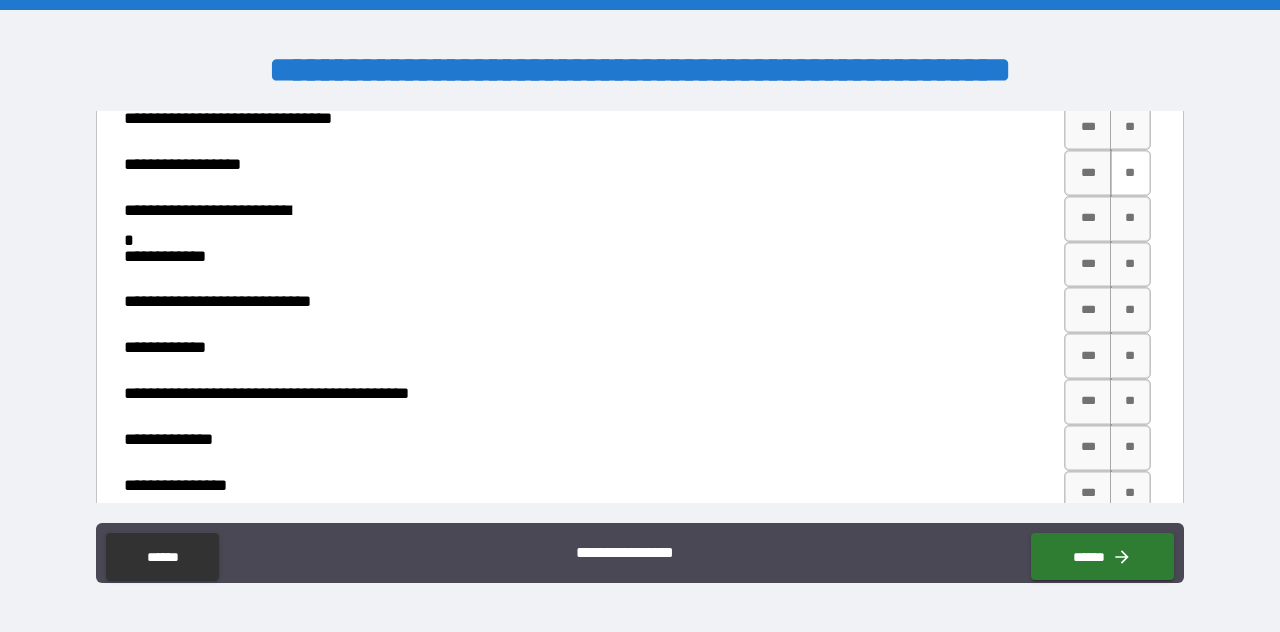 drag, startPoint x: 1120, startPoint y: 297, endPoint x: 1104, endPoint y: 333, distance: 39.39543 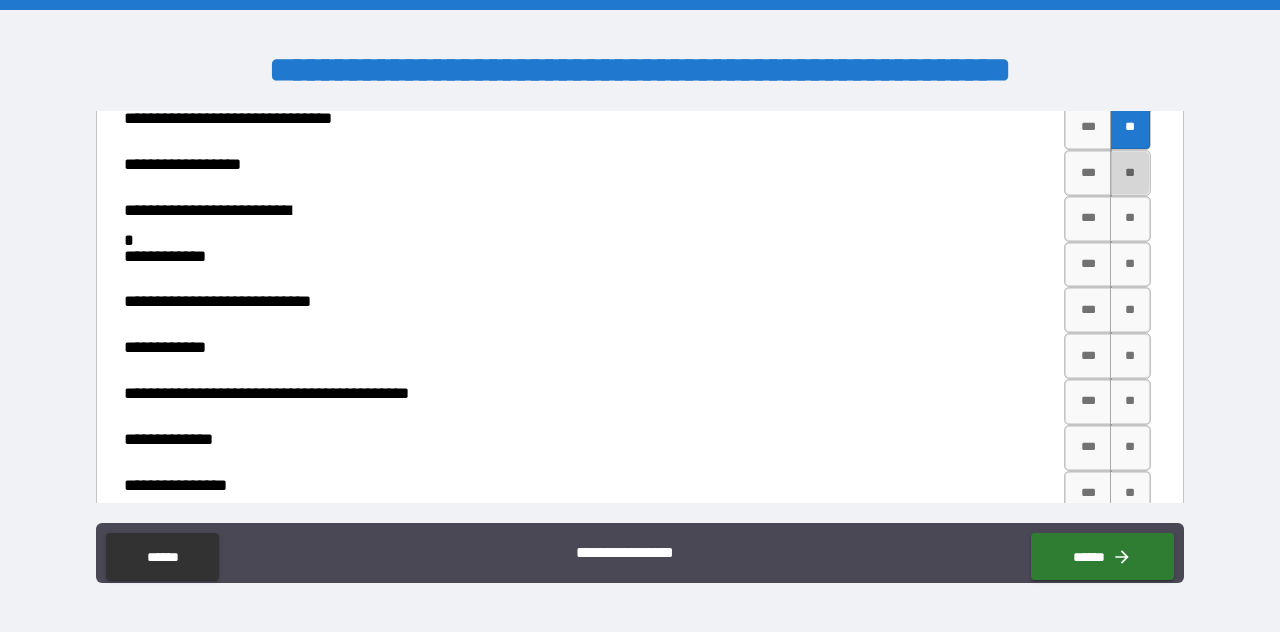 click on "**" at bounding box center (1130, 173) 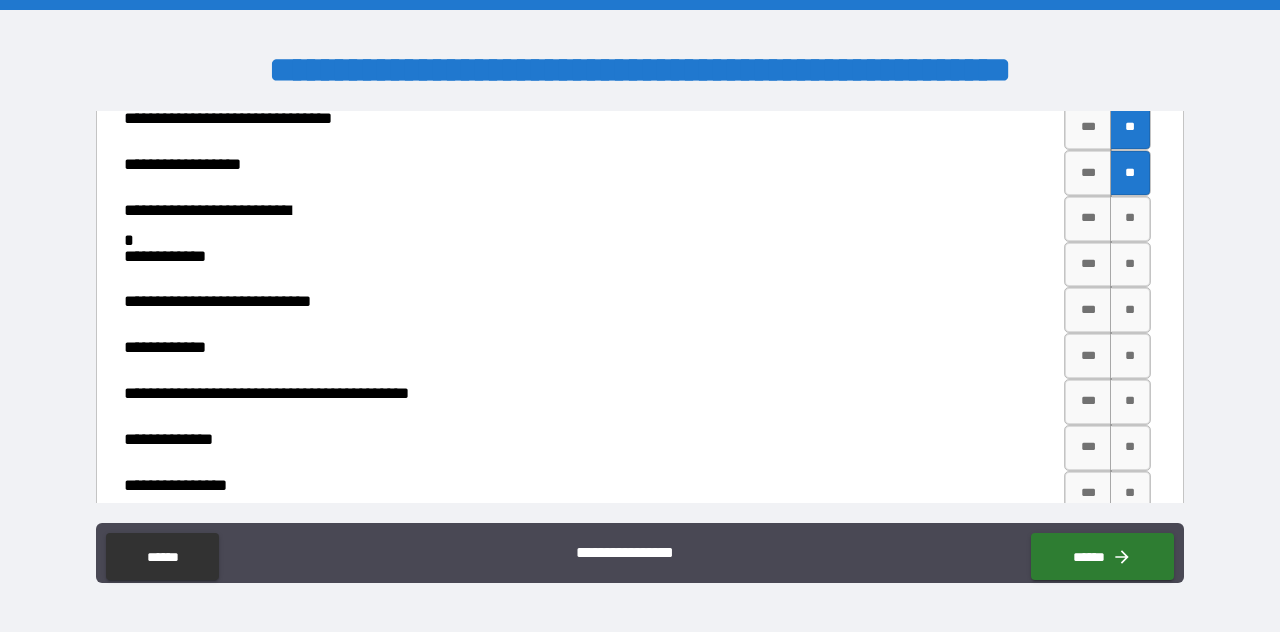 scroll, scrollTop: 7304, scrollLeft: 0, axis: vertical 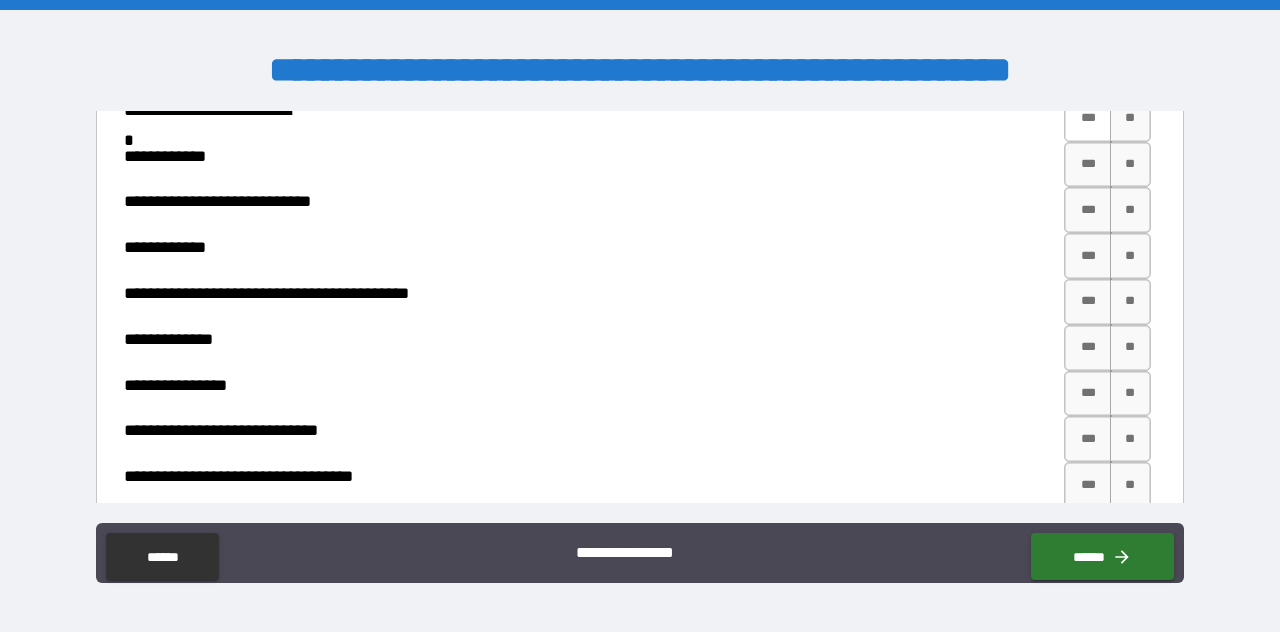 click on "***" at bounding box center [1088, 119] 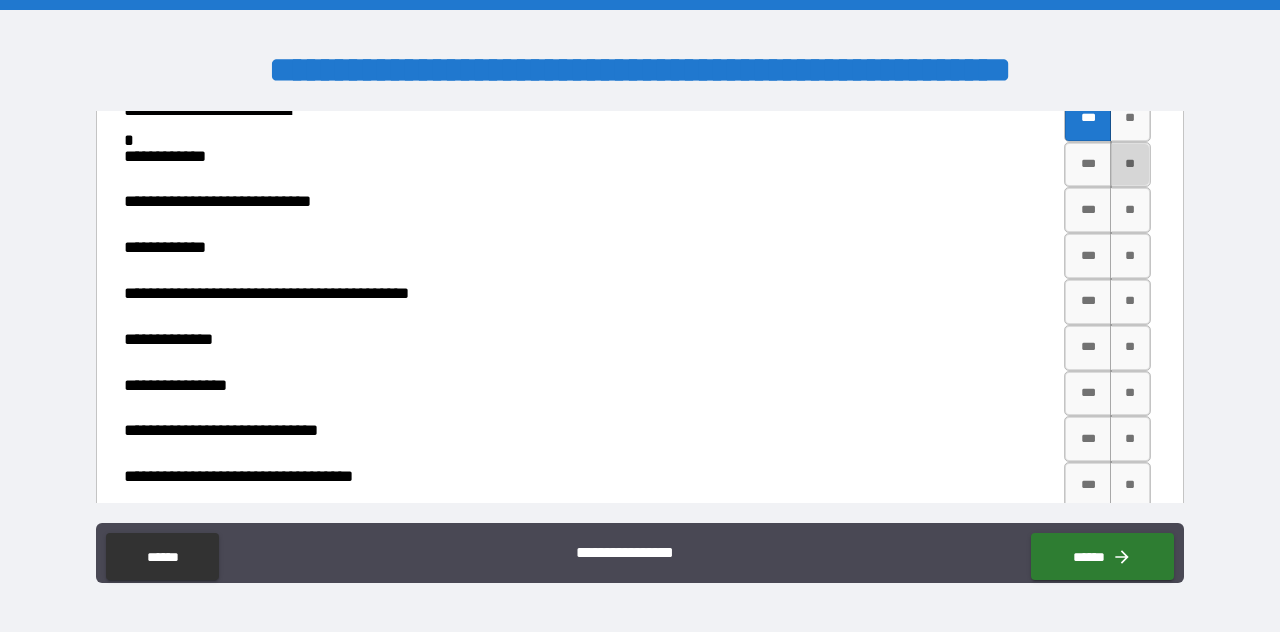 click on "**" at bounding box center [1130, 165] 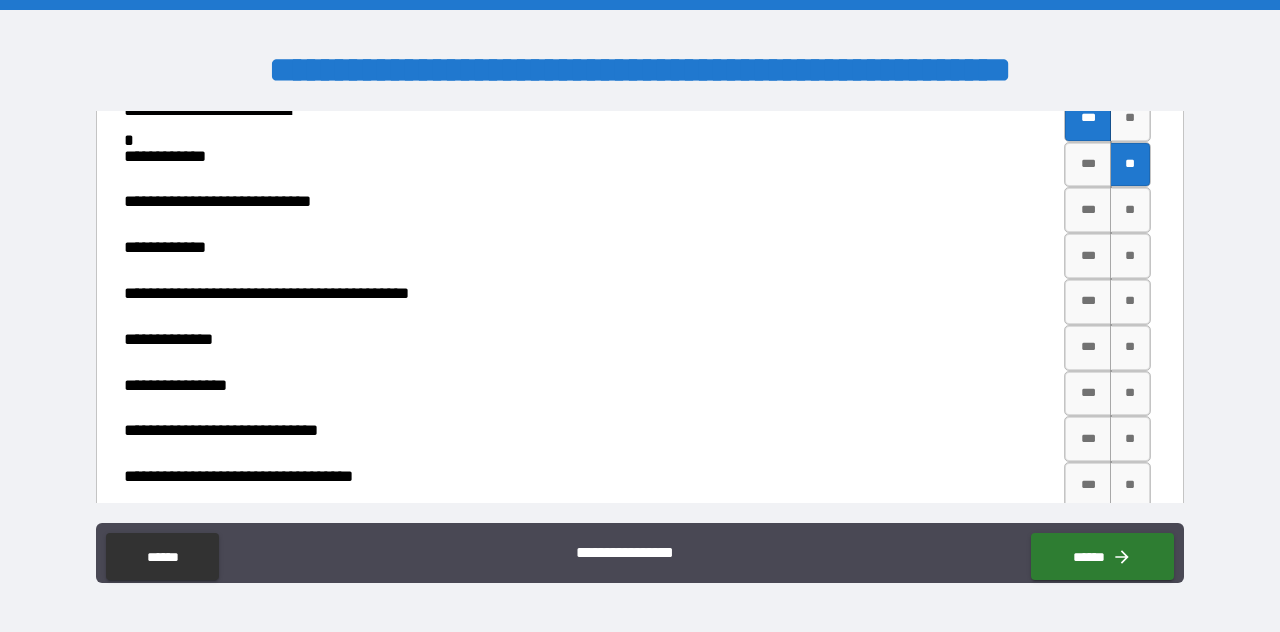 click on "**********" at bounding box center (637, 165) 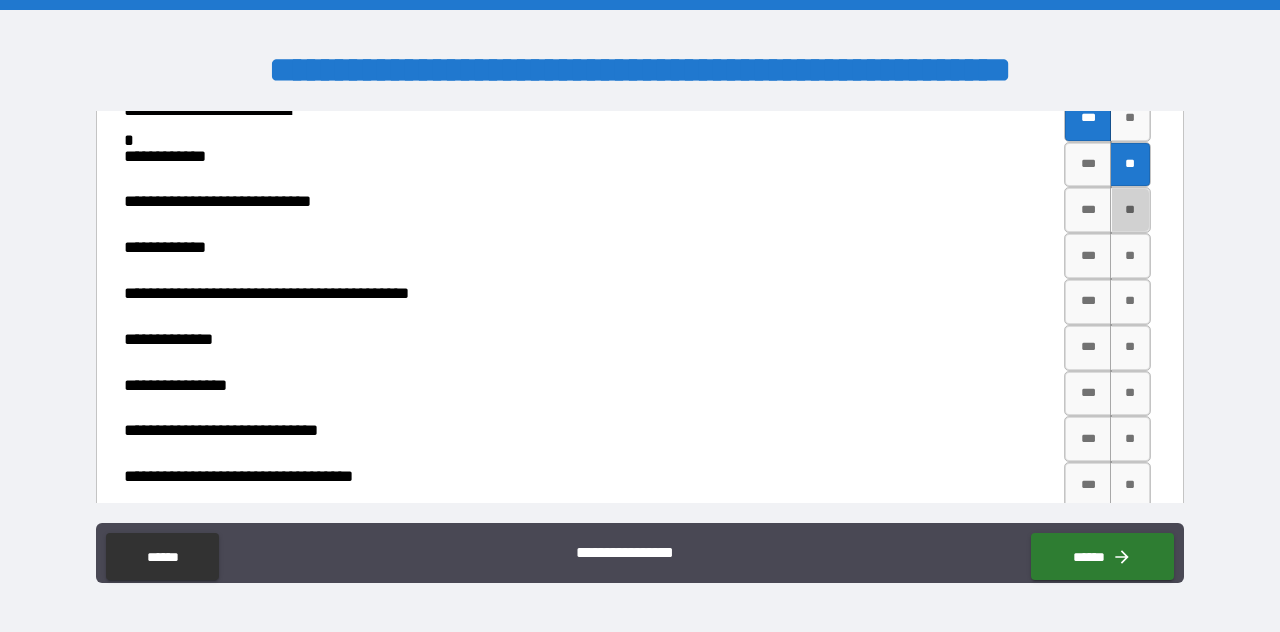 click on "**********" at bounding box center [640, 318] 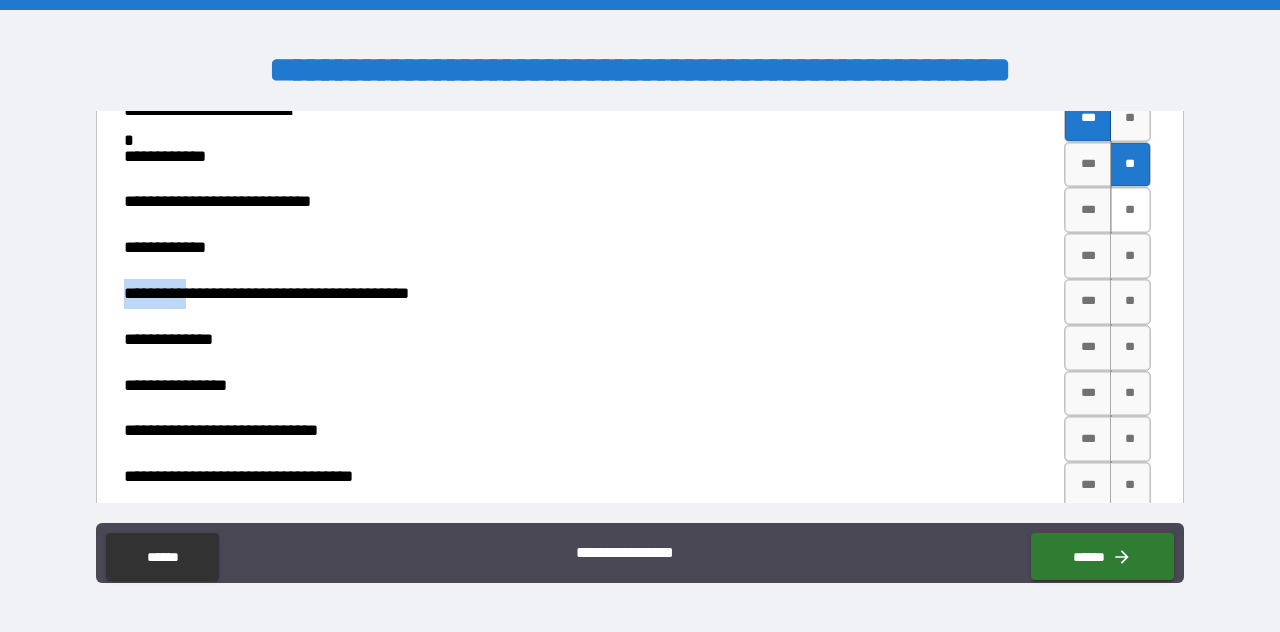click on "**" at bounding box center (1130, 210) 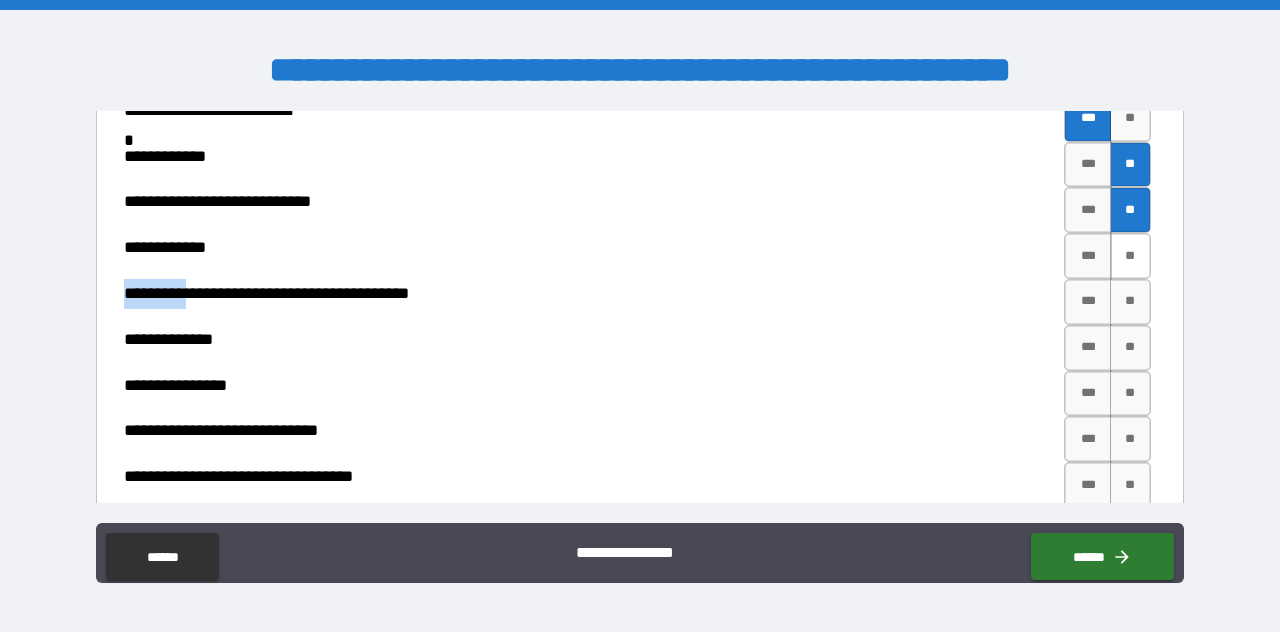click on "**" at bounding box center (1130, 256) 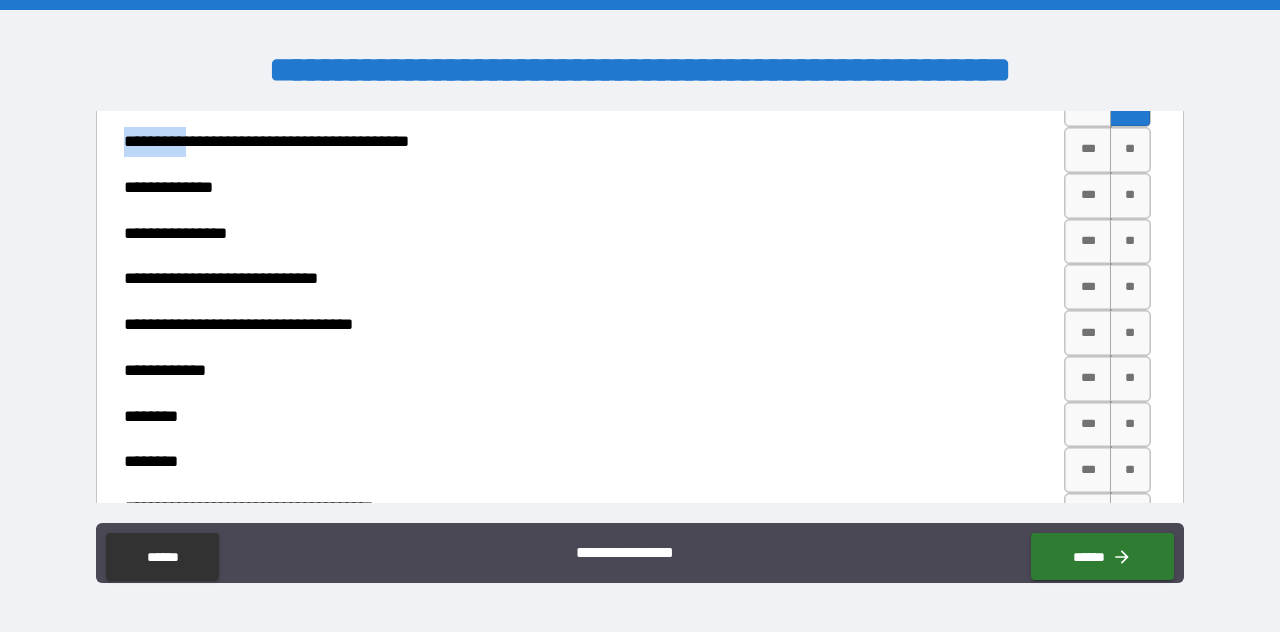scroll, scrollTop: 7504, scrollLeft: 0, axis: vertical 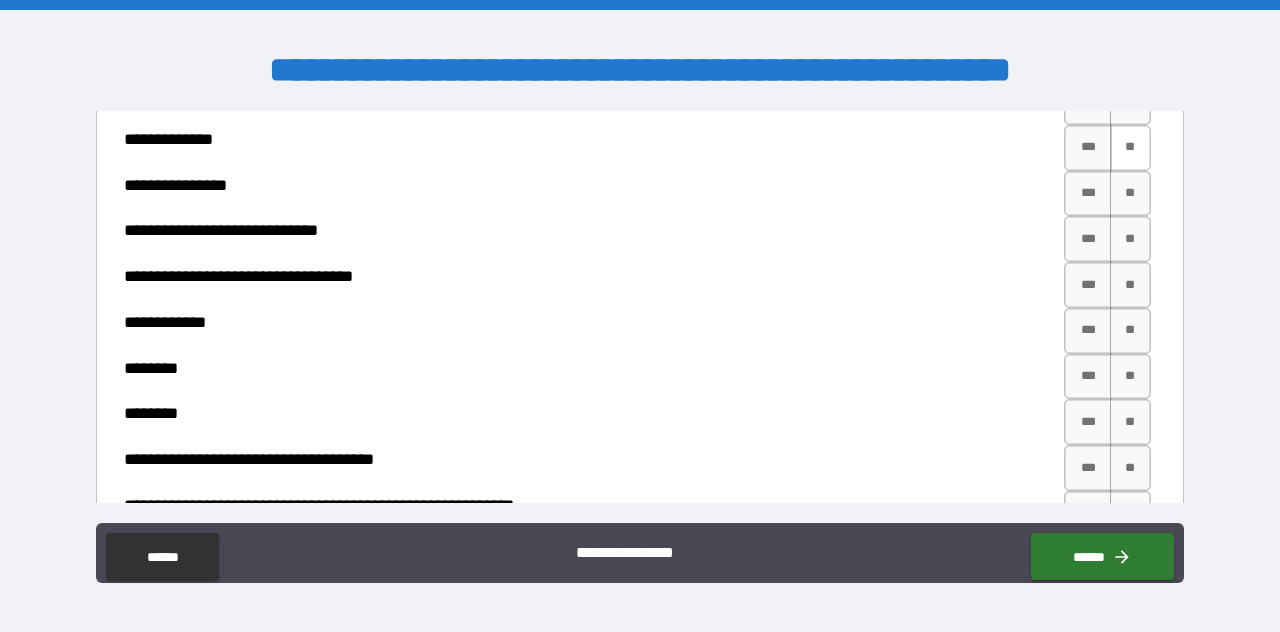 drag, startPoint x: 1120, startPoint y: 273, endPoint x: 1124, endPoint y: 299, distance: 26.305893 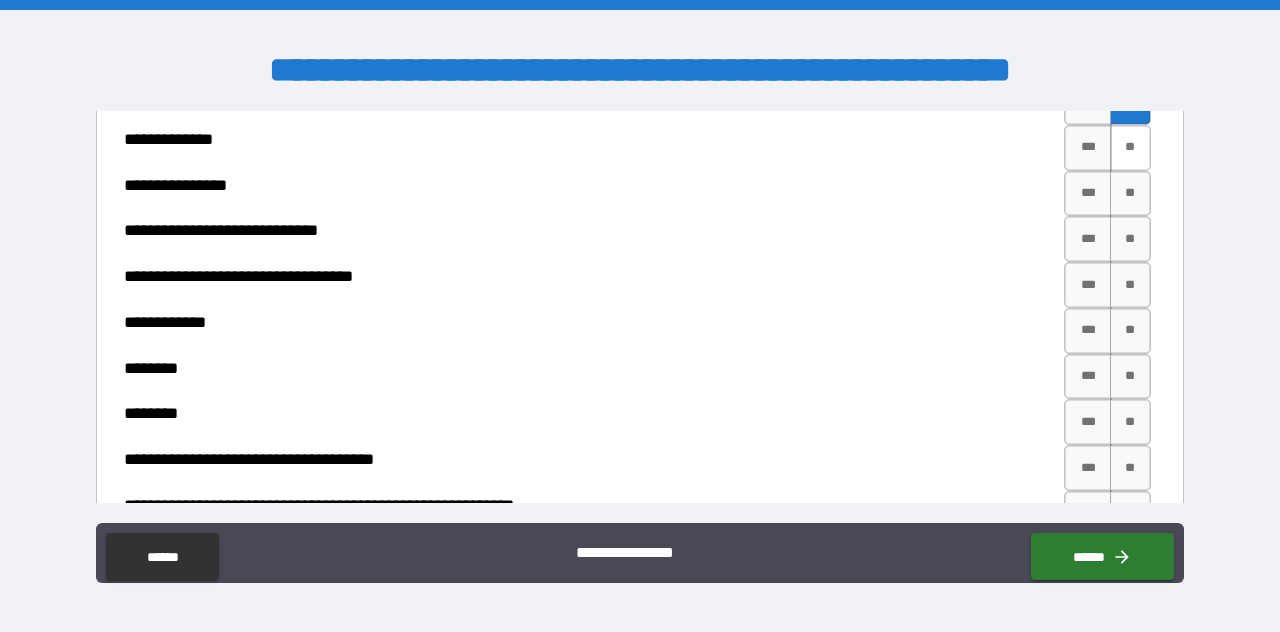 click on "**" at bounding box center (1130, 148) 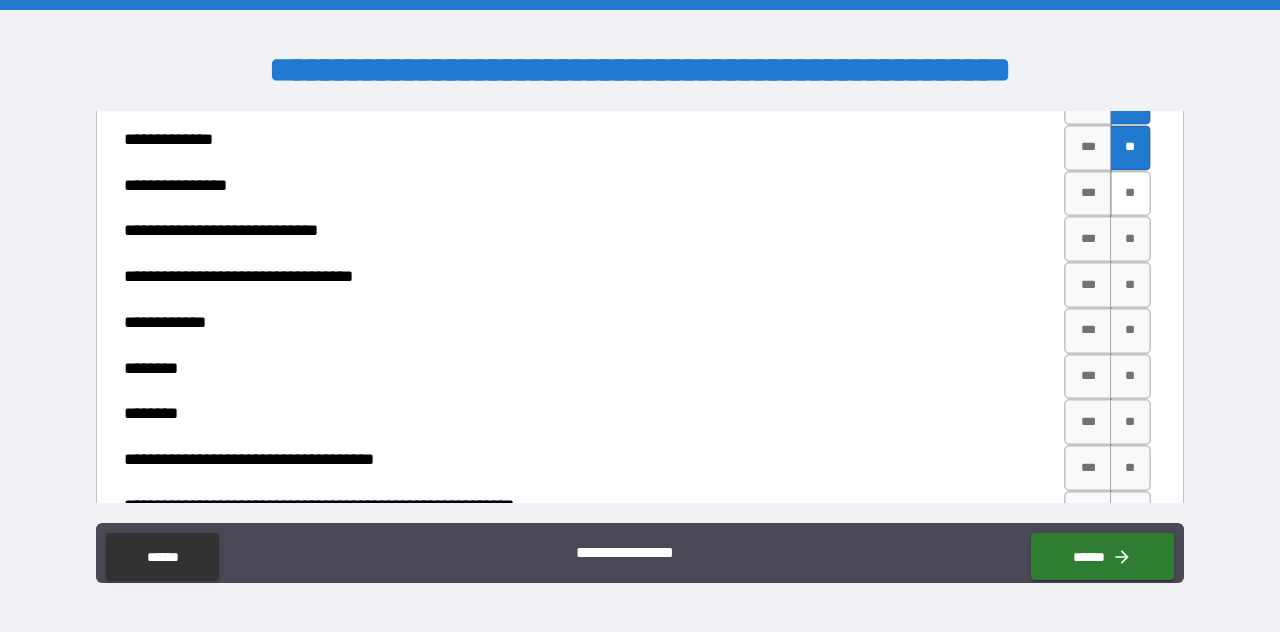 click on "**" at bounding box center [1130, 194] 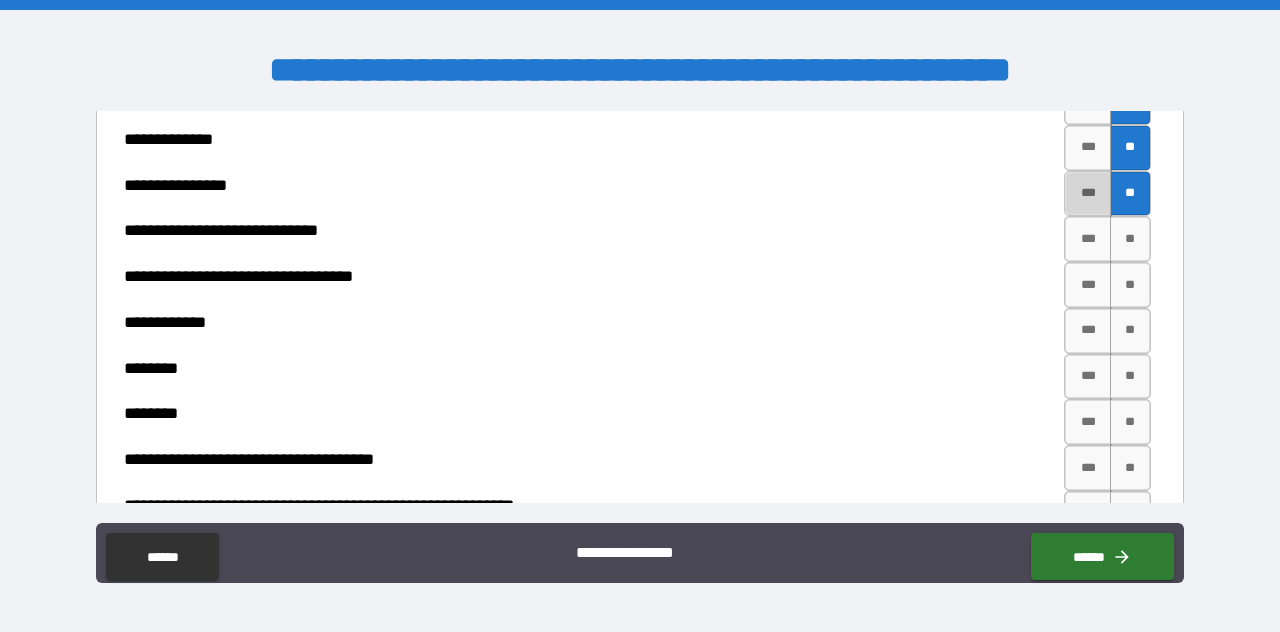 click on "***" at bounding box center [1088, 194] 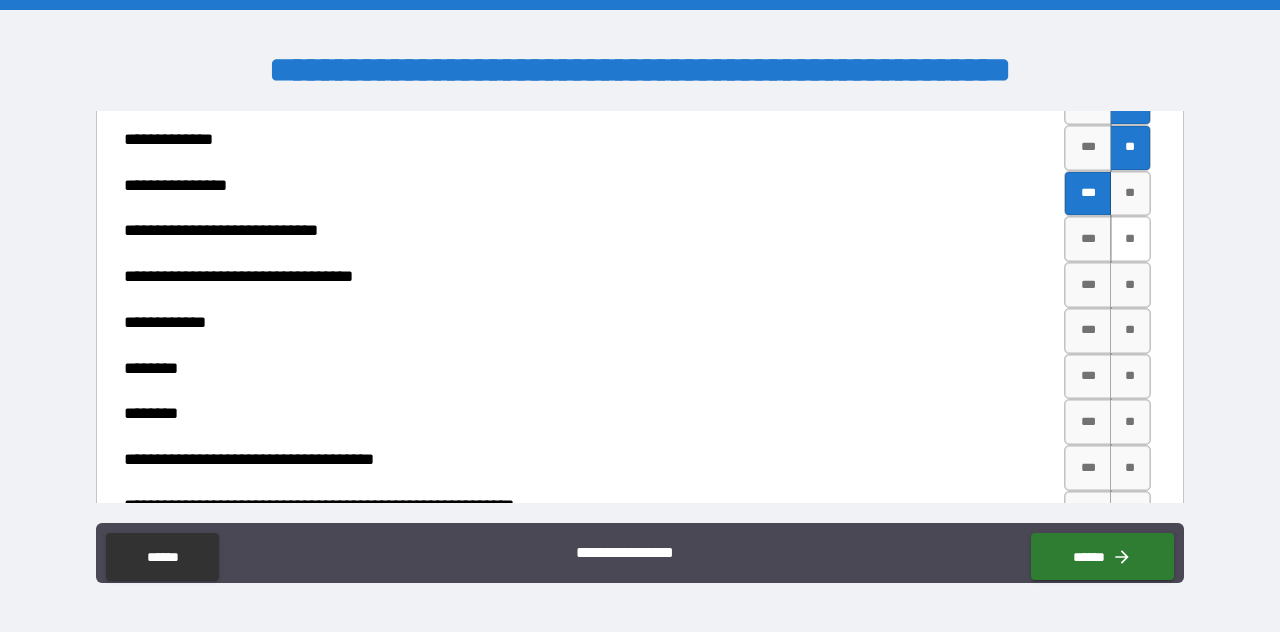 click on "**" at bounding box center [1130, 239] 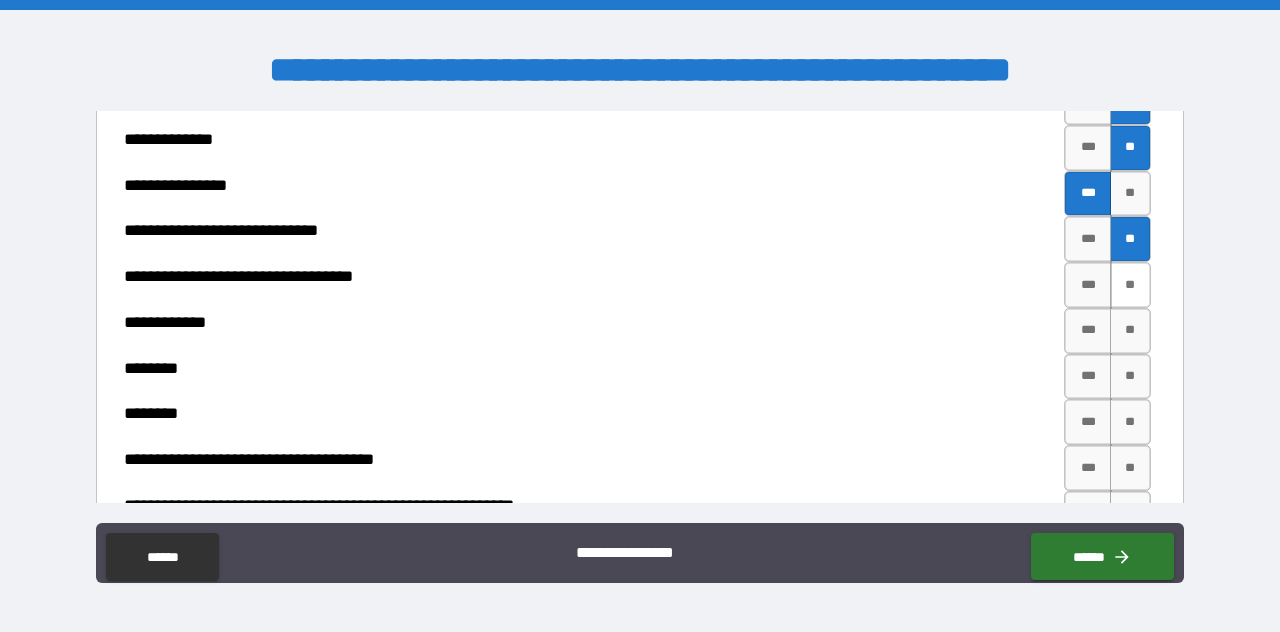 click on "**" at bounding box center (1130, 285) 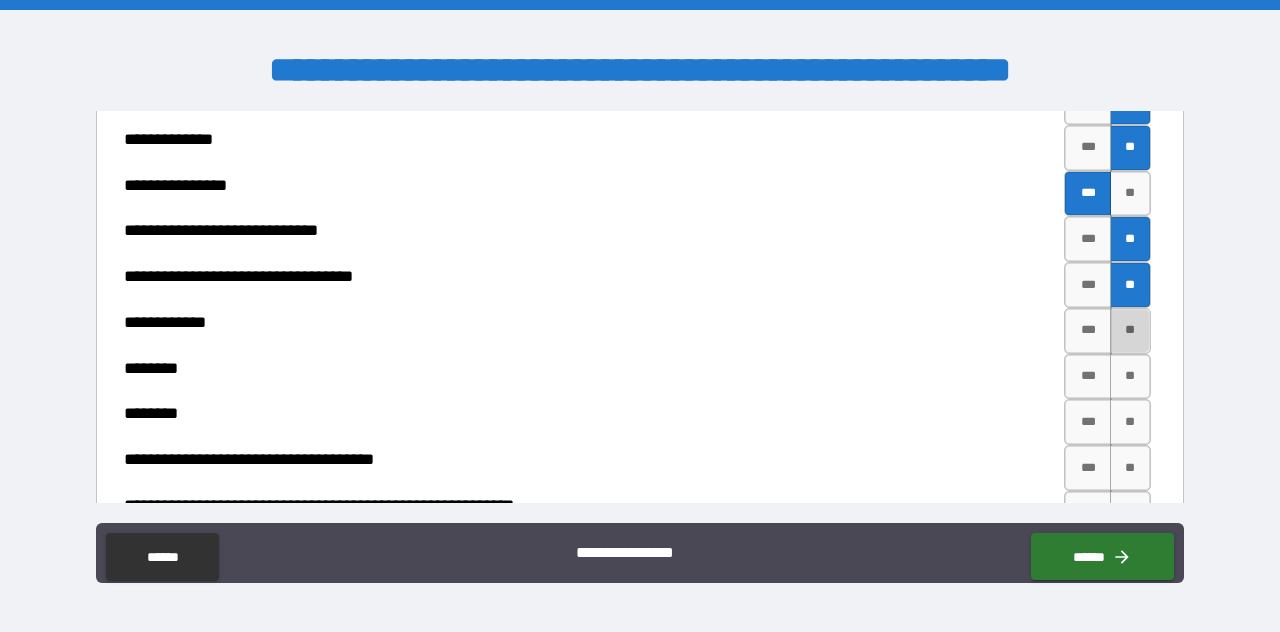 click on "**" at bounding box center (1130, 331) 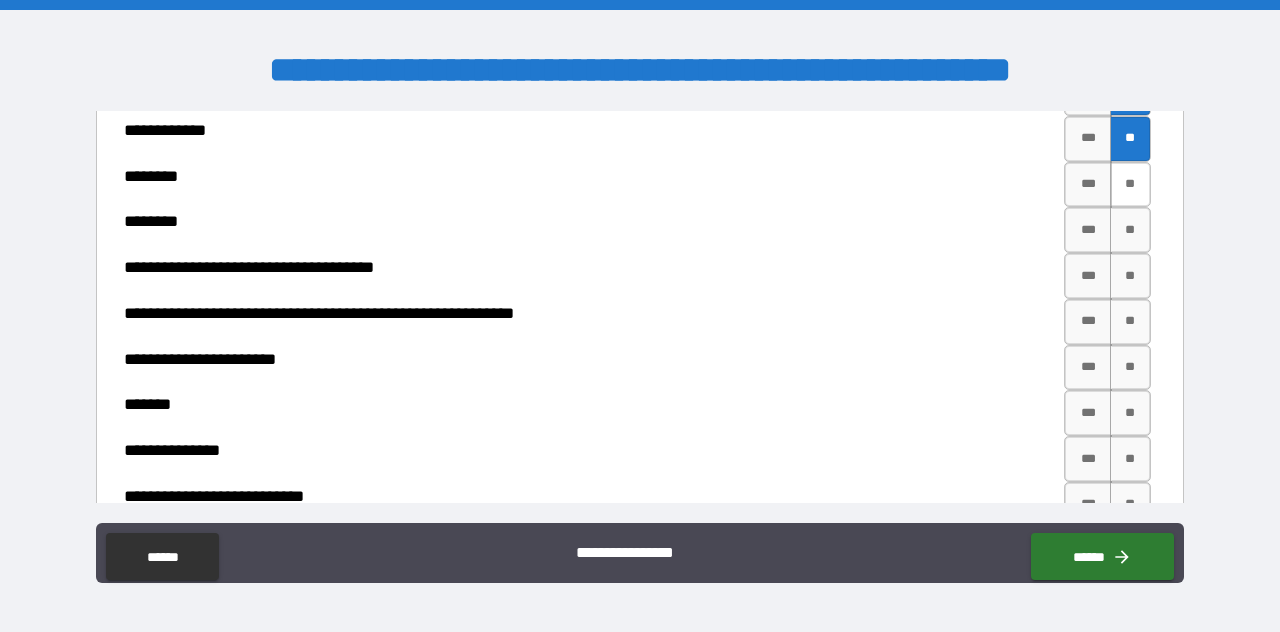 scroll, scrollTop: 7704, scrollLeft: 0, axis: vertical 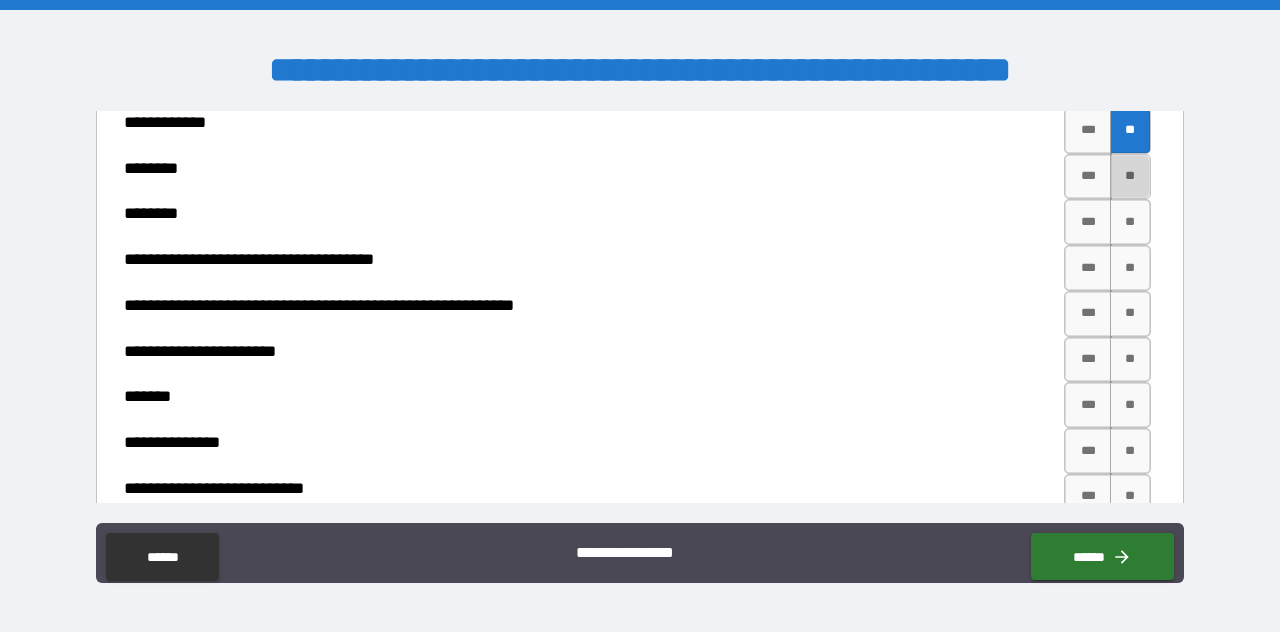 click on "**" at bounding box center (1130, 177) 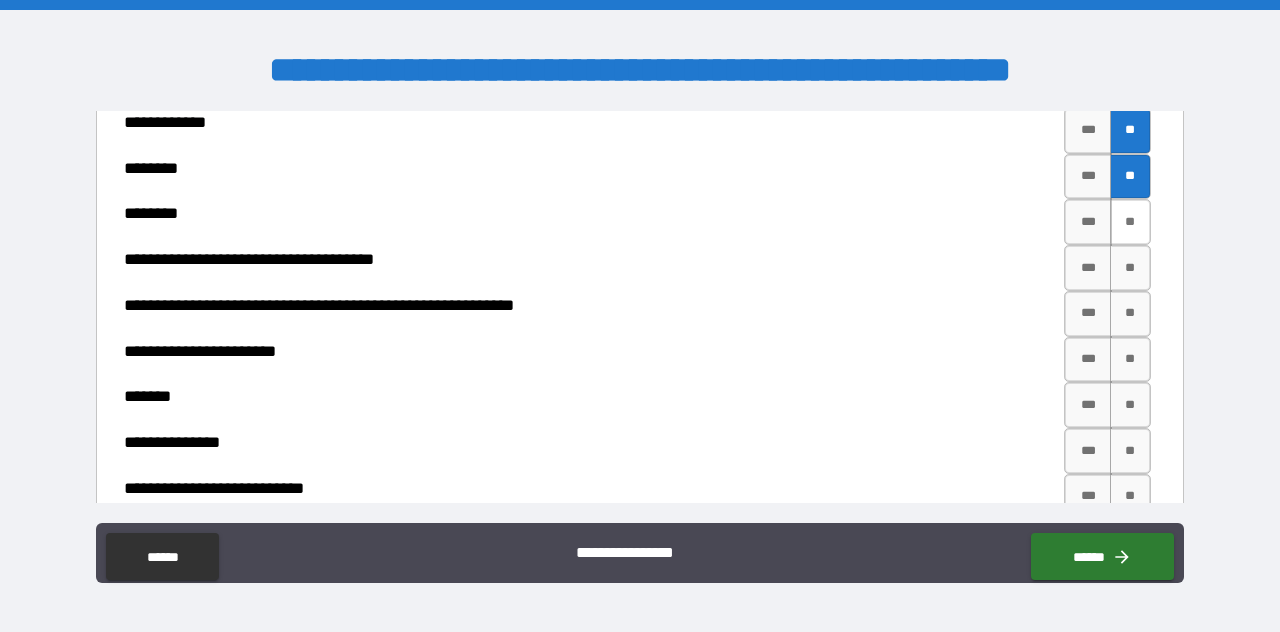 click on "**" at bounding box center (1130, 222) 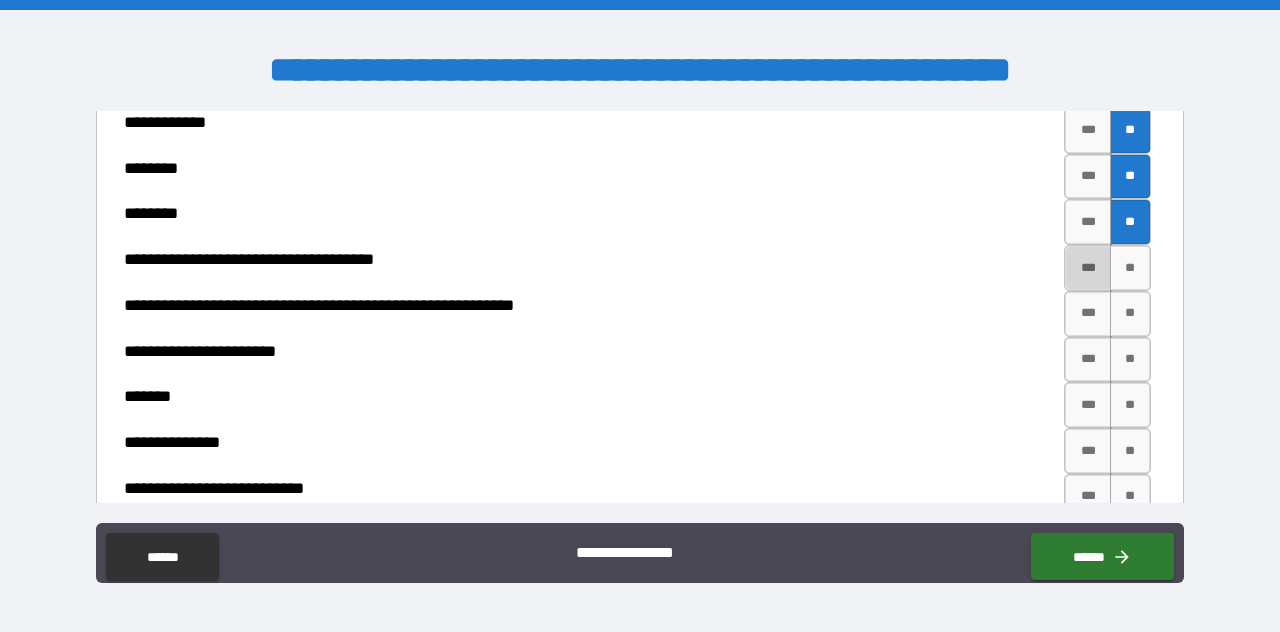 click on "***" at bounding box center (1088, 268) 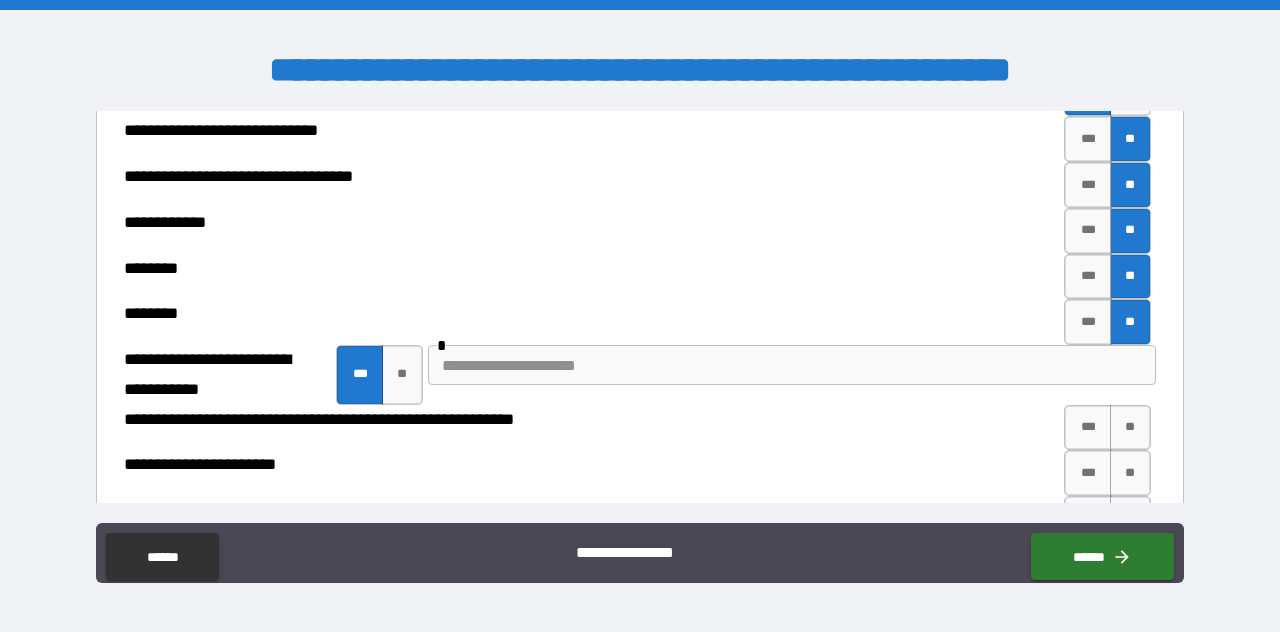 scroll, scrollTop: 7704, scrollLeft: 0, axis: vertical 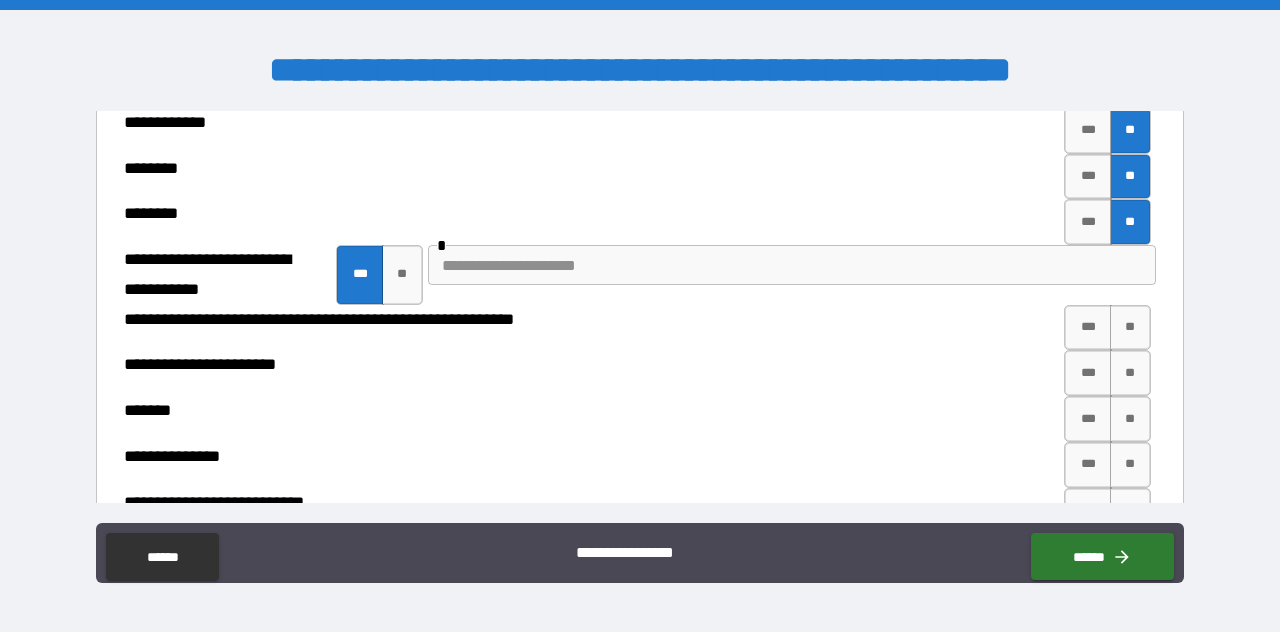 click on "**********" at bounding box center (637, 85) 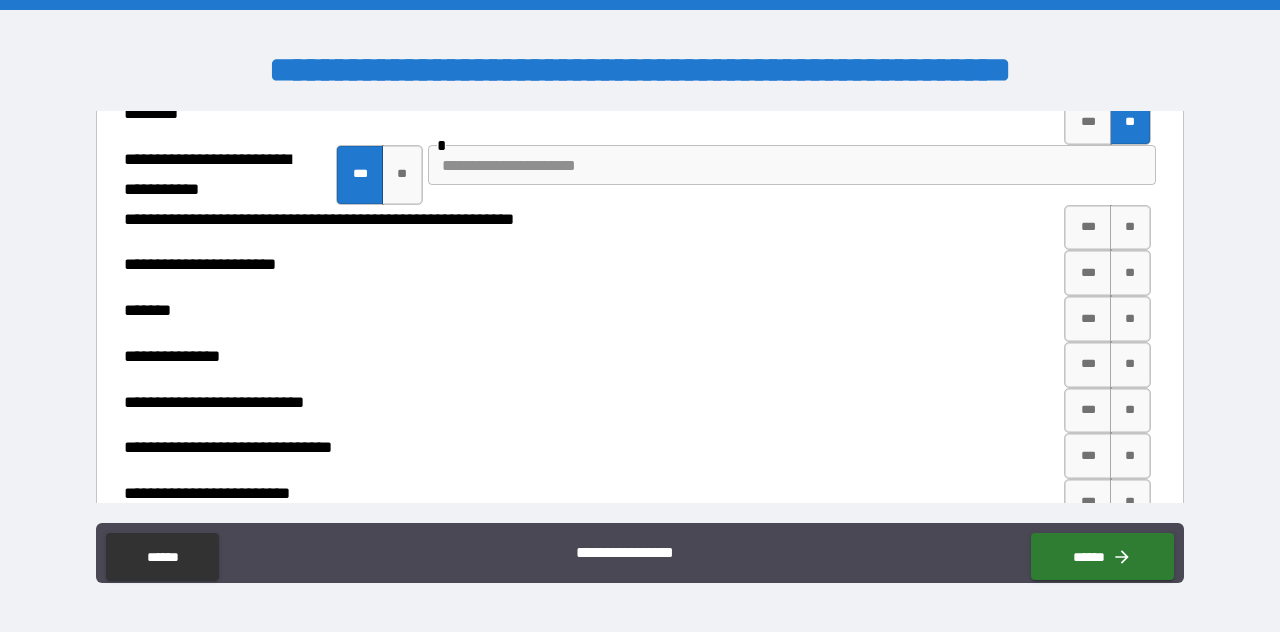 scroll, scrollTop: 7904, scrollLeft: 0, axis: vertical 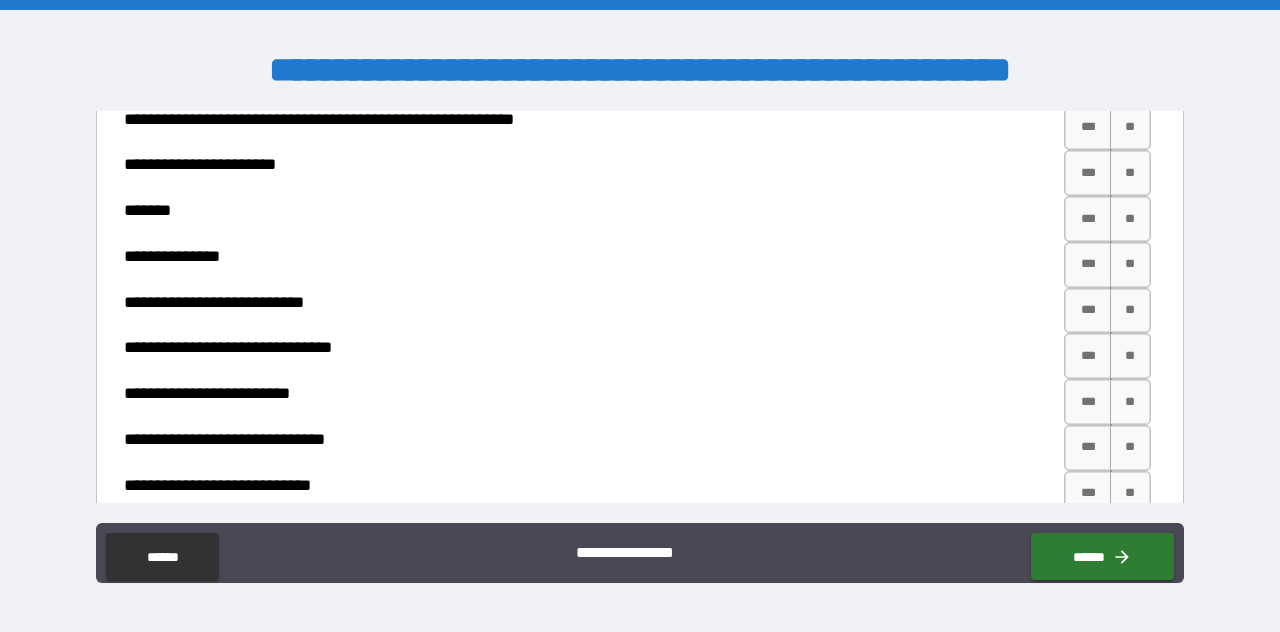 click at bounding box center (792, 65) 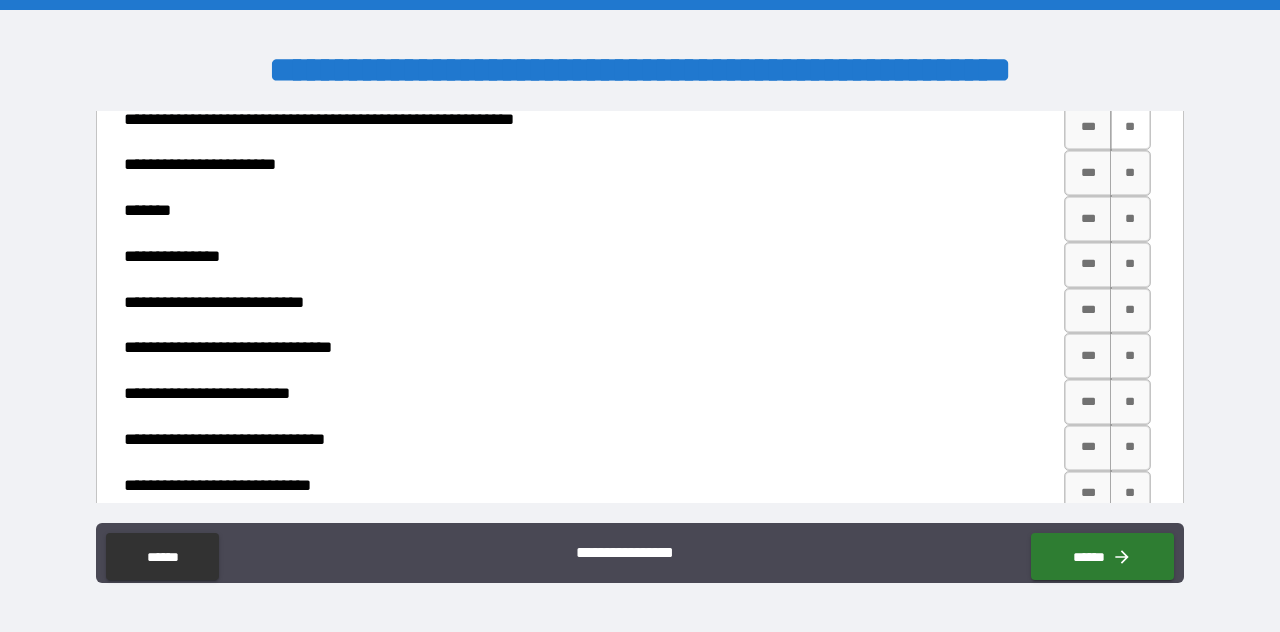 type on "**********" 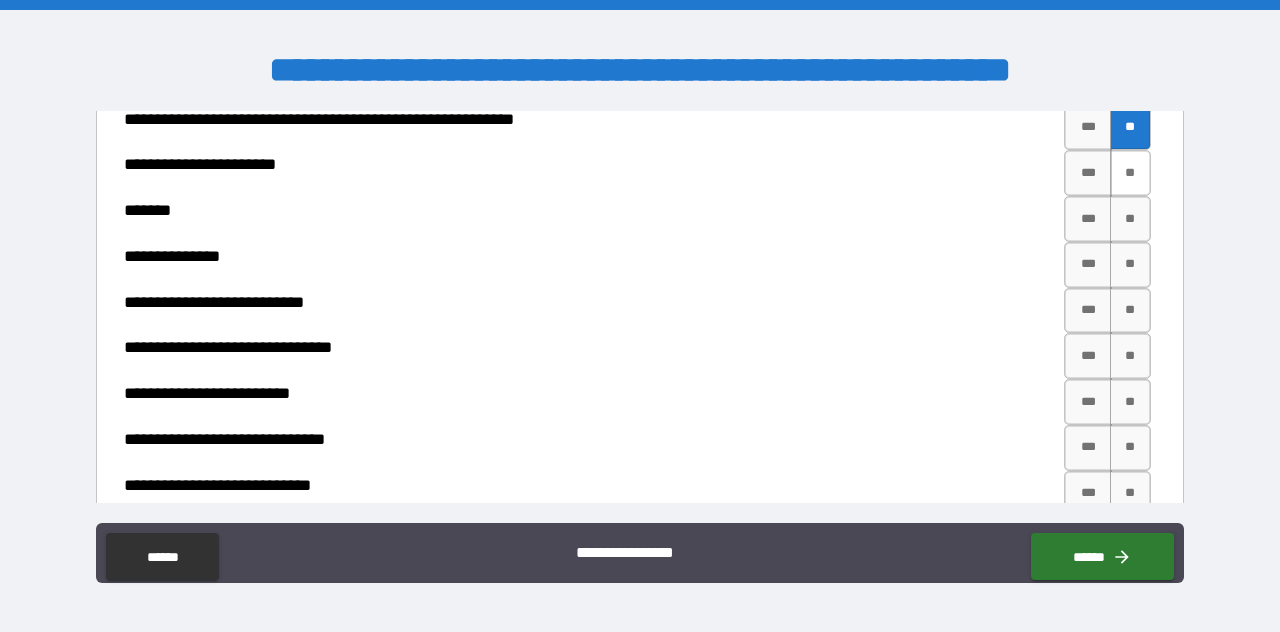 click on "**" at bounding box center [1130, 173] 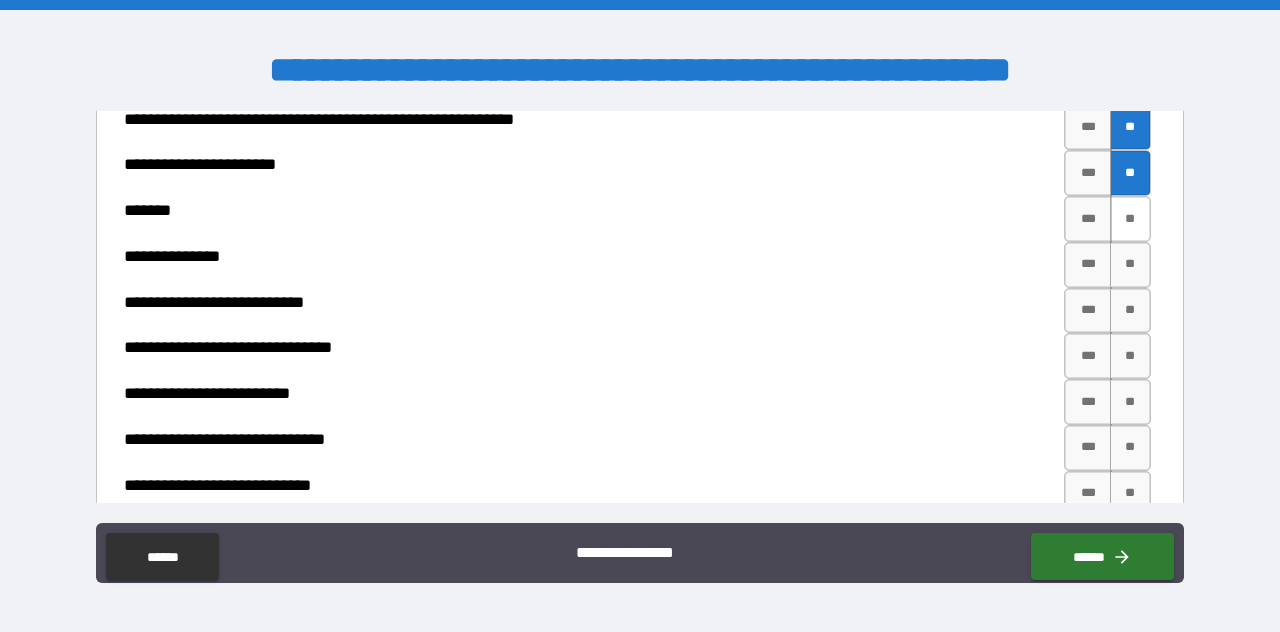 click on "**" at bounding box center [1130, 219] 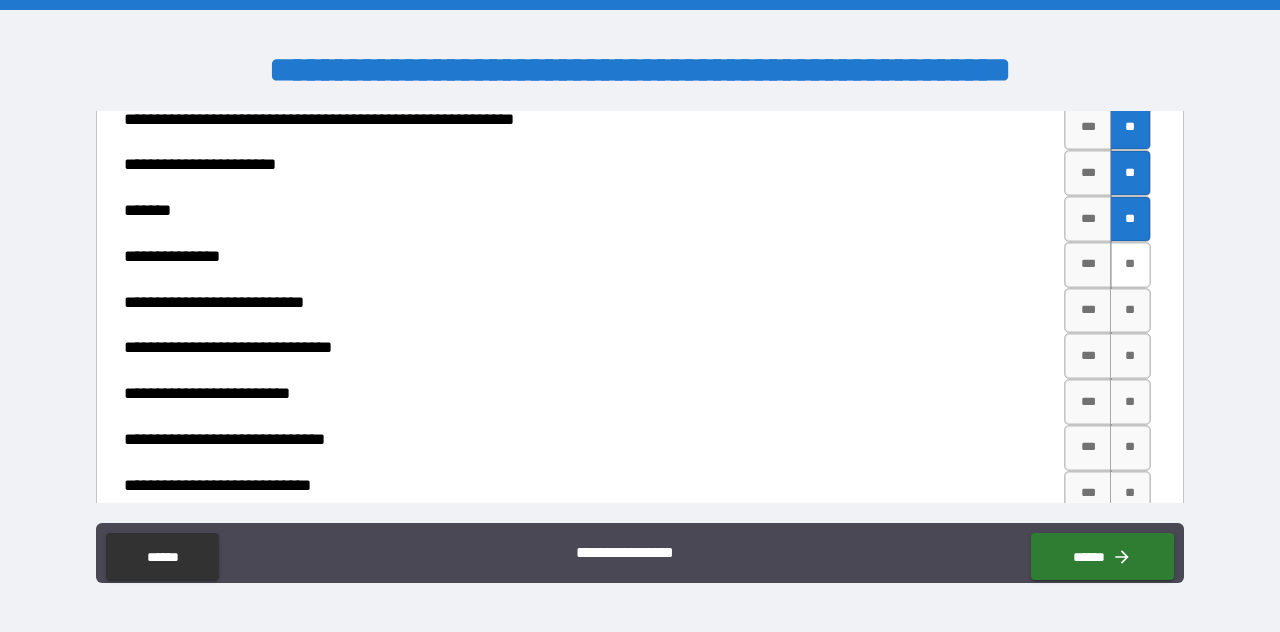 click on "**" at bounding box center (1130, 265) 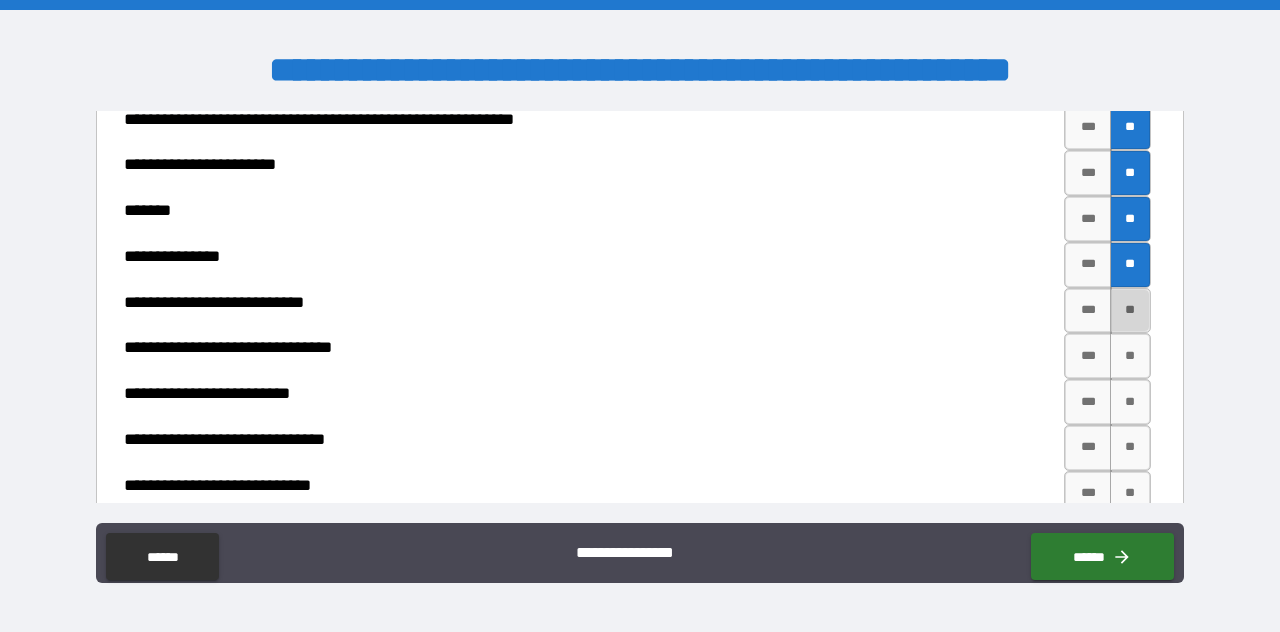 click on "**" at bounding box center [1130, 311] 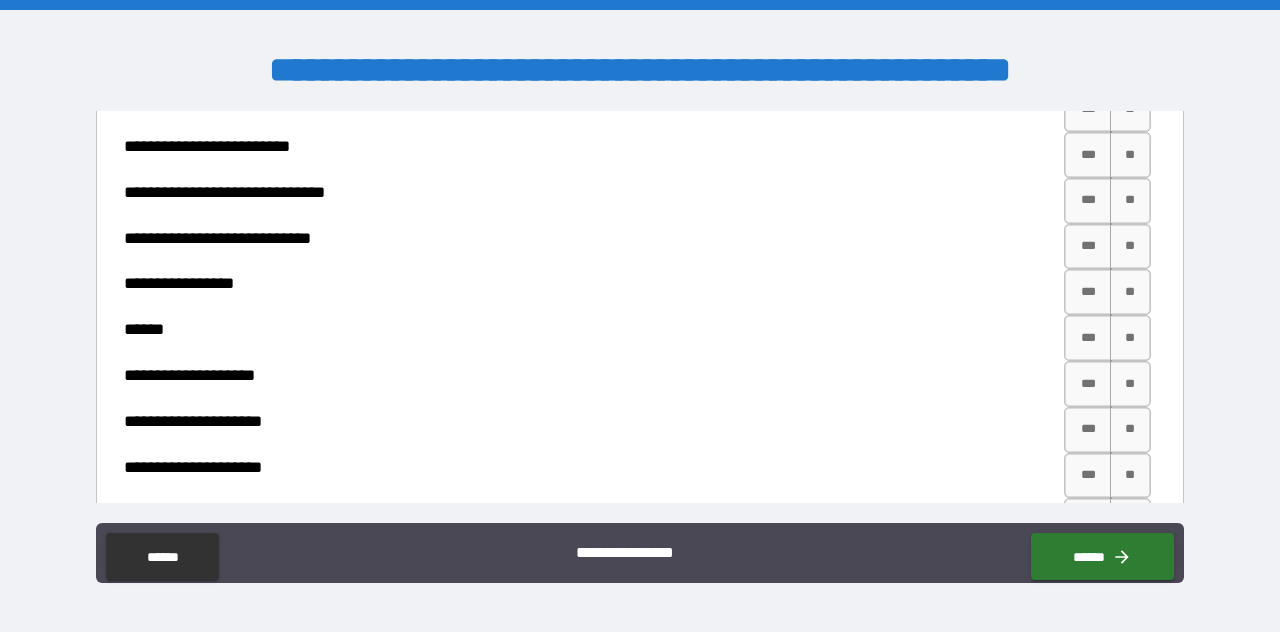 scroll, scrollTop: 8204, scrollLeft: 0, axis: vertical 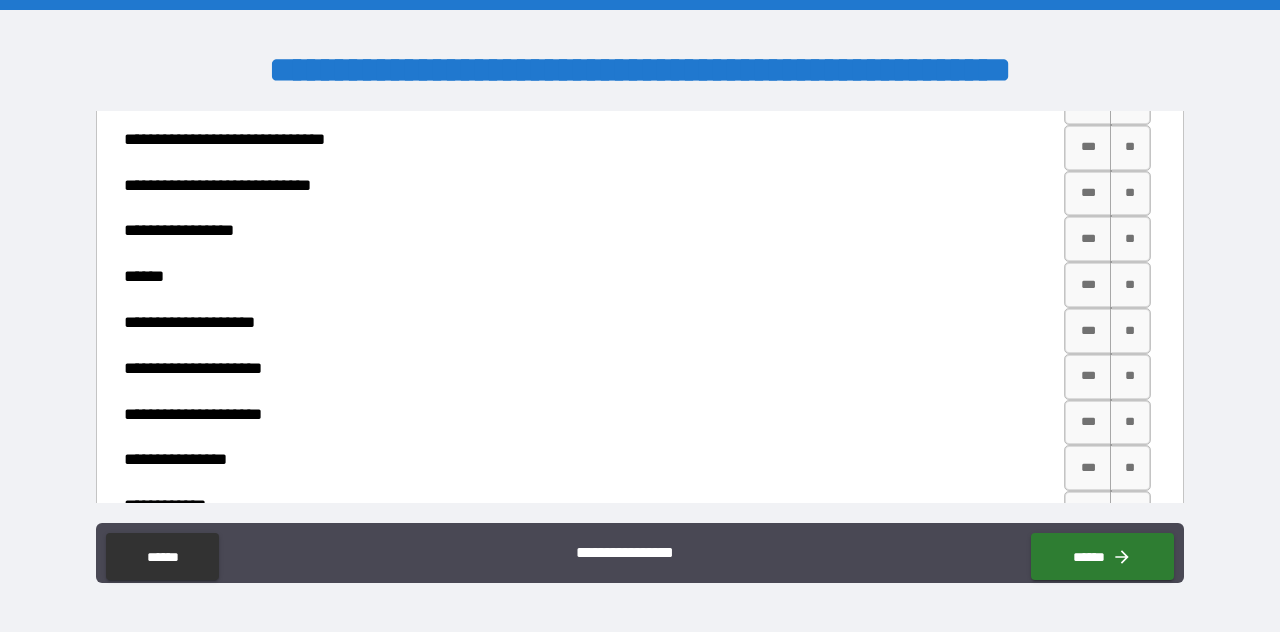 click on "**" at bounding box center (1130, 56) 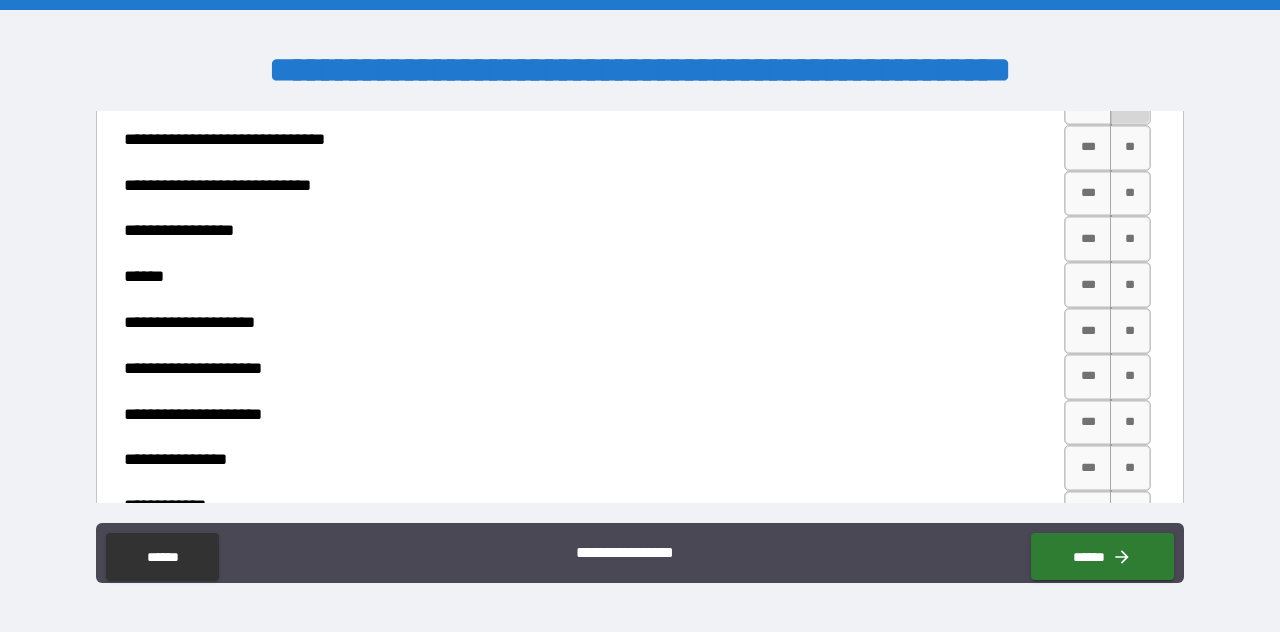 click on "**" at bounding box center (1130, 102) 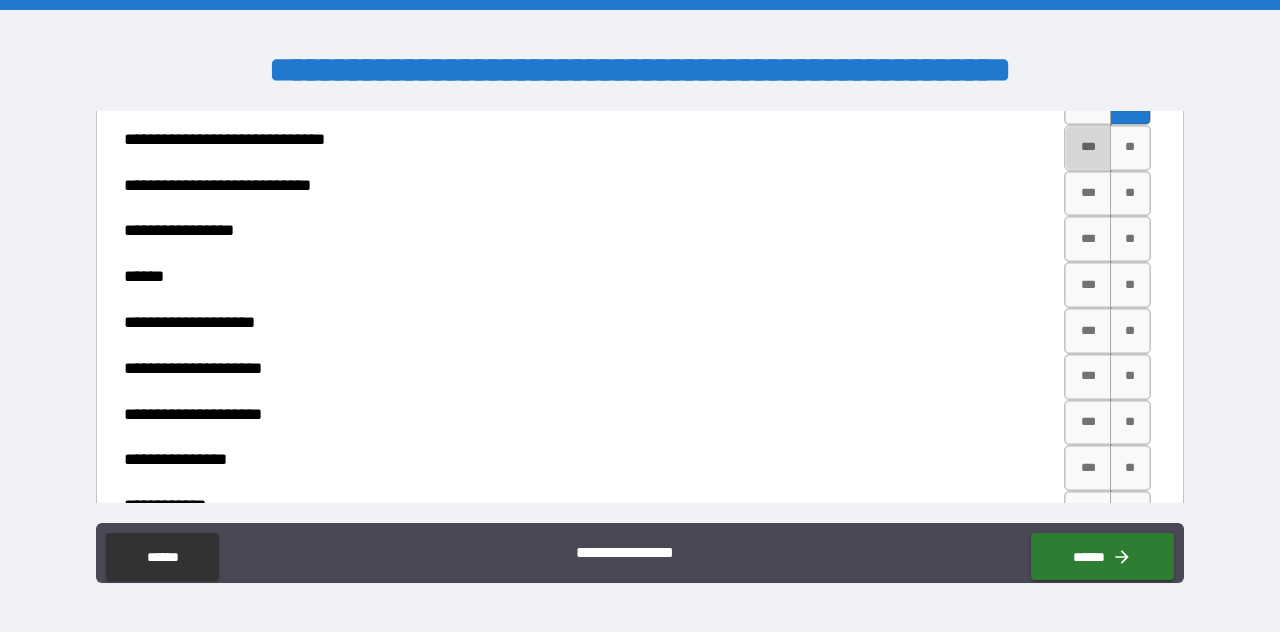 click on "***" at bounding box center (1088, 148) 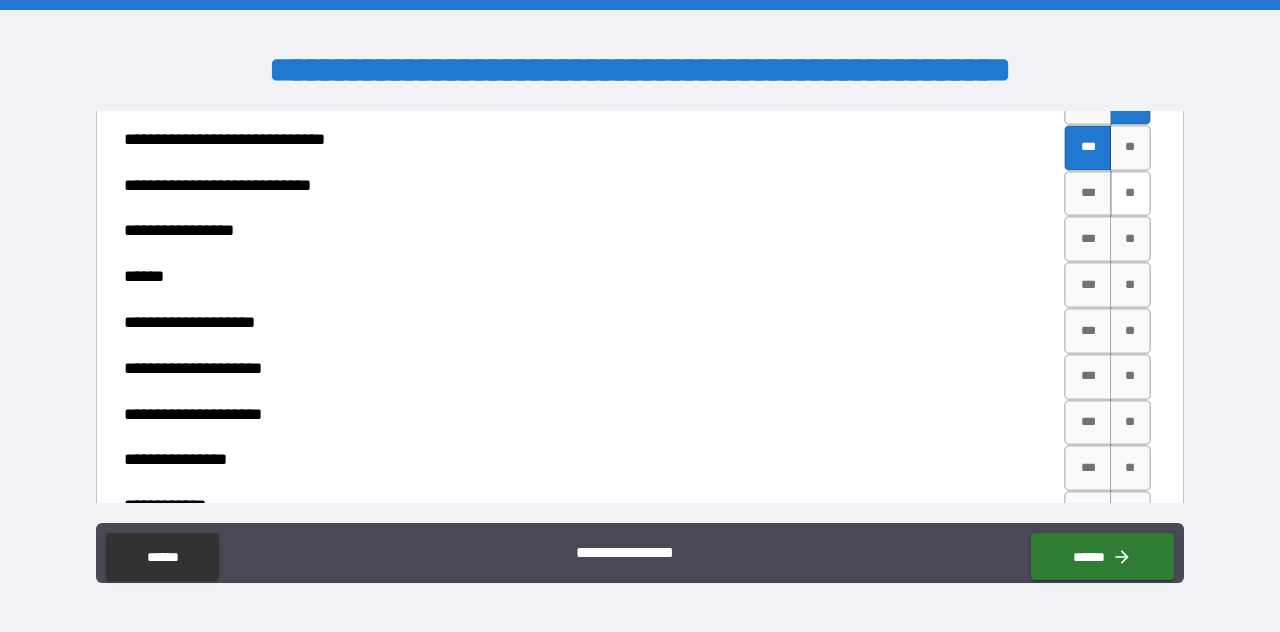 click on "**" at bounding box center [1130, 194] 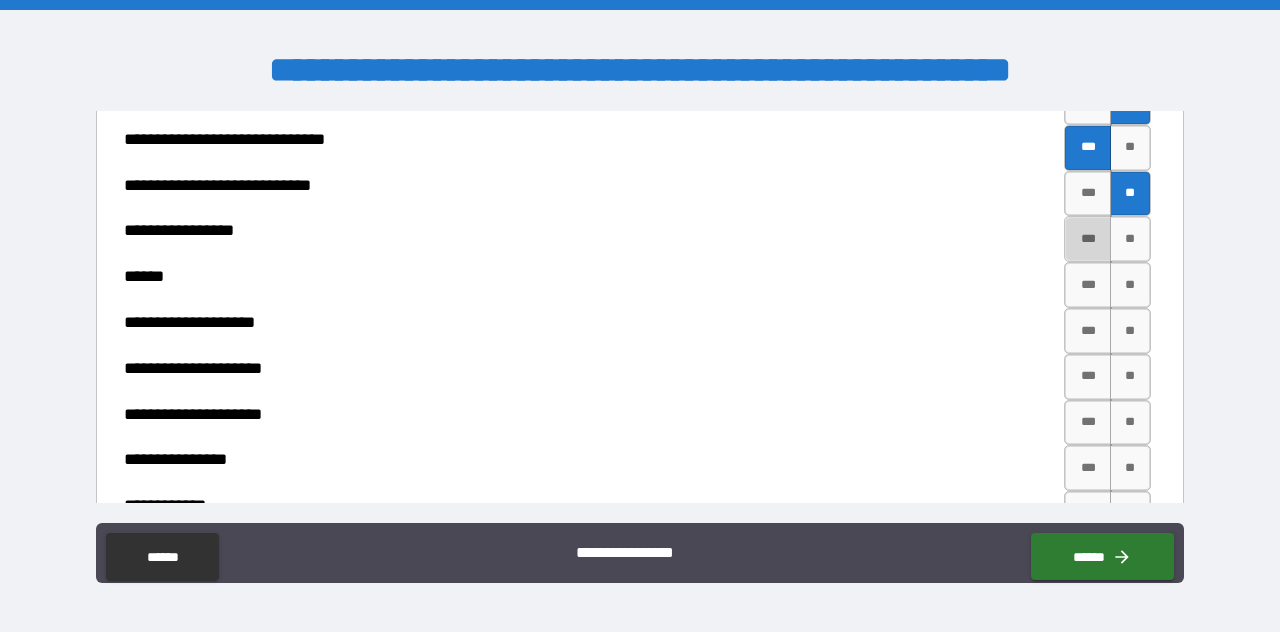click on "***" at bounding box center [1088, 239] 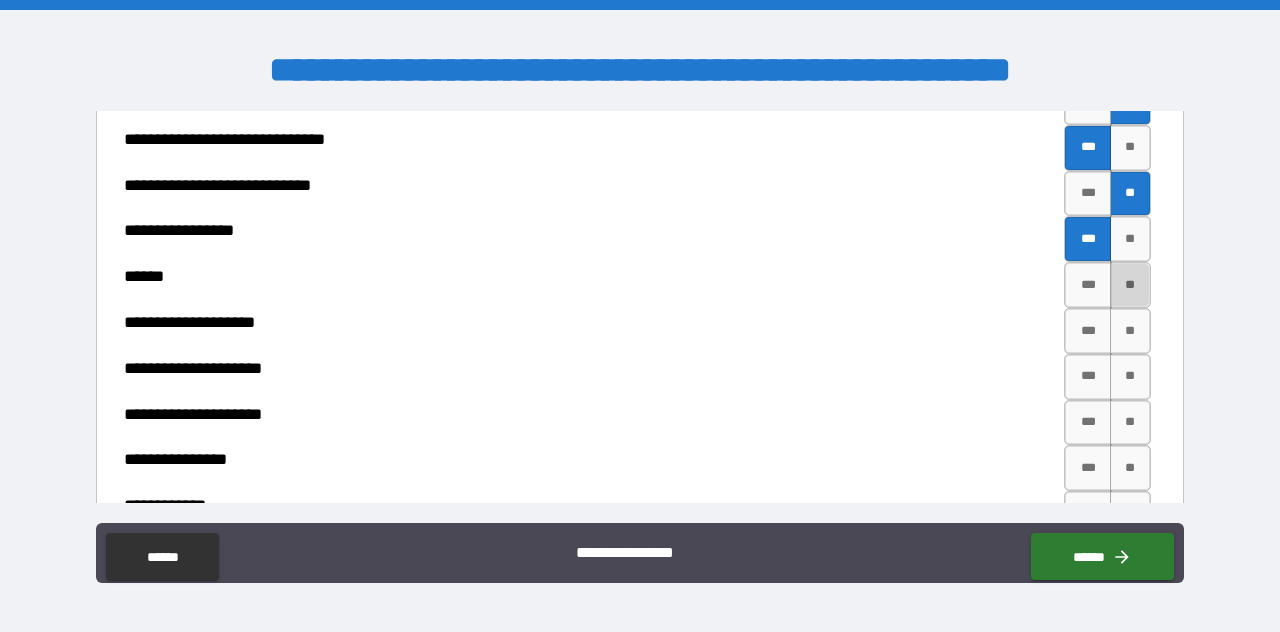 click on "**" at bounding box center (1130, 285) 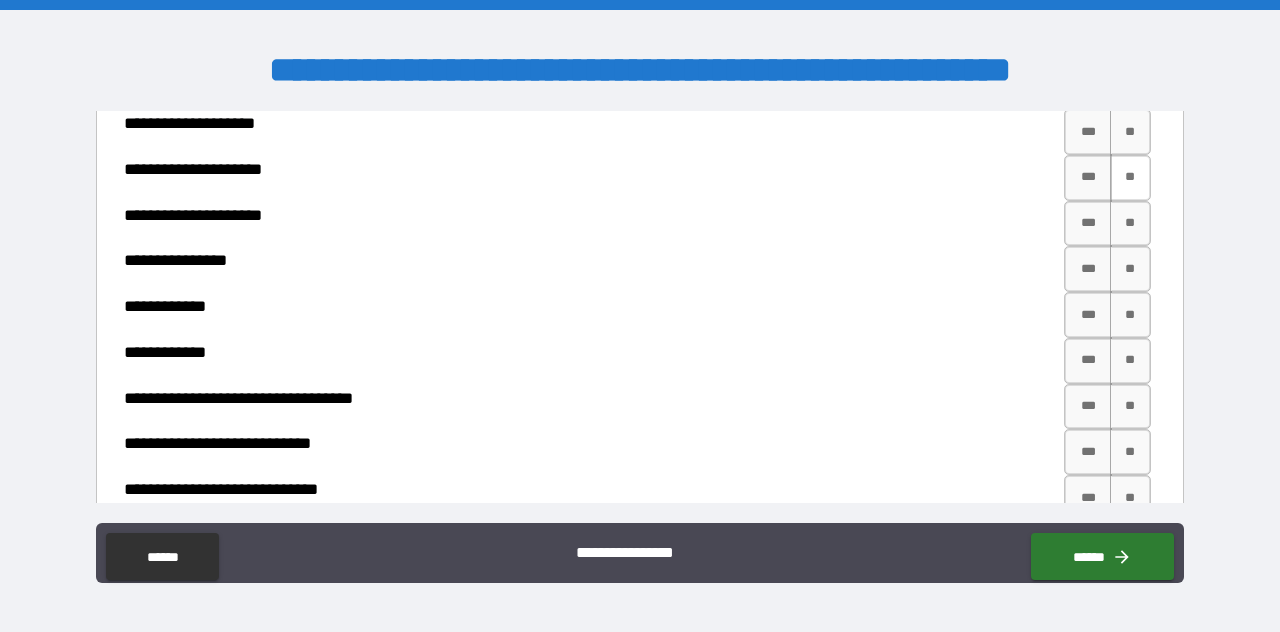 scroll, scrollTop: 8404, scrollLeft: 0, axis: vertical 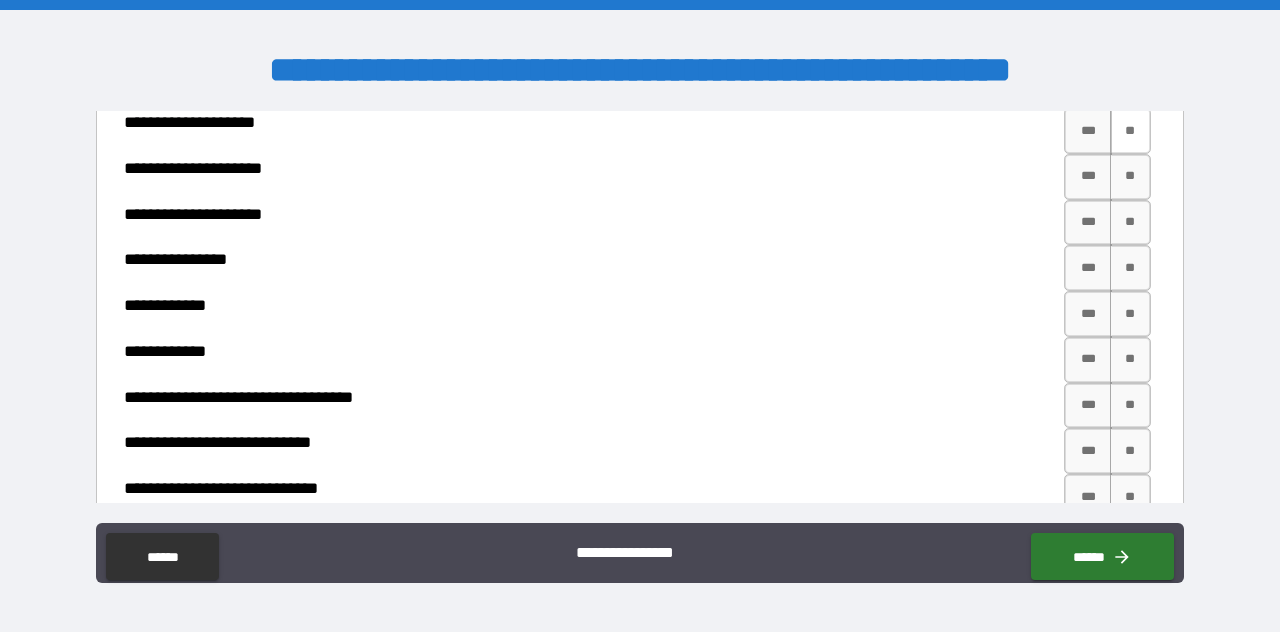 click on "**" at bounding box center [1130, 131] 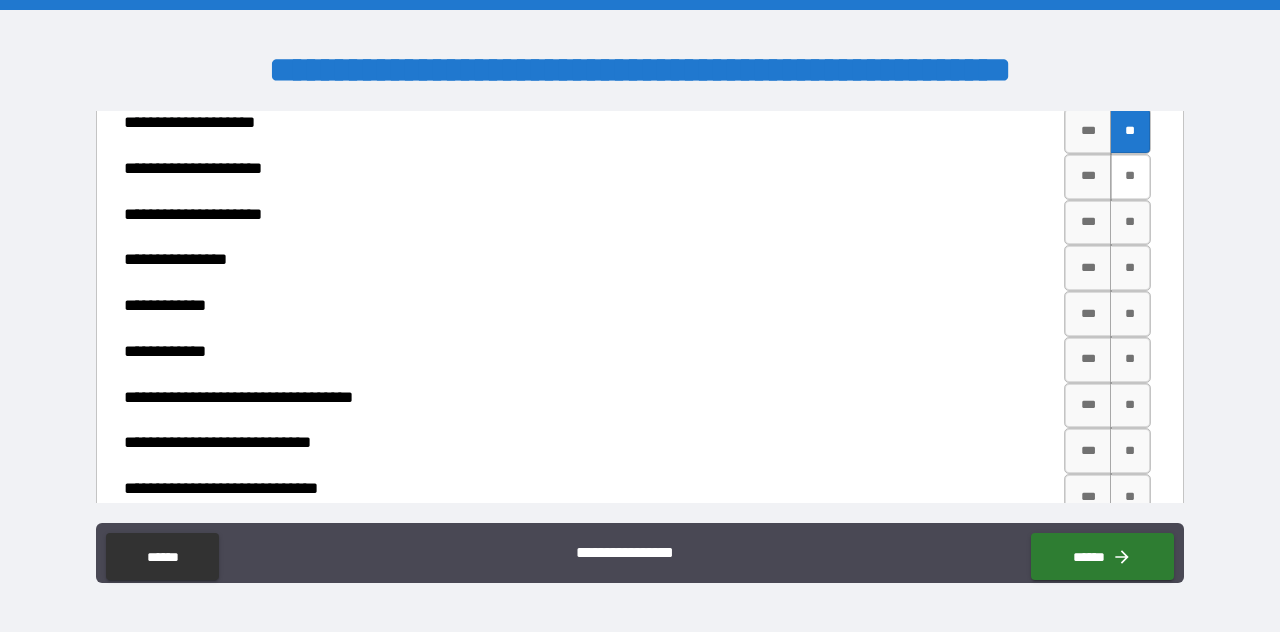 click on "**" at bounding box center [1130, 177] 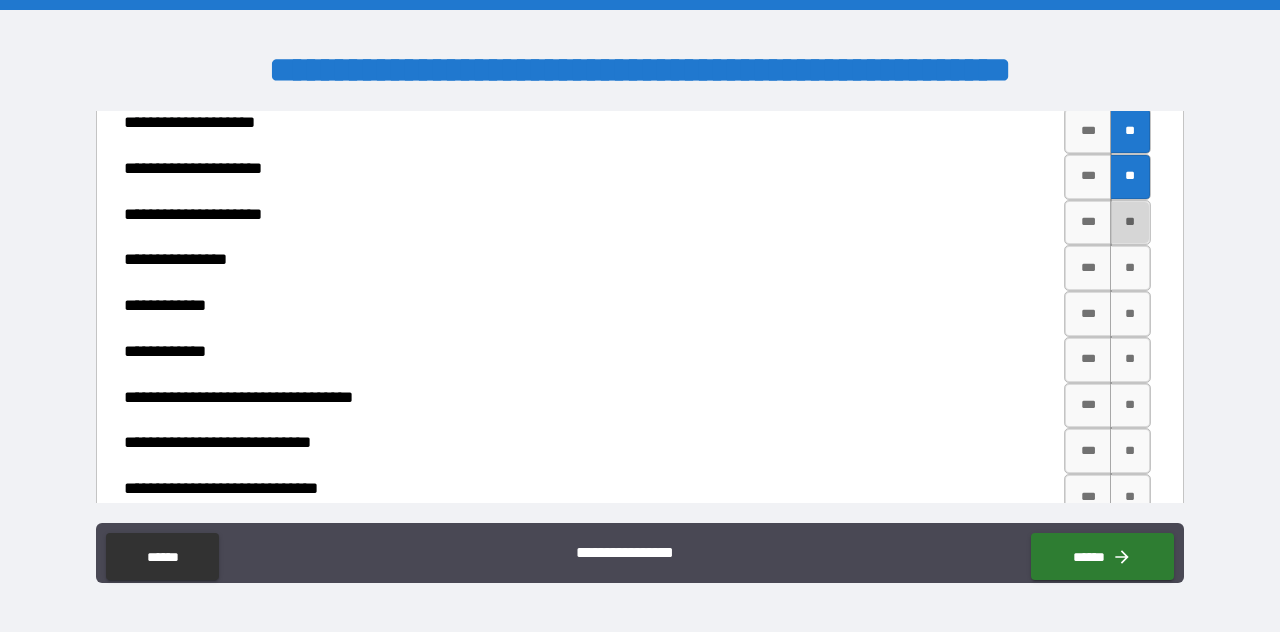click on "**" at bounding box center (1130, 223) 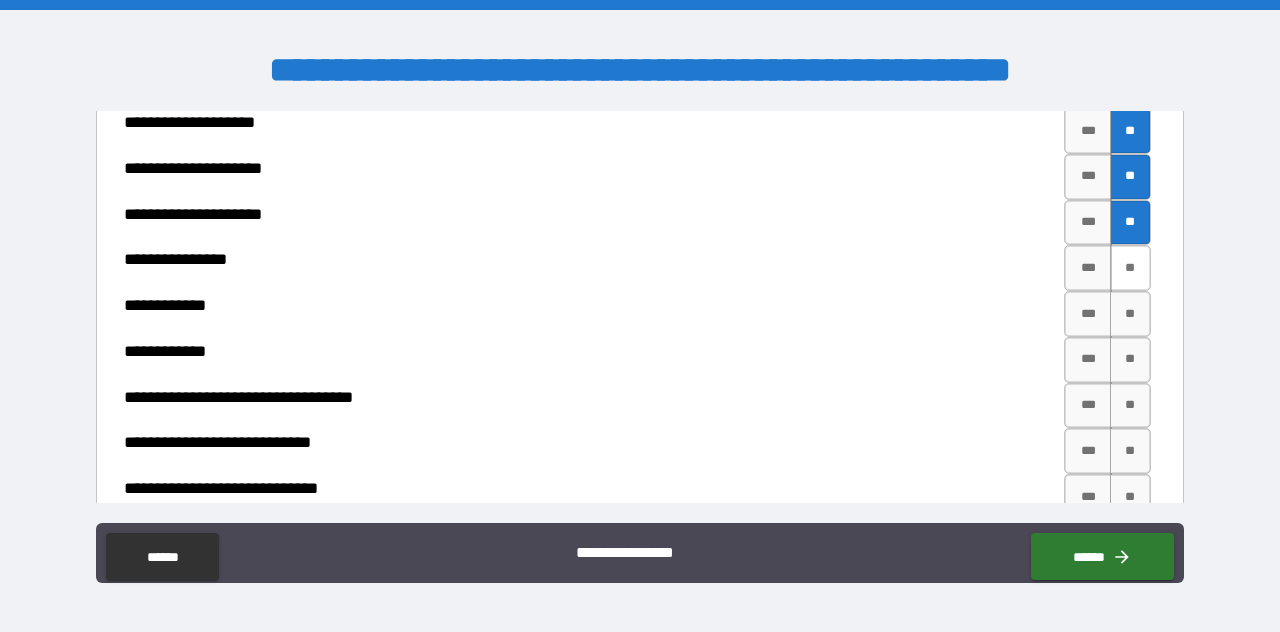click on "**" at bounding box center (1130, 268) 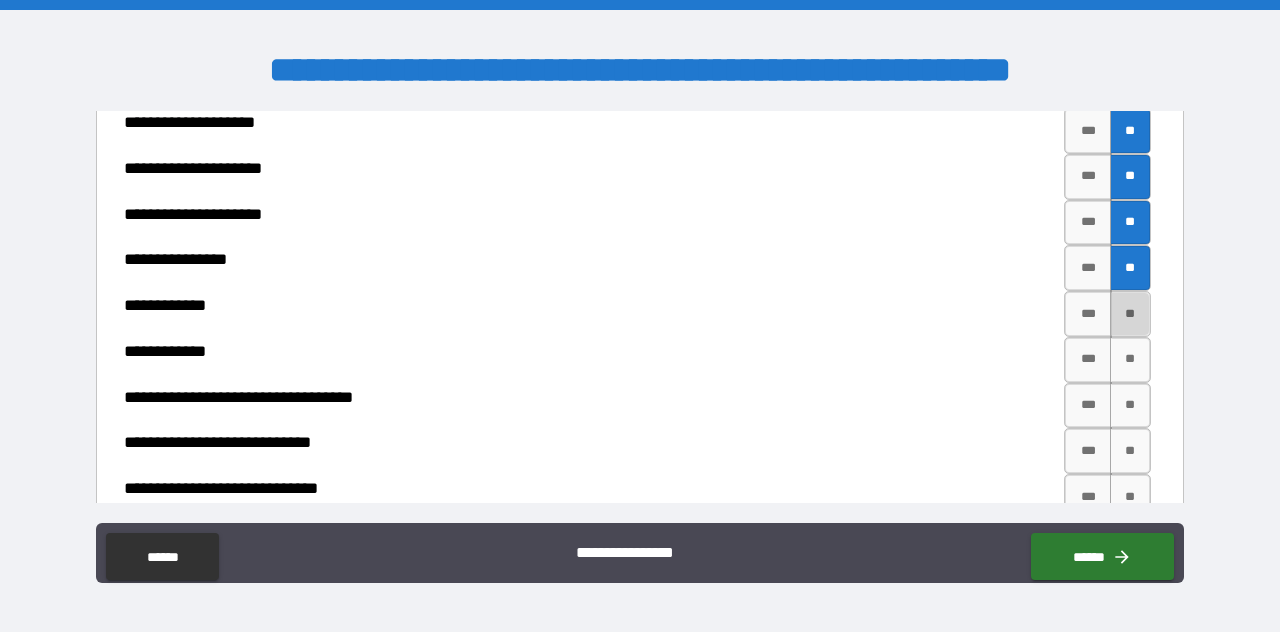 click on "**" at bounding box center (1130, 314) 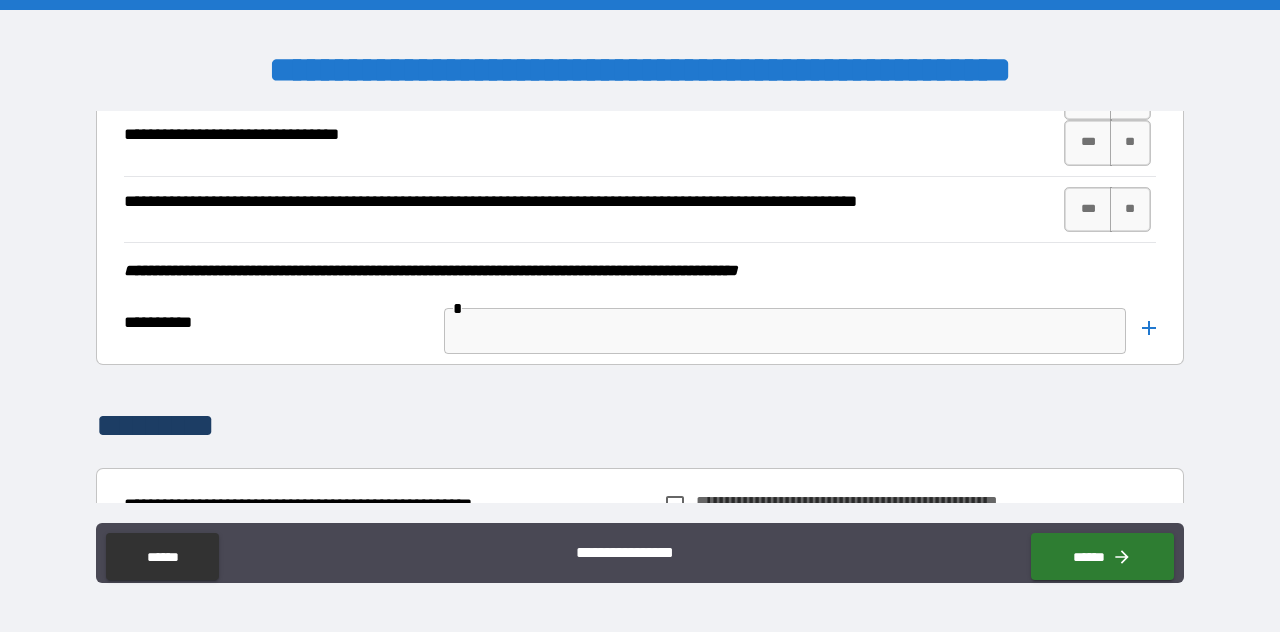 scroll, scrollTop: 8704, scrollLeft: 0, axis: vertical 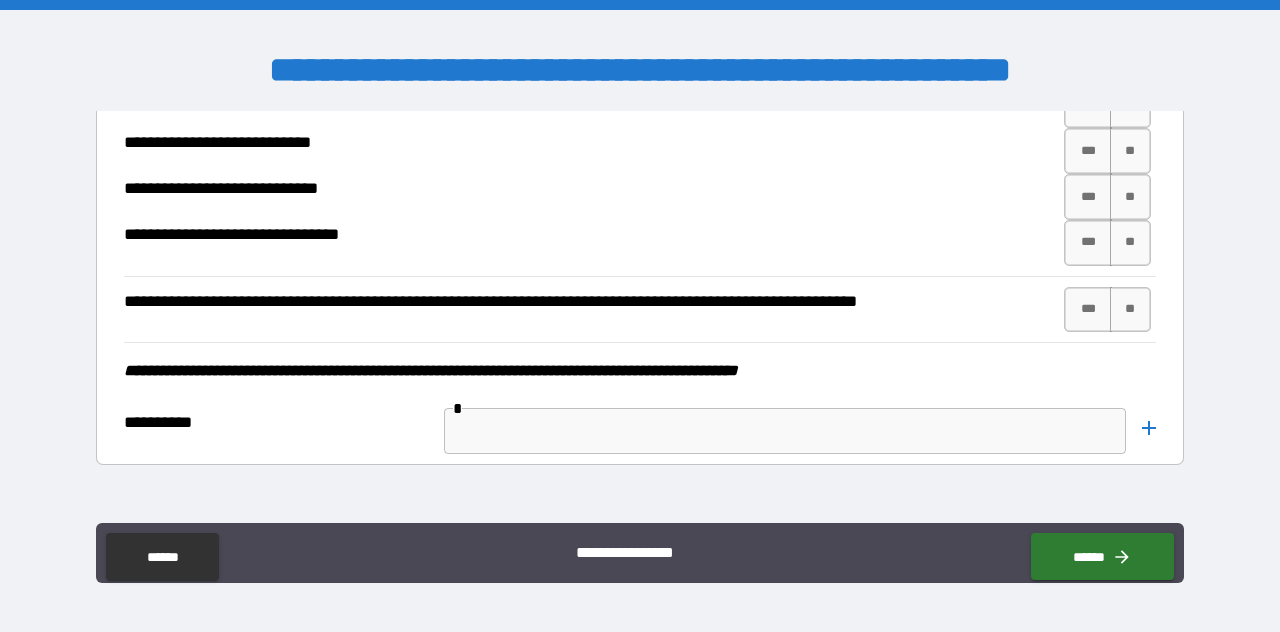 click on "***" at bounding box center (1088, 60) 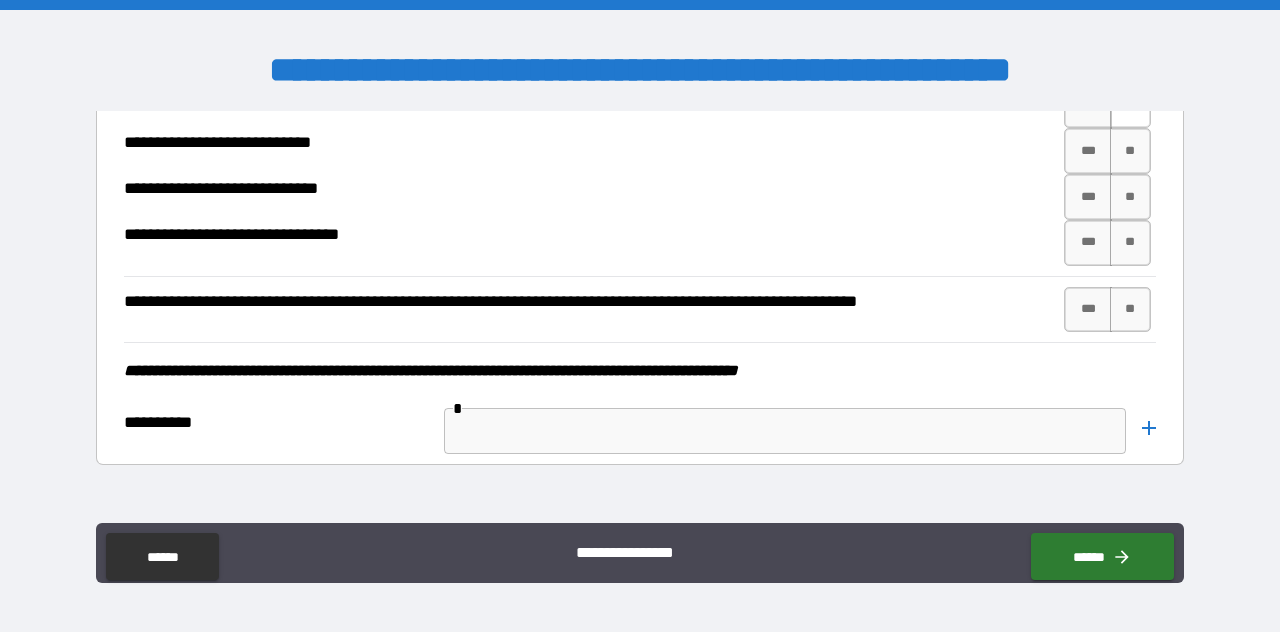 click on "**" at bounding box center (1130, 106) 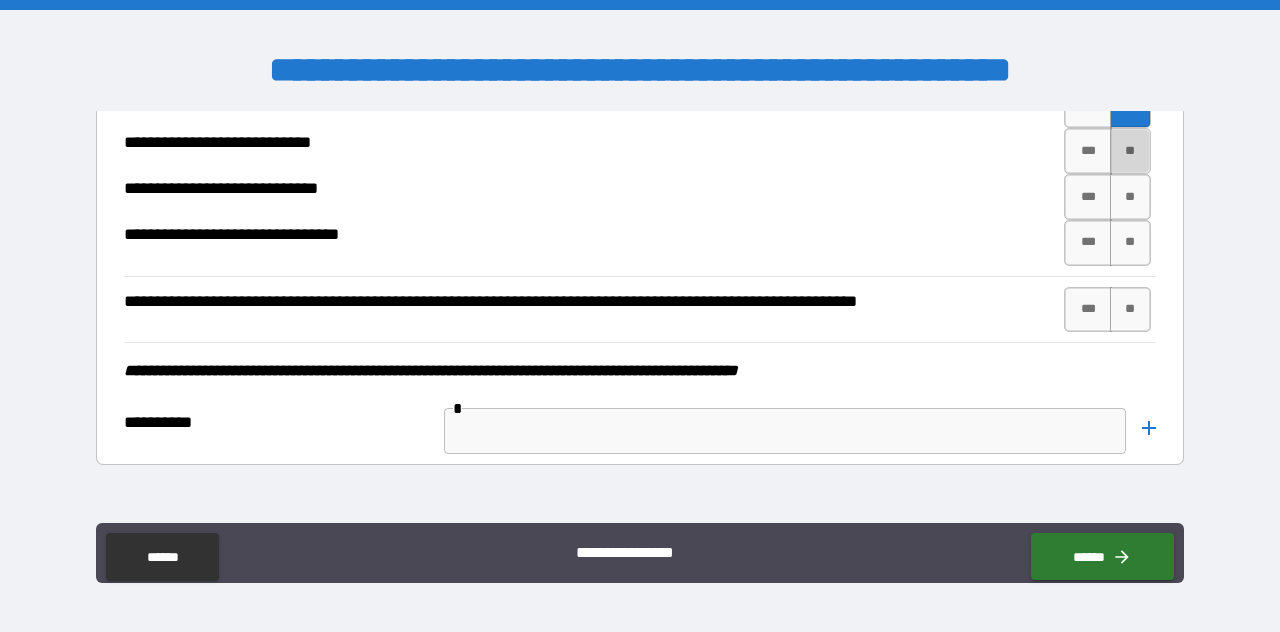 click on "**" at bounding box center [1130, 151] 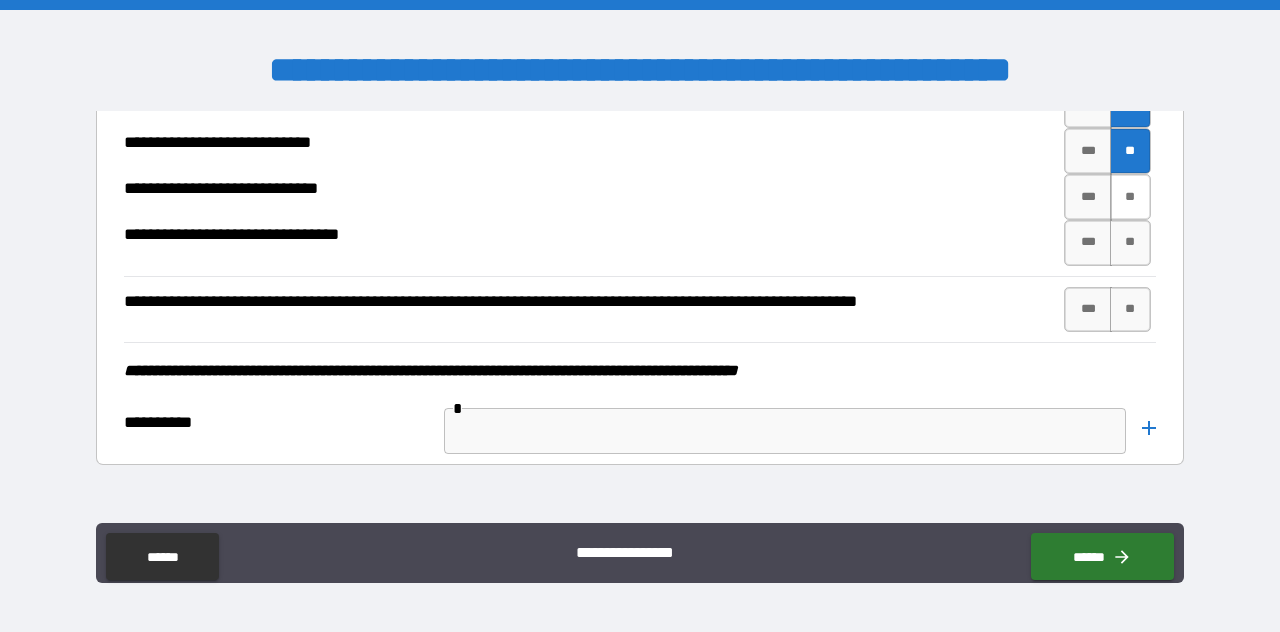 click on "**" at bounding box center [1130, 197] 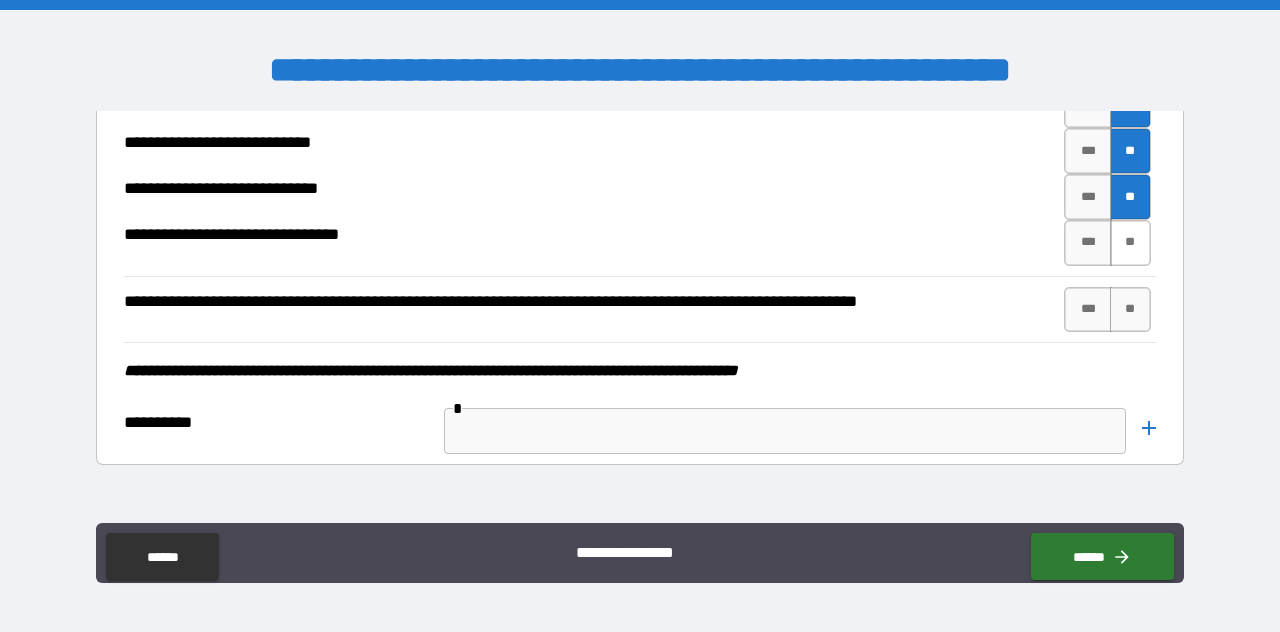 click on "**" at bounding box center (1130, 243) 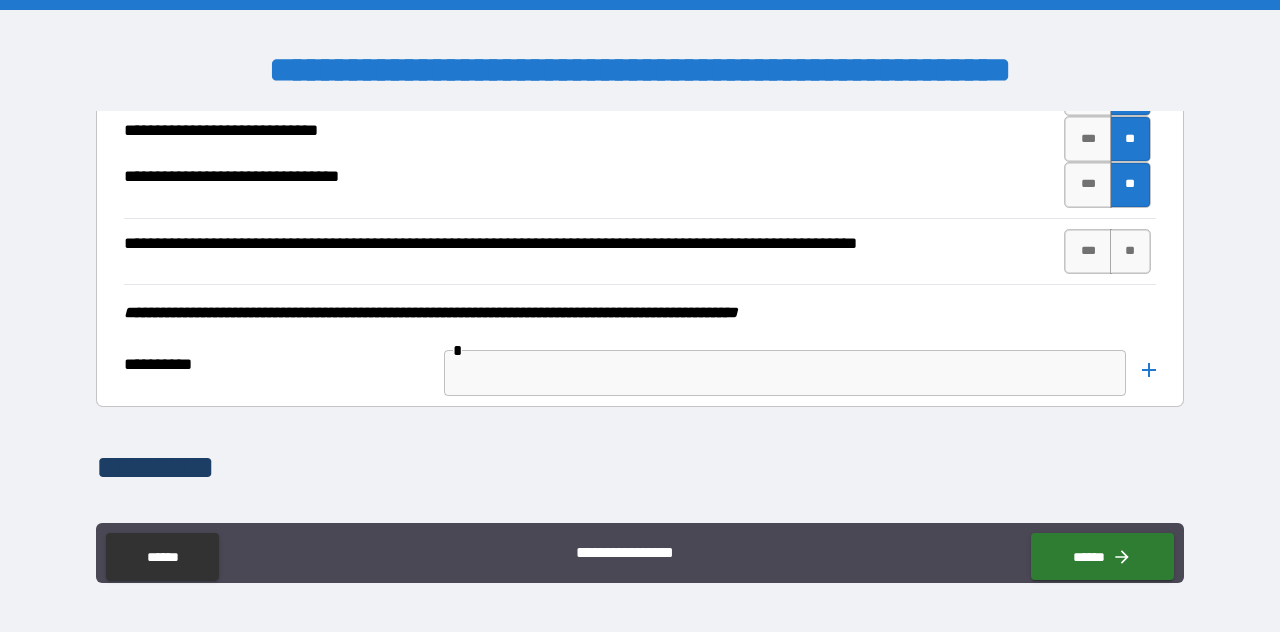 scroll, scrollTop: 8804, scrollLeft: 0, axis: vertical 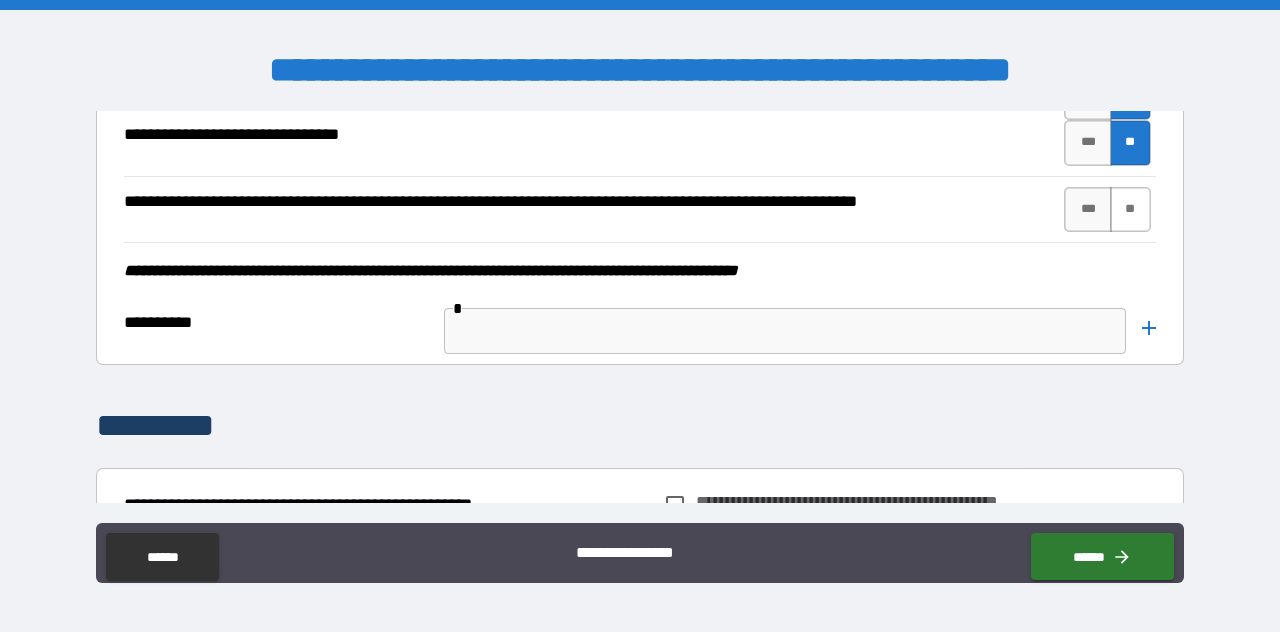 click on "**" at bounding box center (1130, 210) 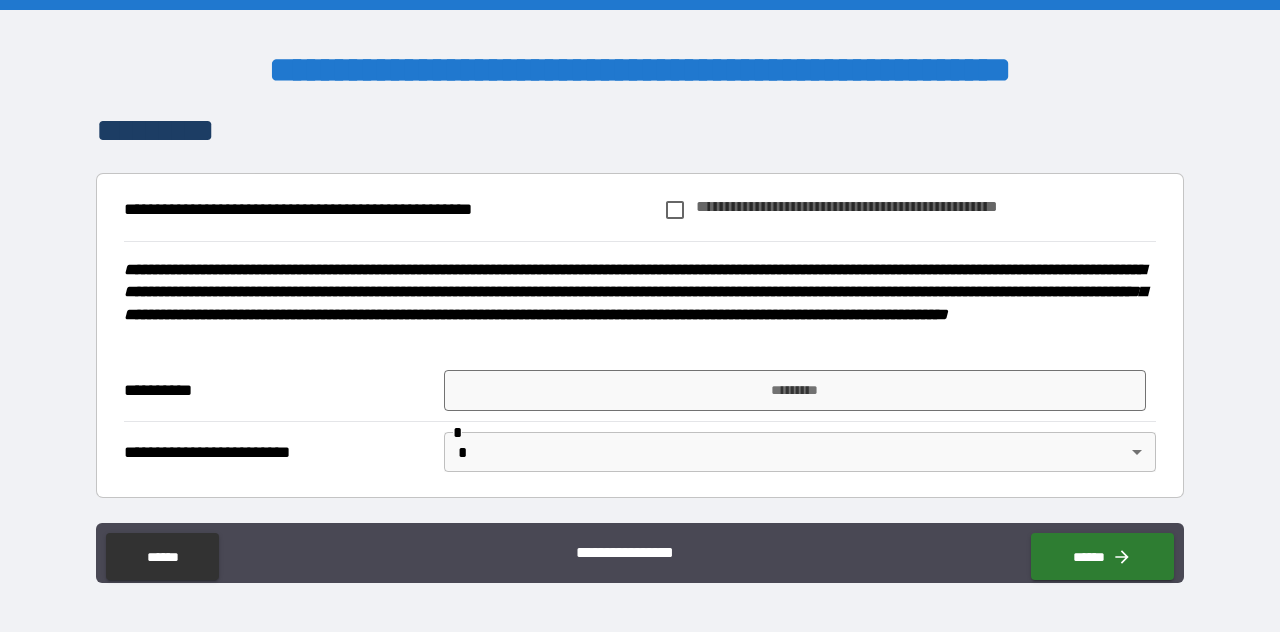 scroll, scrollTop: 9204, scrollLeft: 0, axis: vertical 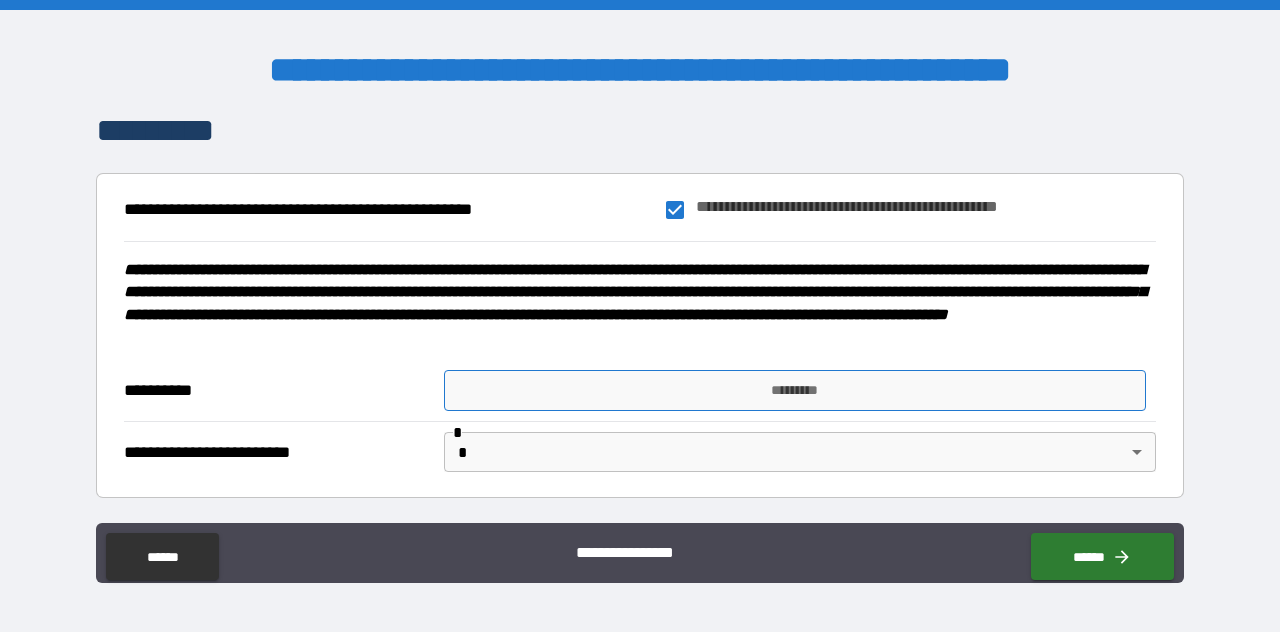 click on "*********" at bounding box center (795, 391) 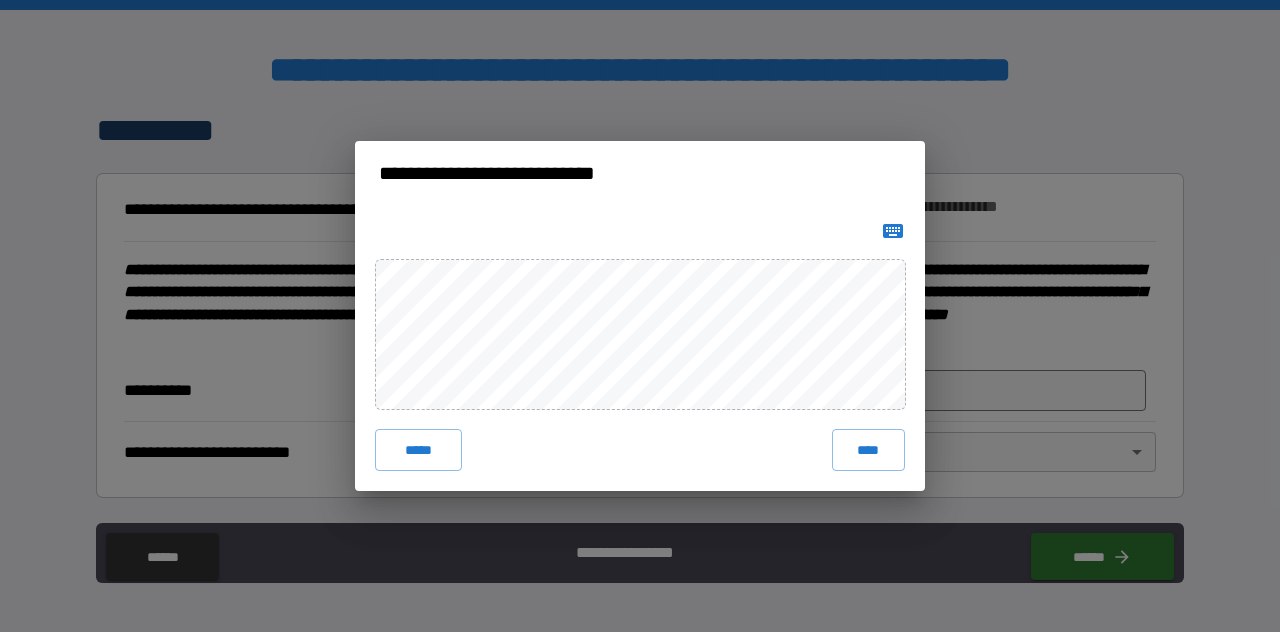 click 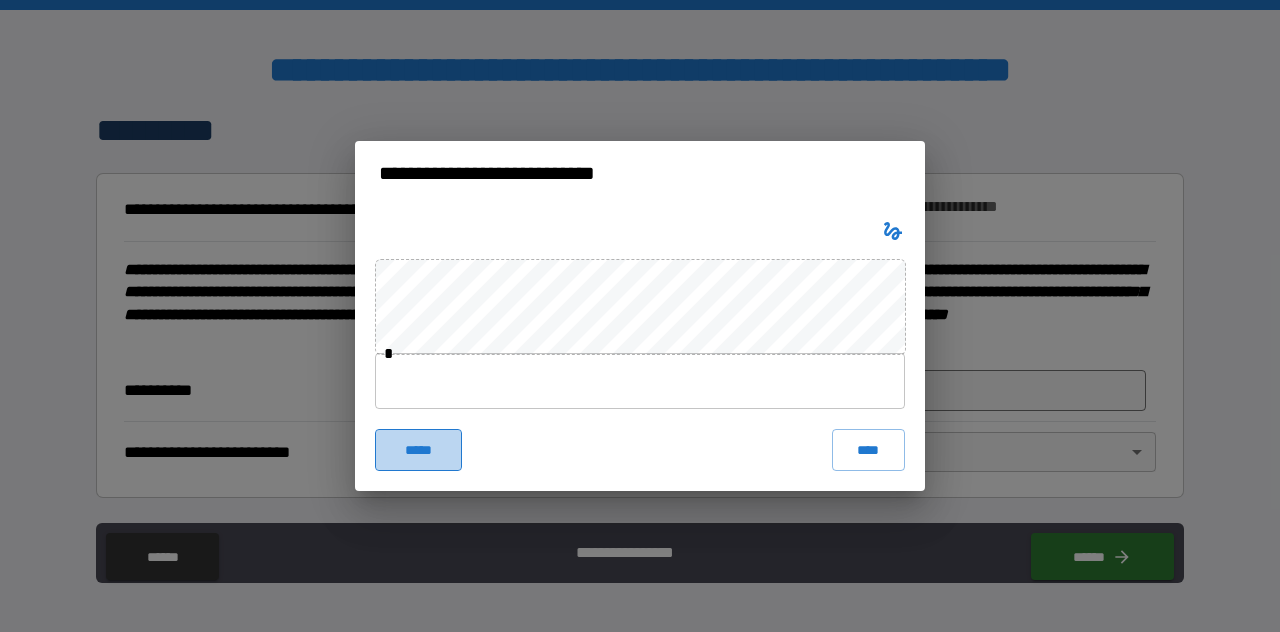 drag, startPoint x: 378, startPoint y: 463, endPoint x: 366, endPoint y: 468, distance: 13 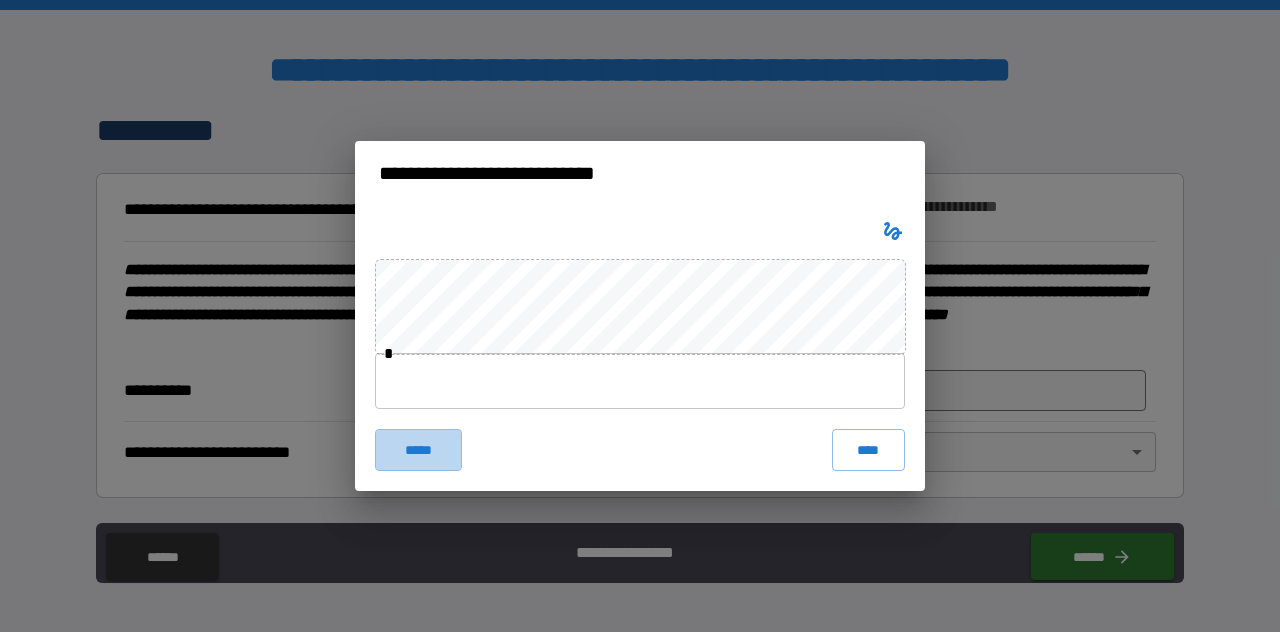 click on "*****" at bounding box center [418, 450] 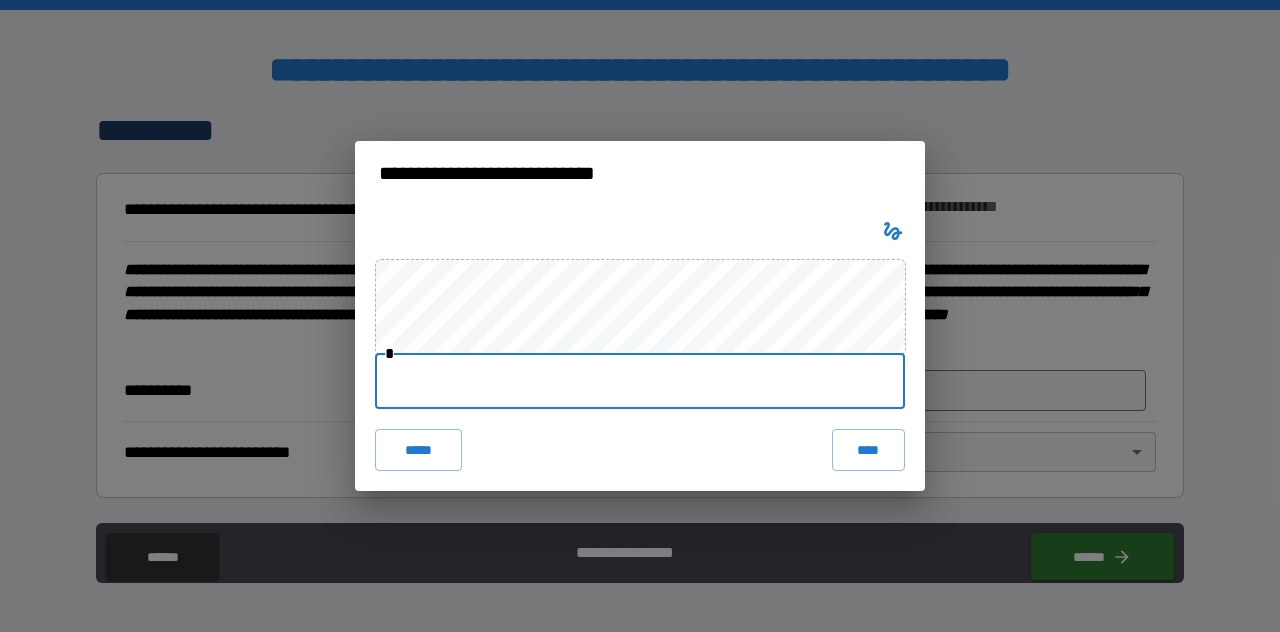 click at bounding box center (640, 381) 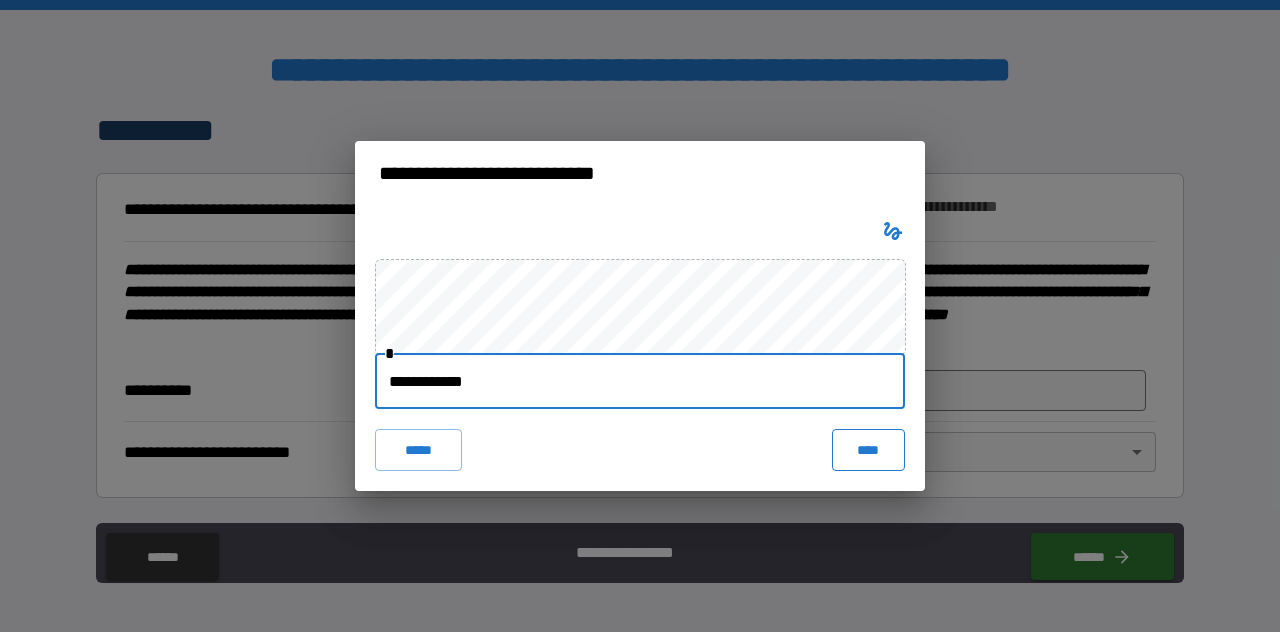 type on "**********" 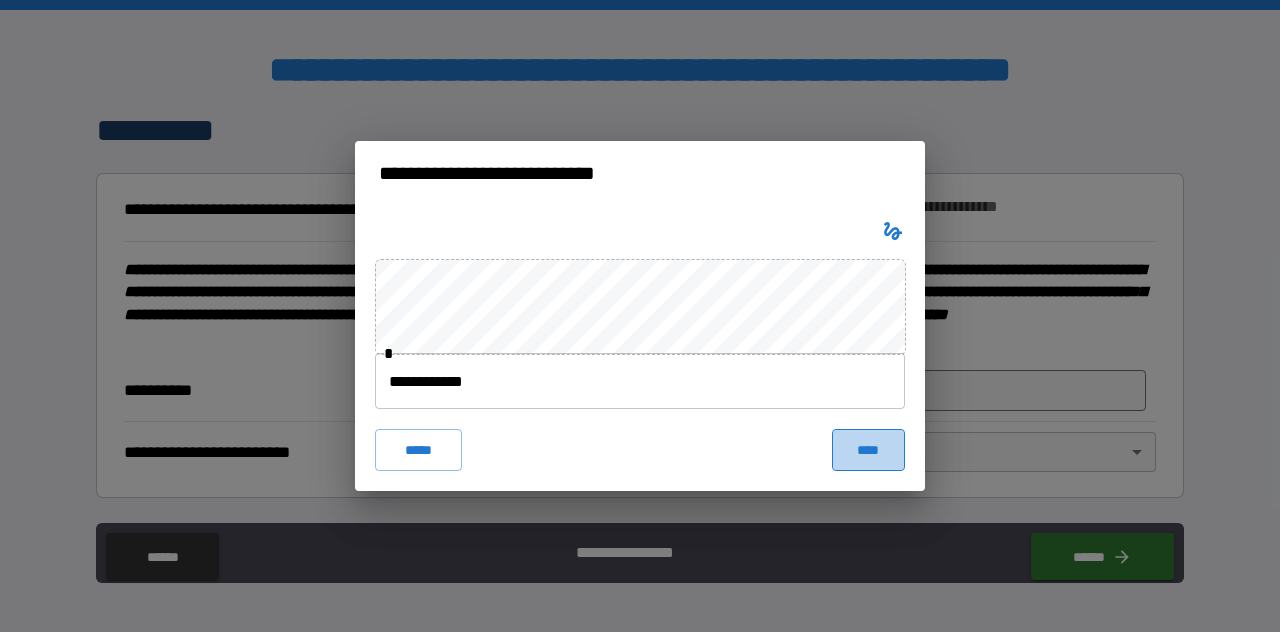 click on "****" at bounding box center (868, 450) 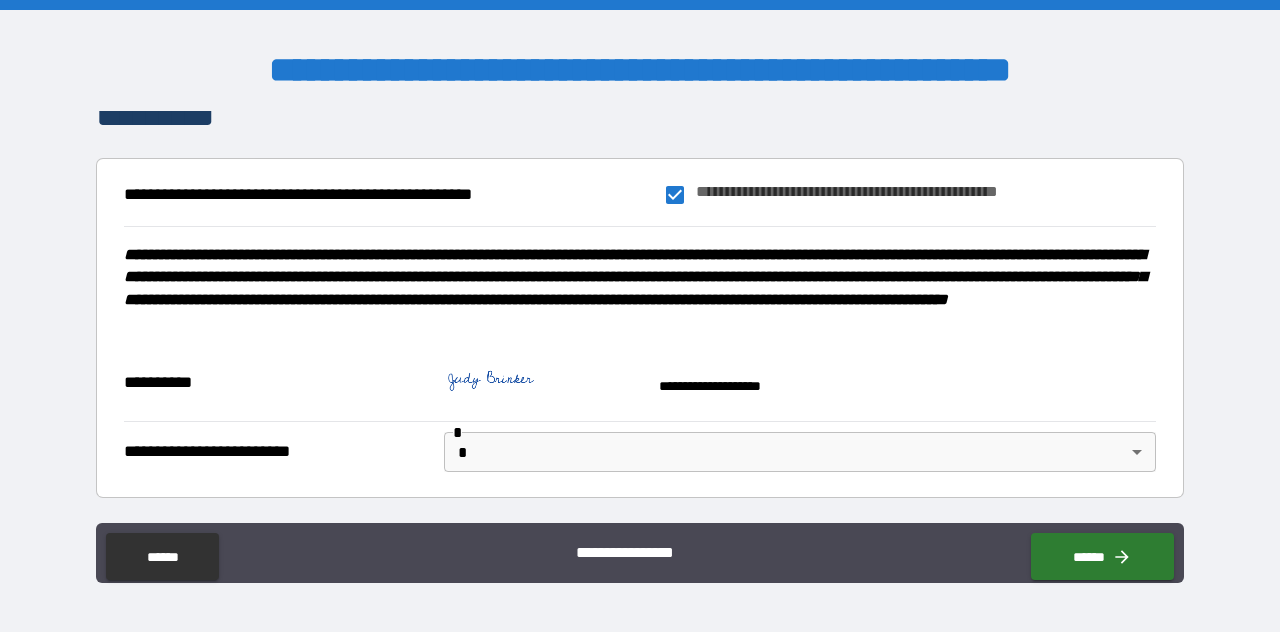 scroll, scrollTop: 9376, scrollLeft: 0, axis: vertical 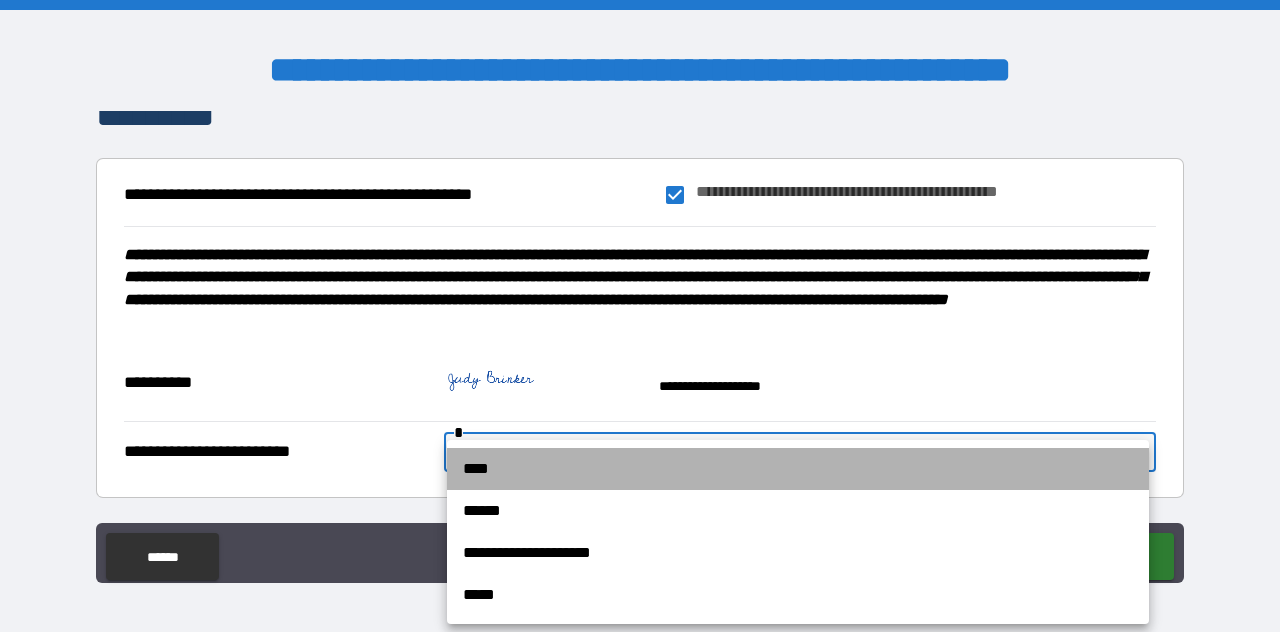 click on "****" at bounding box center (798, 469) 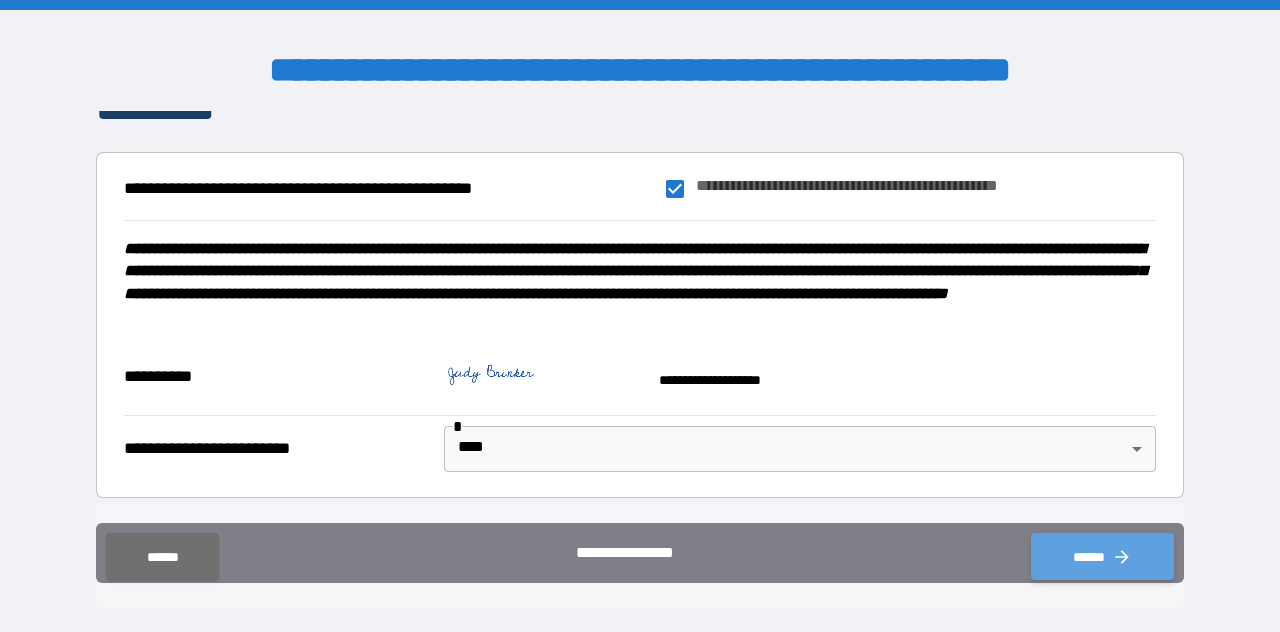 click on "******" at bounding box center [1102, 556] 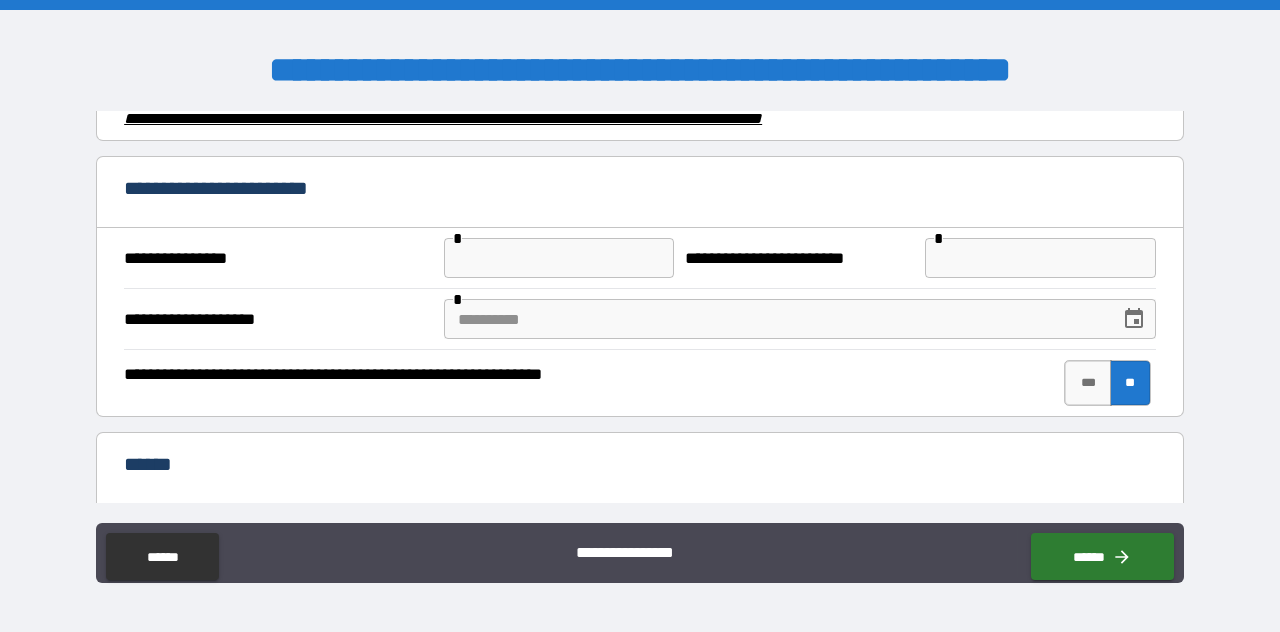 scroll, scrollTop: 3600, scrollLeft: 0, axis: vertical 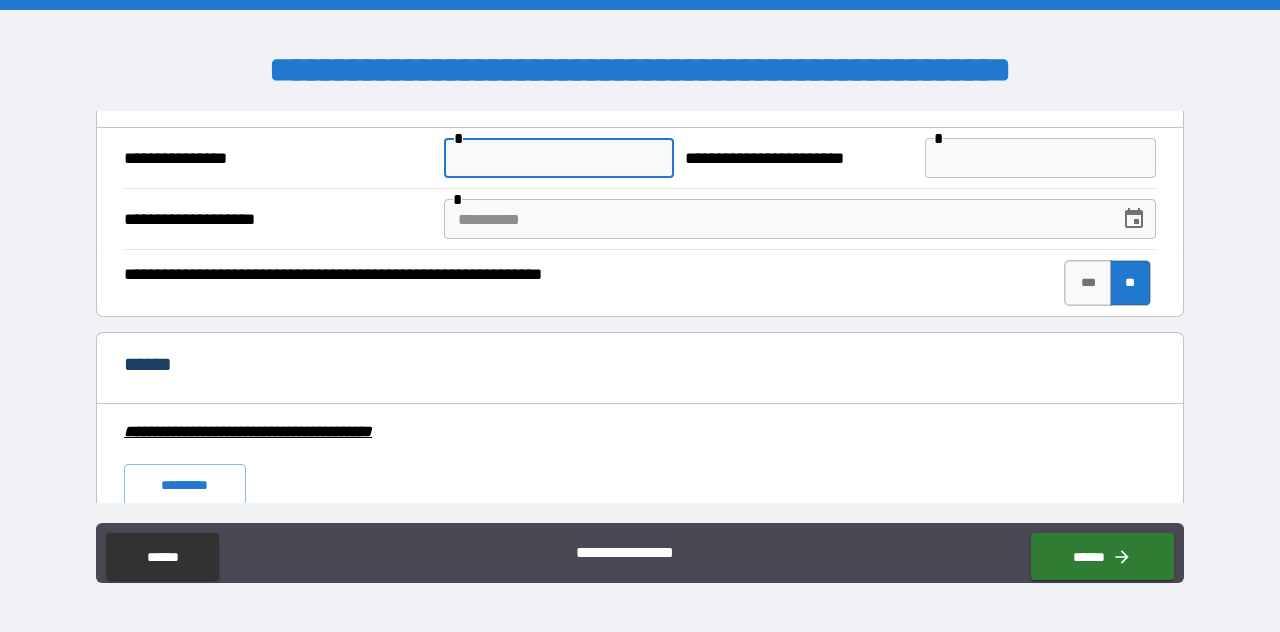click at bounding box center (559, 158) 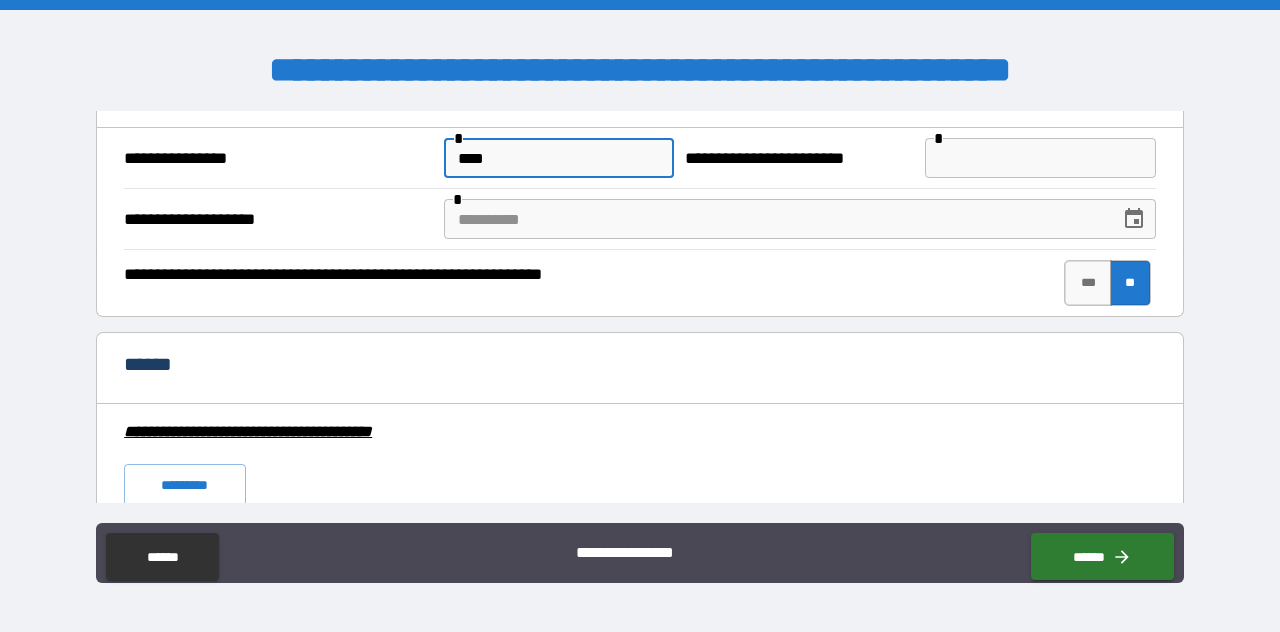 type on "****" 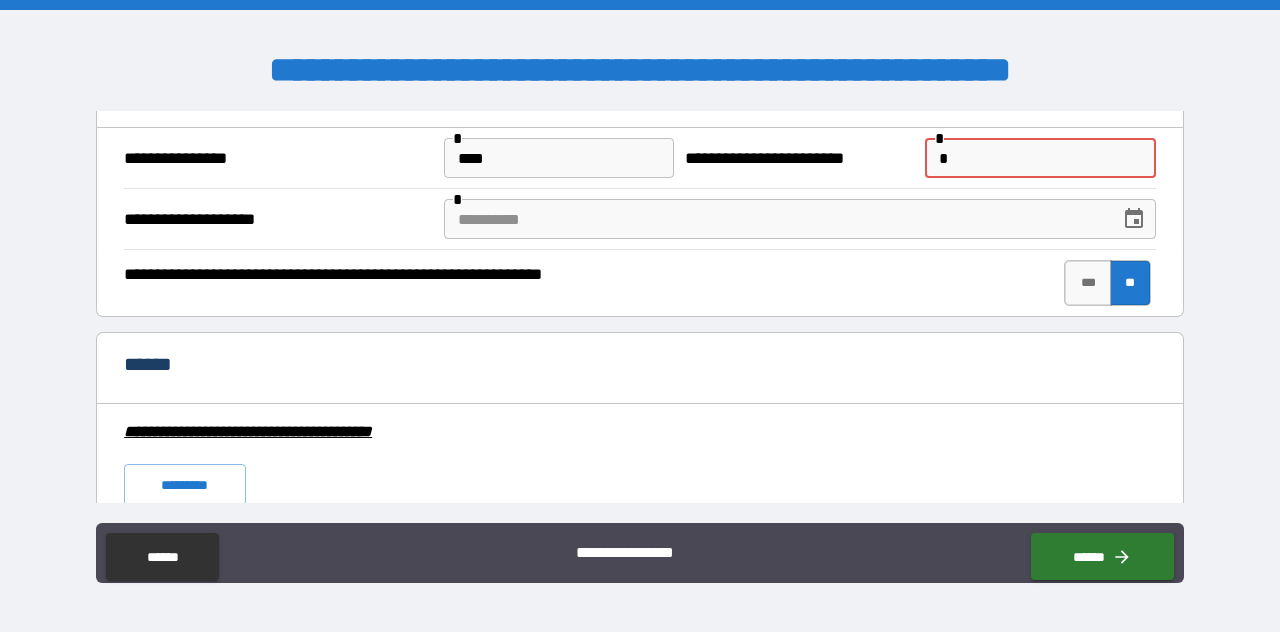 type on "*" 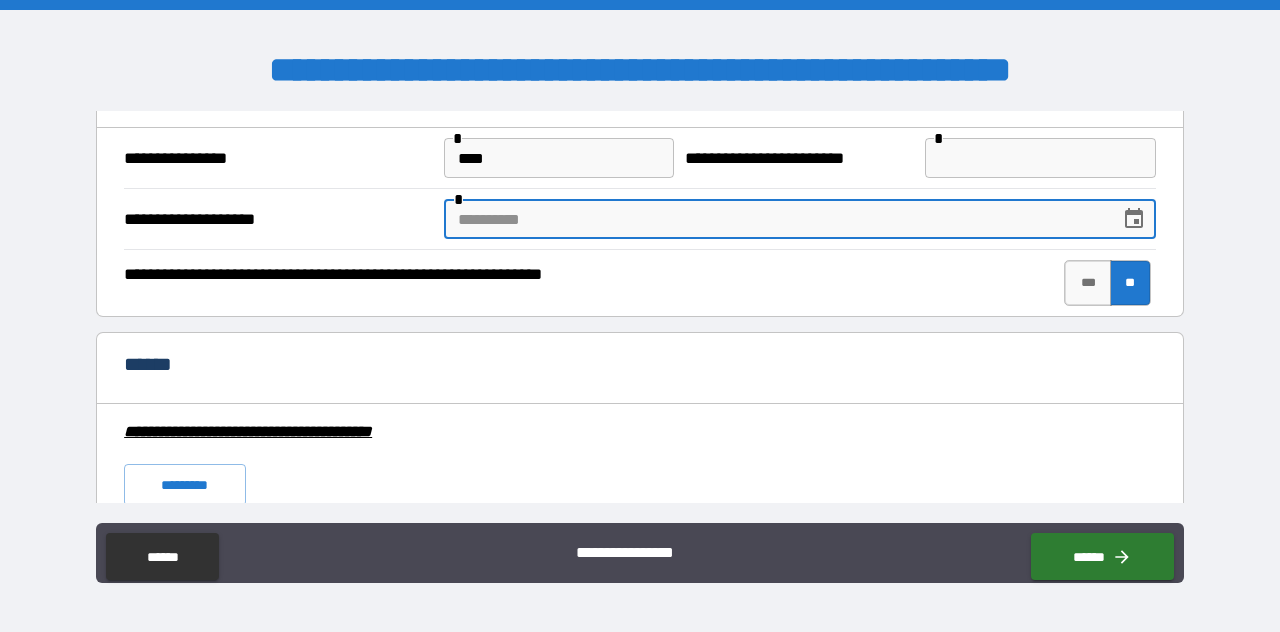 drag, startPoint x: 568, startPoint y: 353, endPoint x: 222, endPoint y: 333, distance: 346.57755 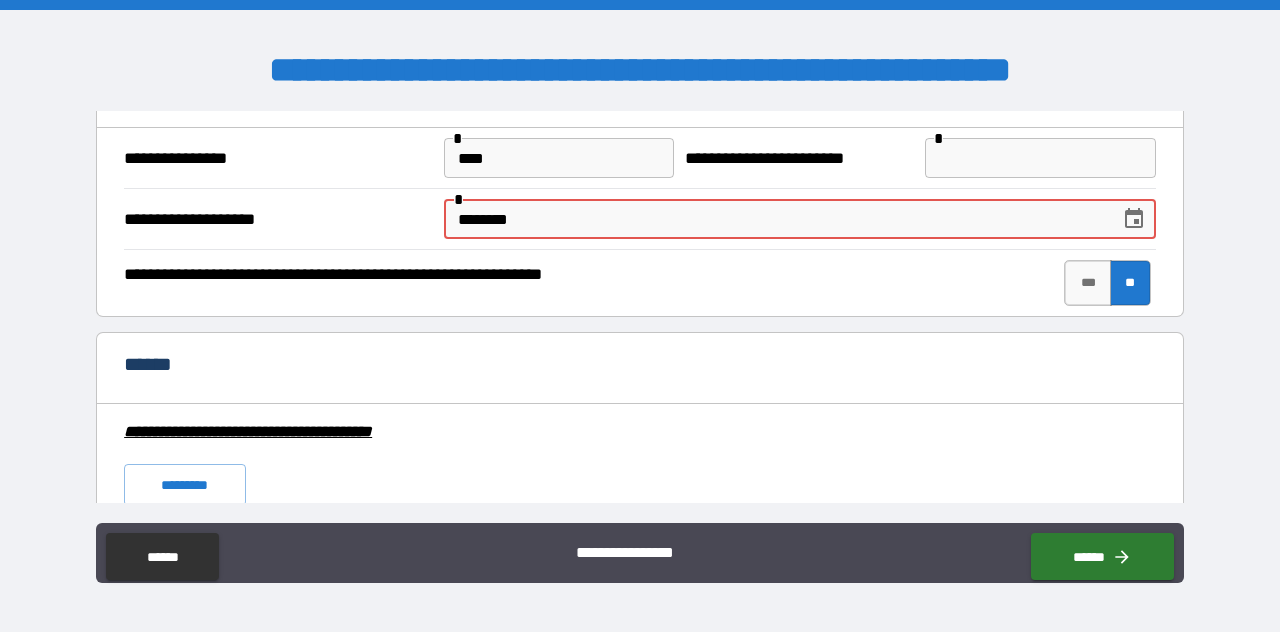 type on "********" 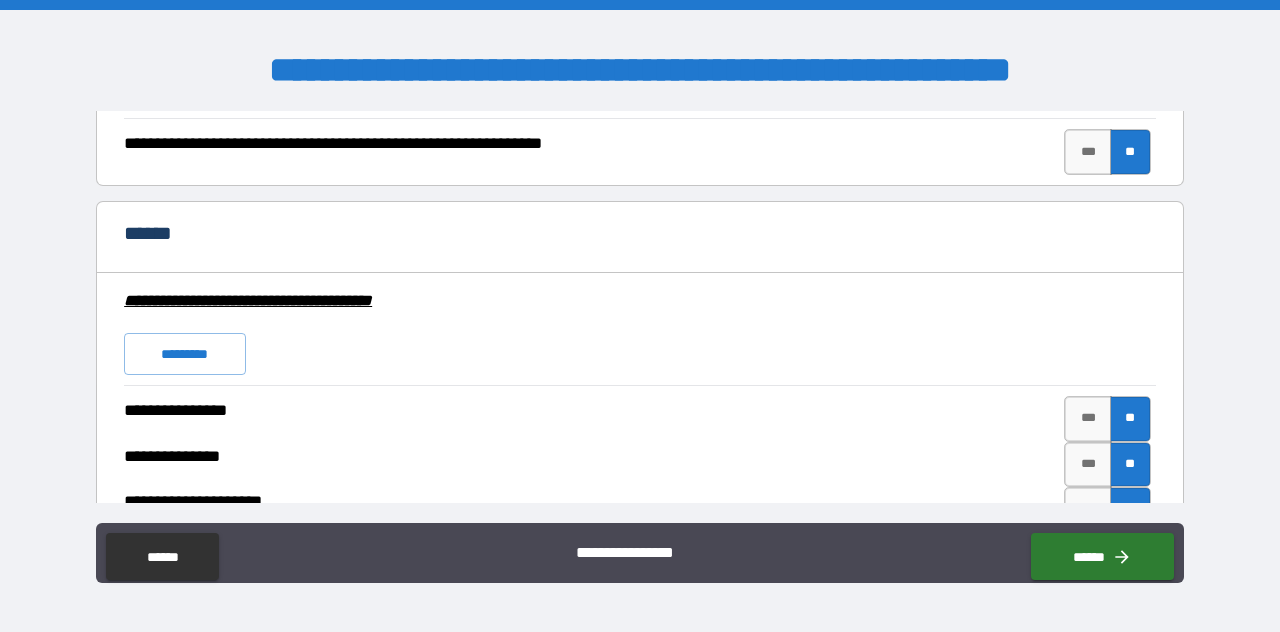 scroll, scrollTop: 3700, scrollLeft: 0, axis: vertical 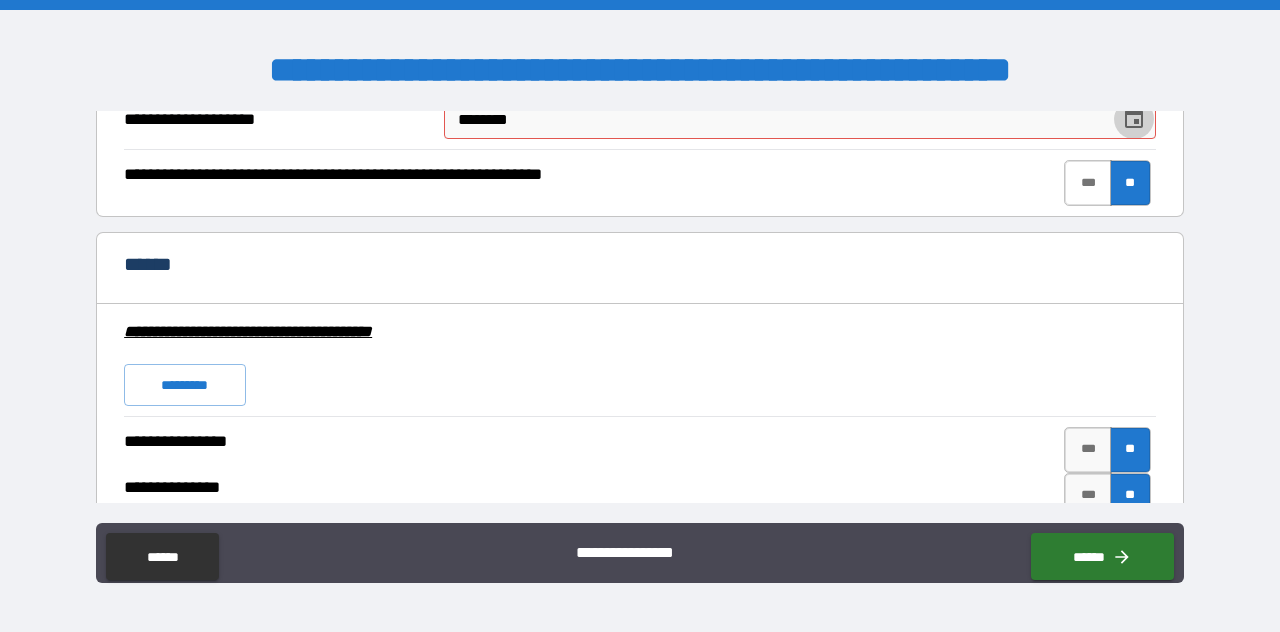 click on "***" at bounding box center (1088, 183) 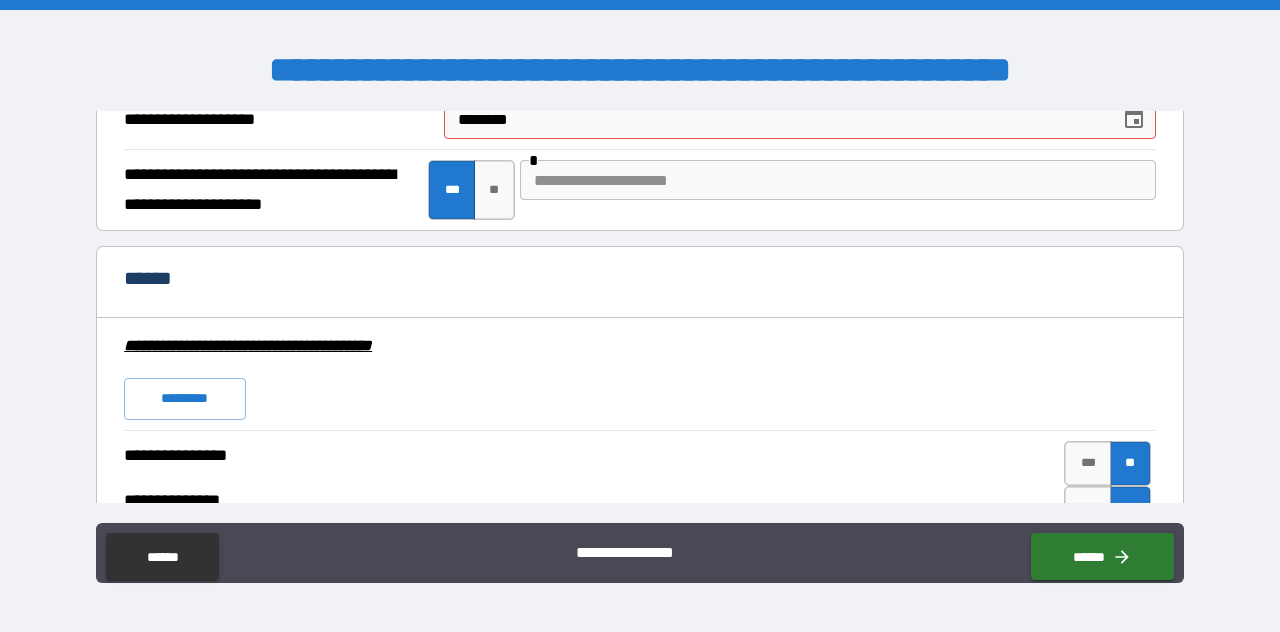 click at bounding box center [838, 180] 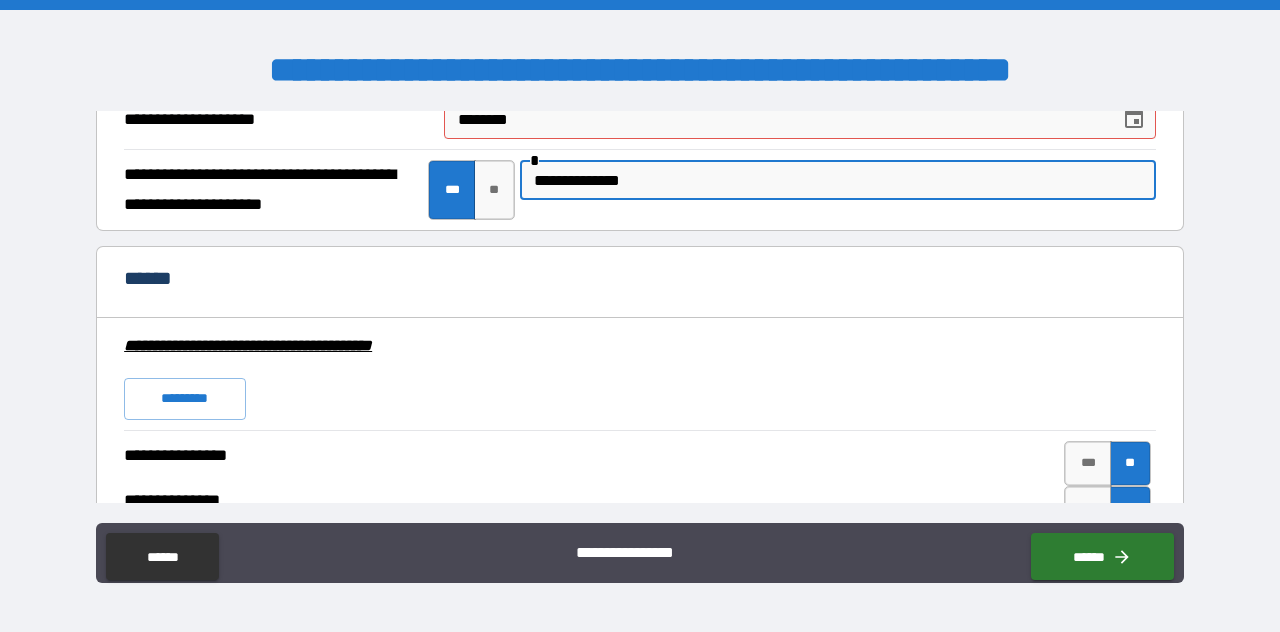 type on "**********" 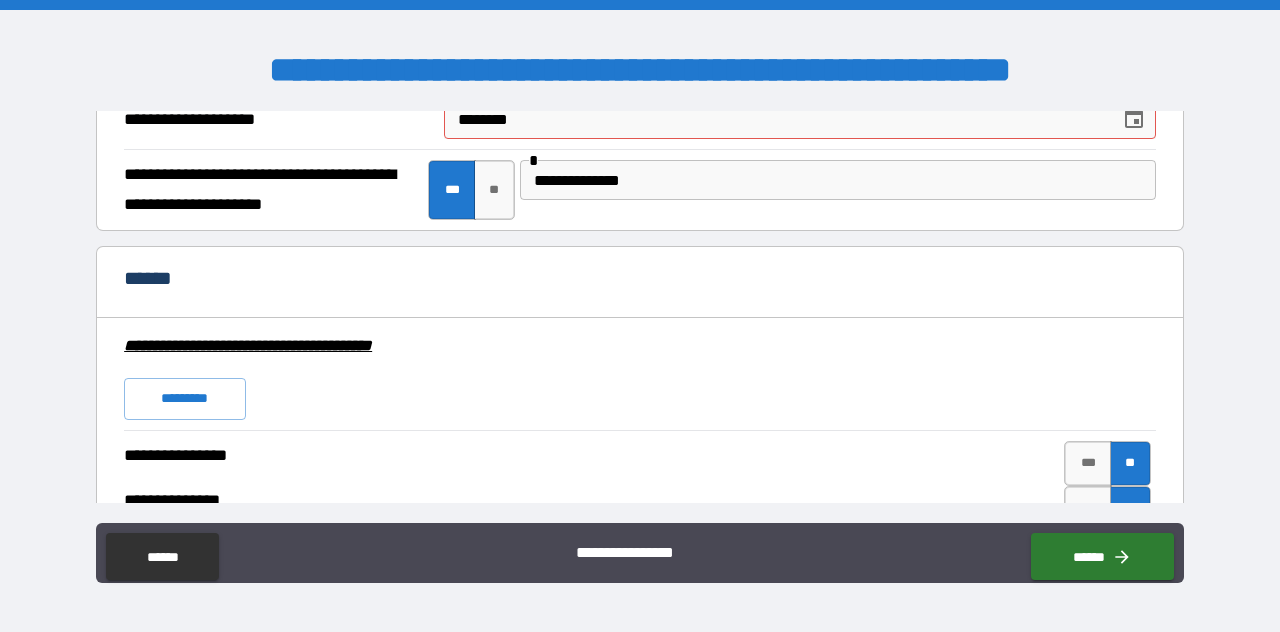 type on "**********" 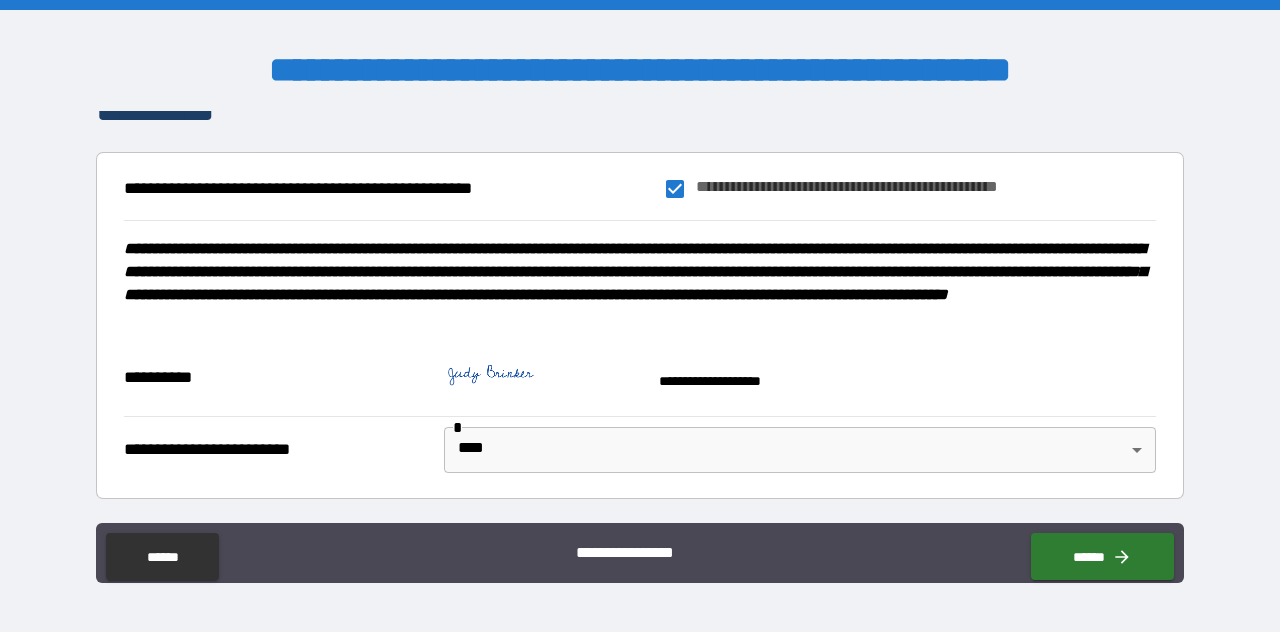 scroll, scrollTop: 9390, scrollLeft: 0, axis: vertical 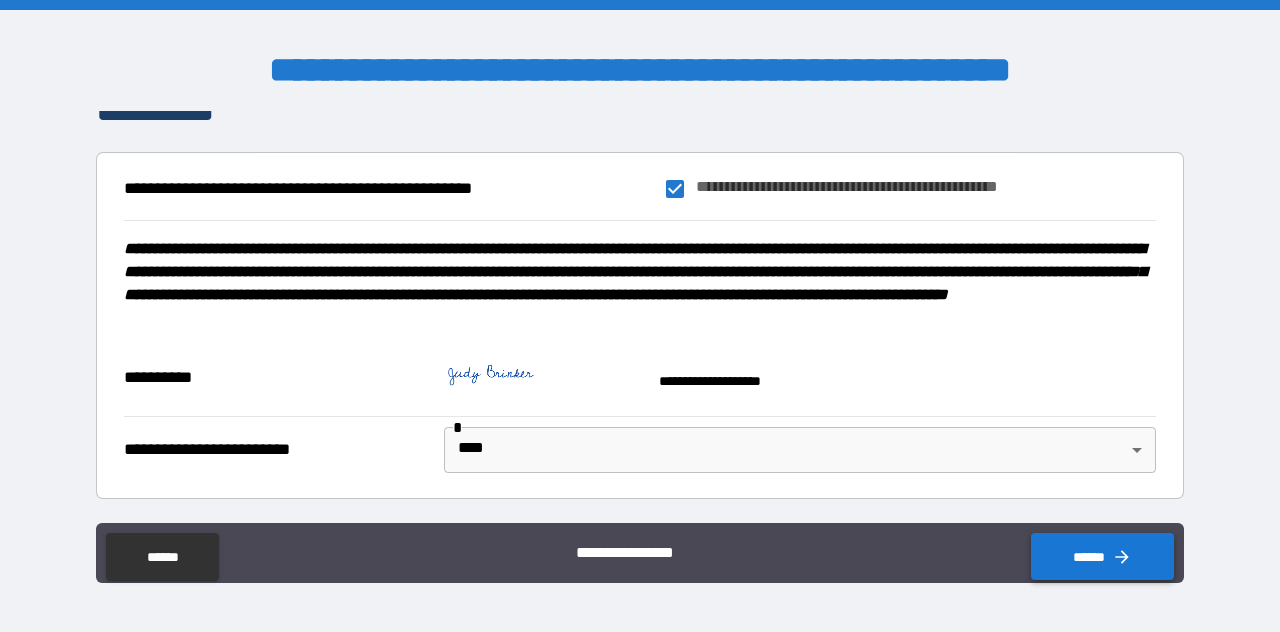 click on "******" at bounding box center (1102, 556) 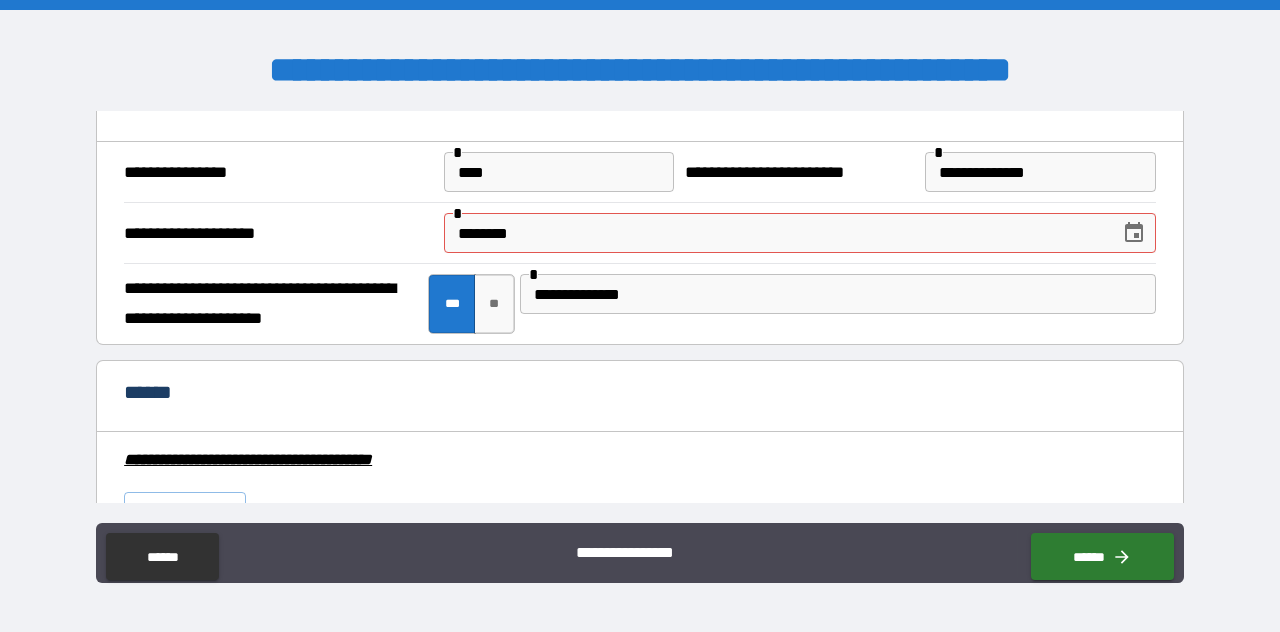 scroll, scrollTop: 3490, scrollLeft: 0, axis: vertical 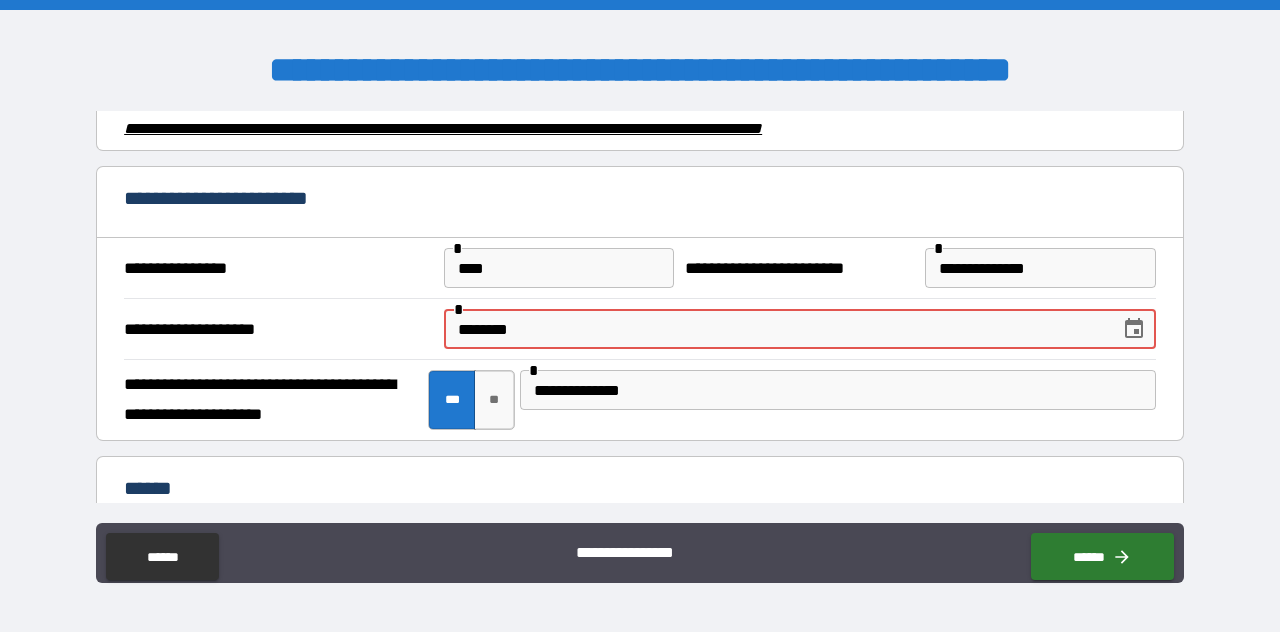 click on "********" at bounding box center [775, 329] 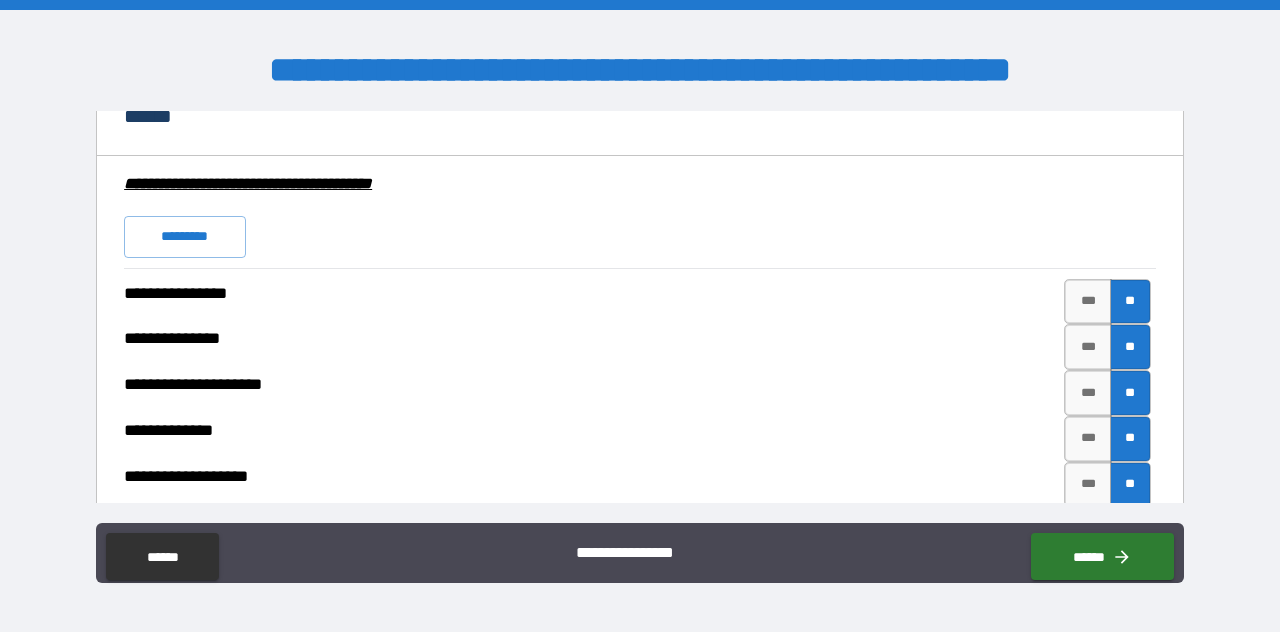 scroll, scrollTop: 3890, scrollLeft: 0, axis: vertical 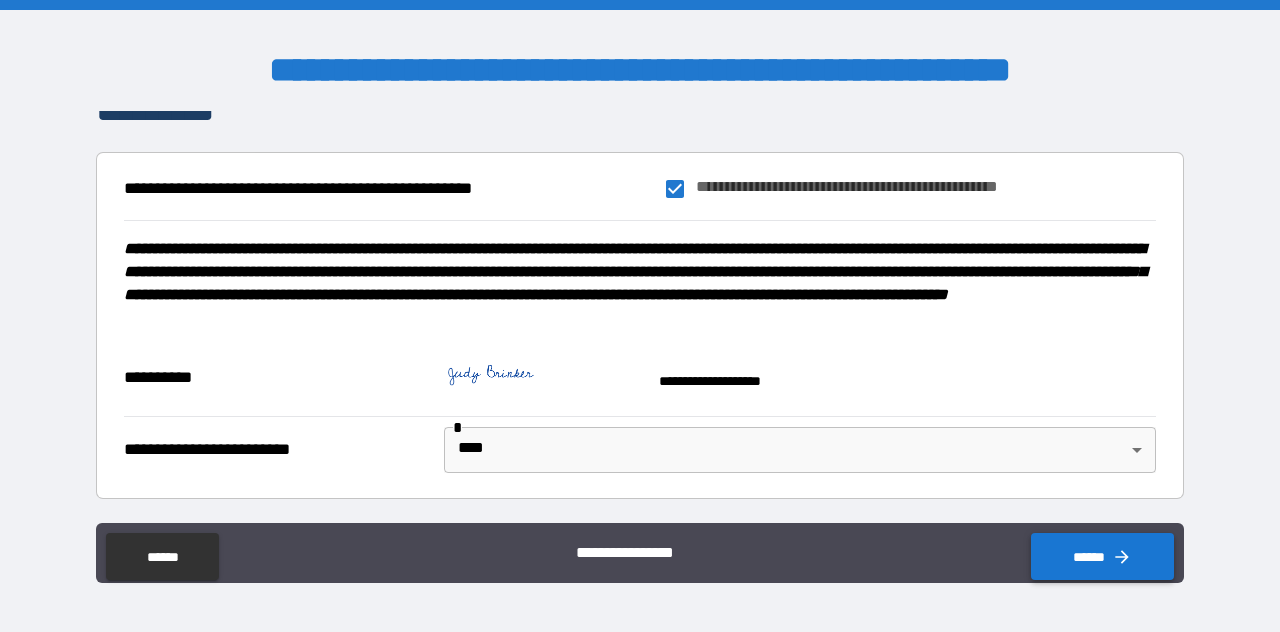 type on "**********" 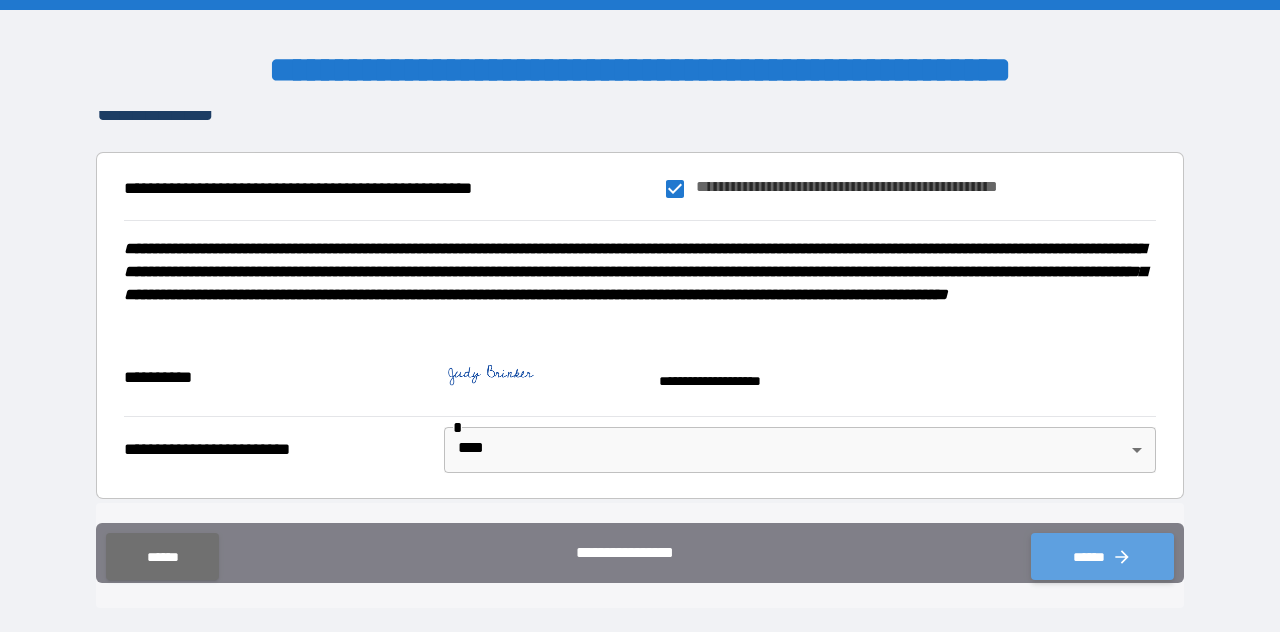 click on "******" at bounding box center [1102, 556] 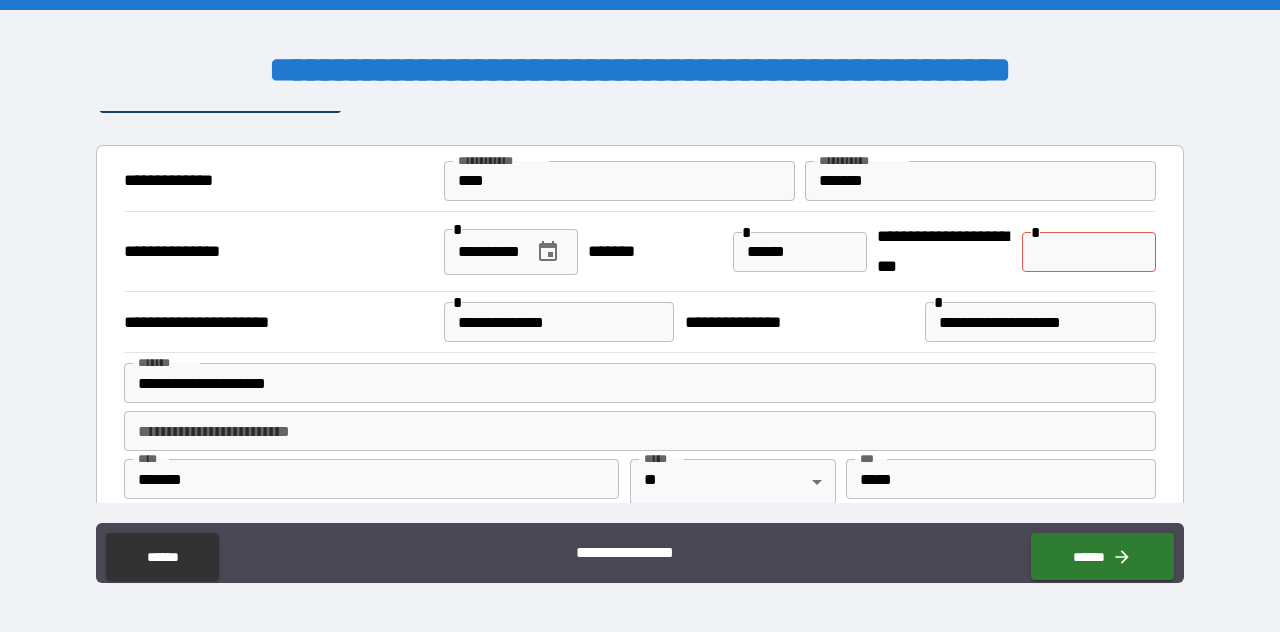 scroll, scrollTop: 66, scrollLeft: 0, axis: vertical 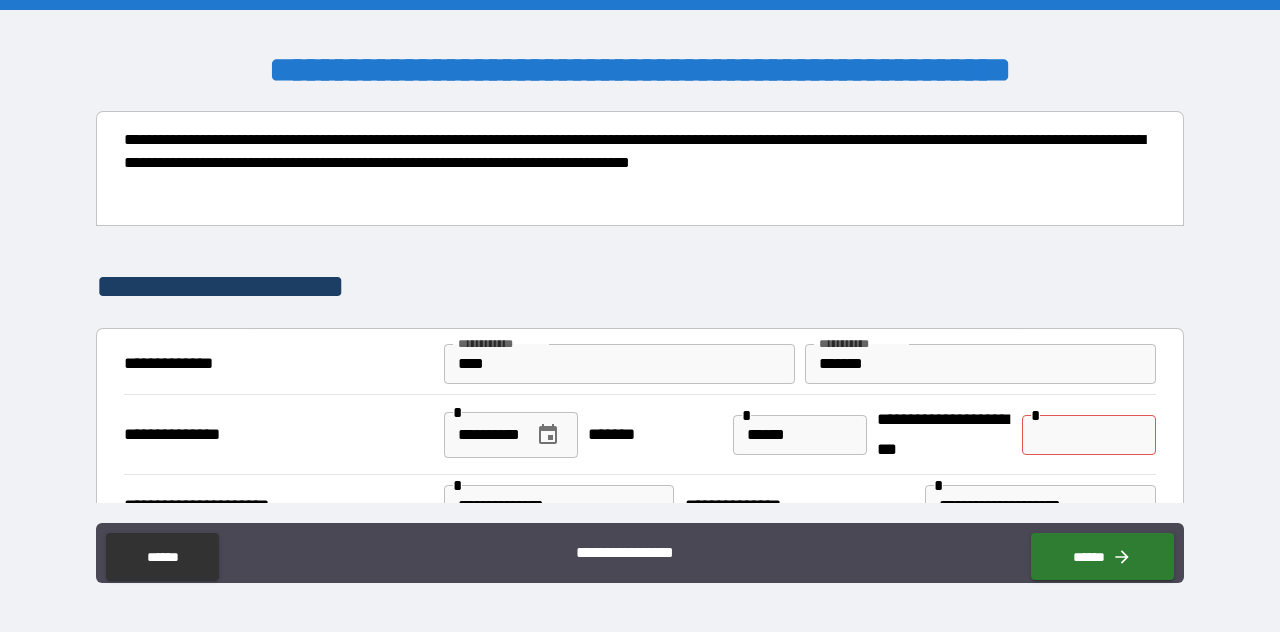 click at bounding box center (1089, 435) 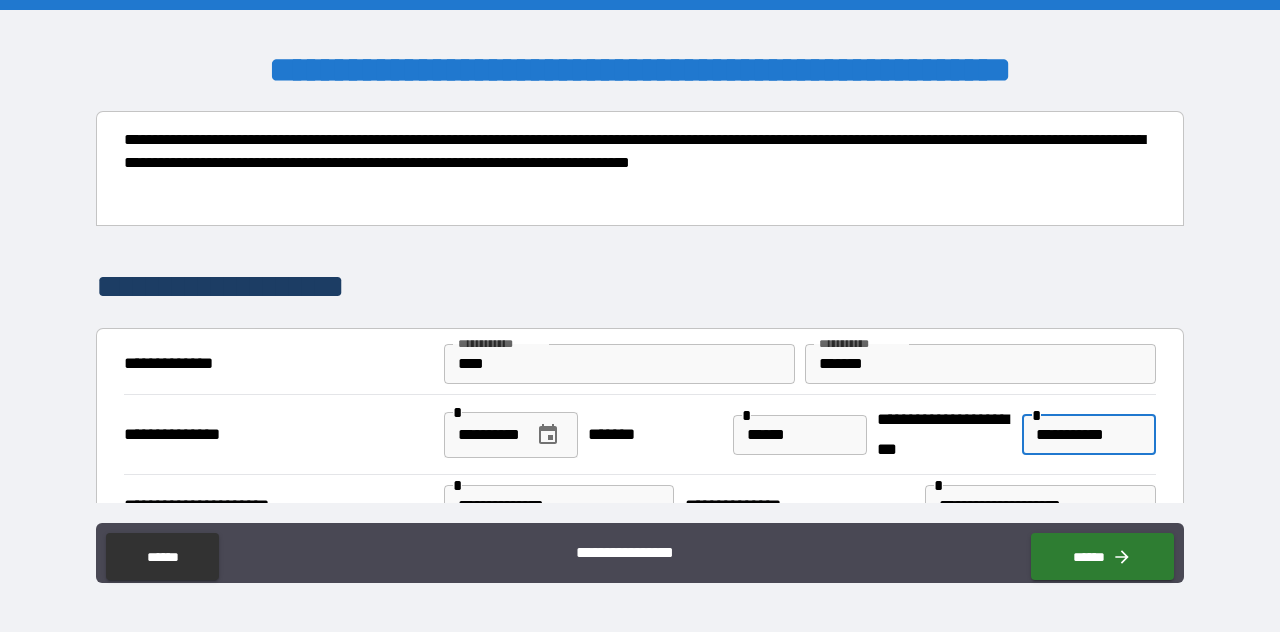 scroll, scrollTop: 0, scrollLeft: 9, axis: horizontal 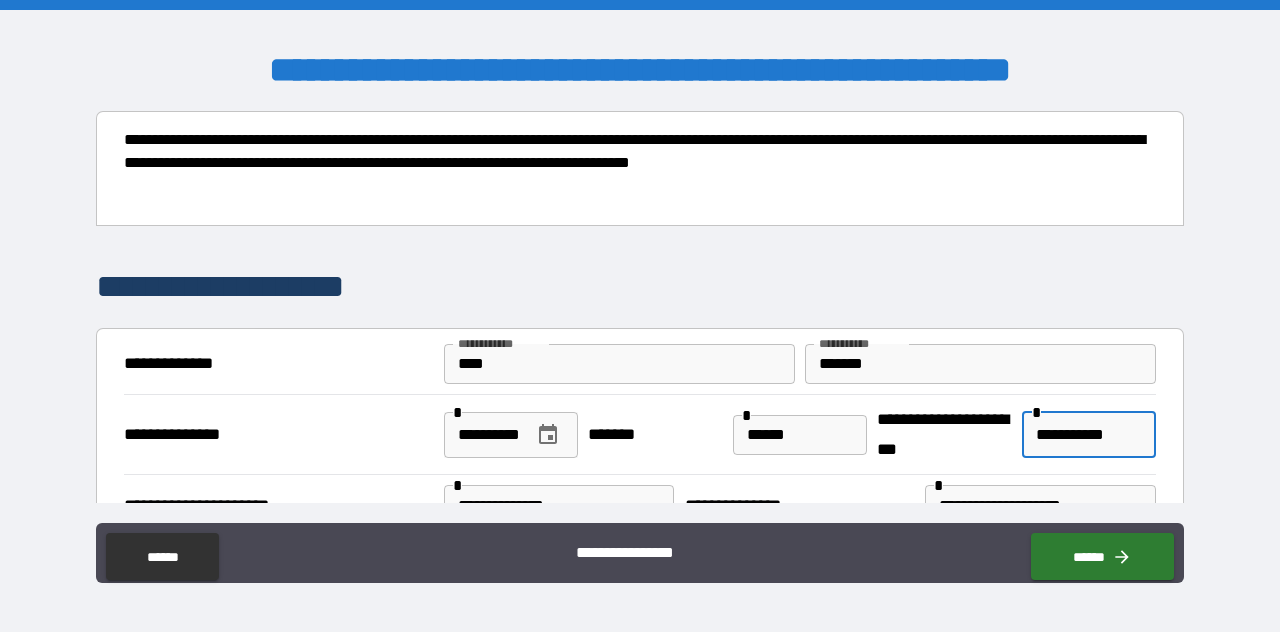 type on "**********" 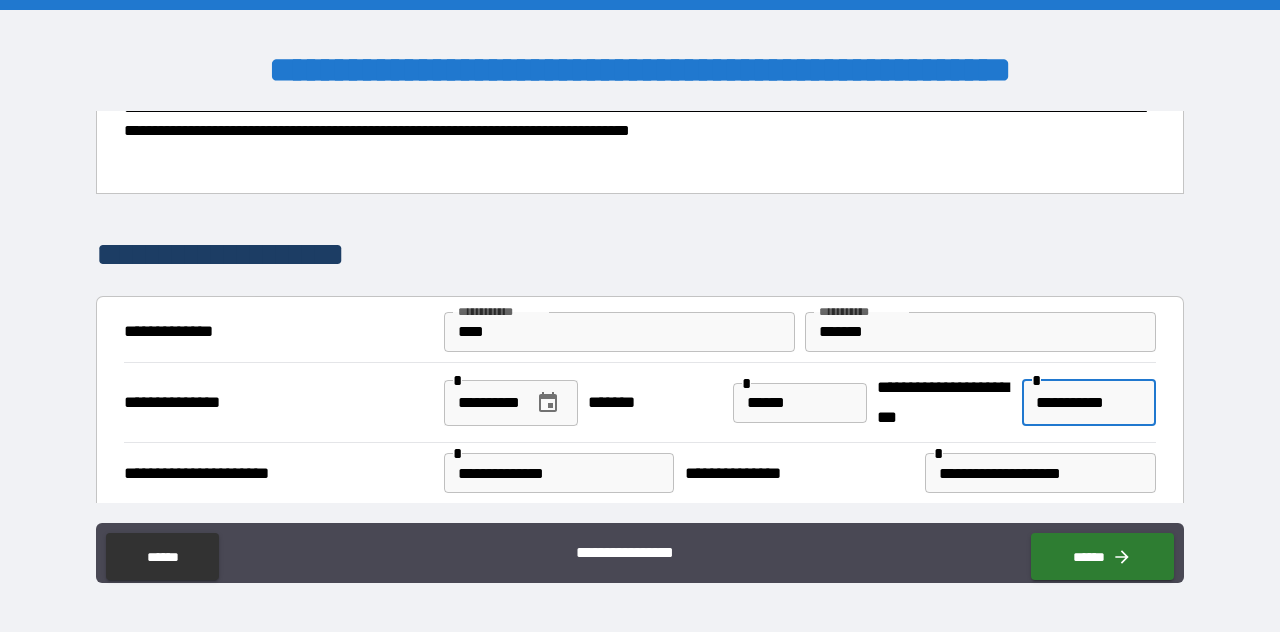 click on "**********" at bounding box center [1088, 403] 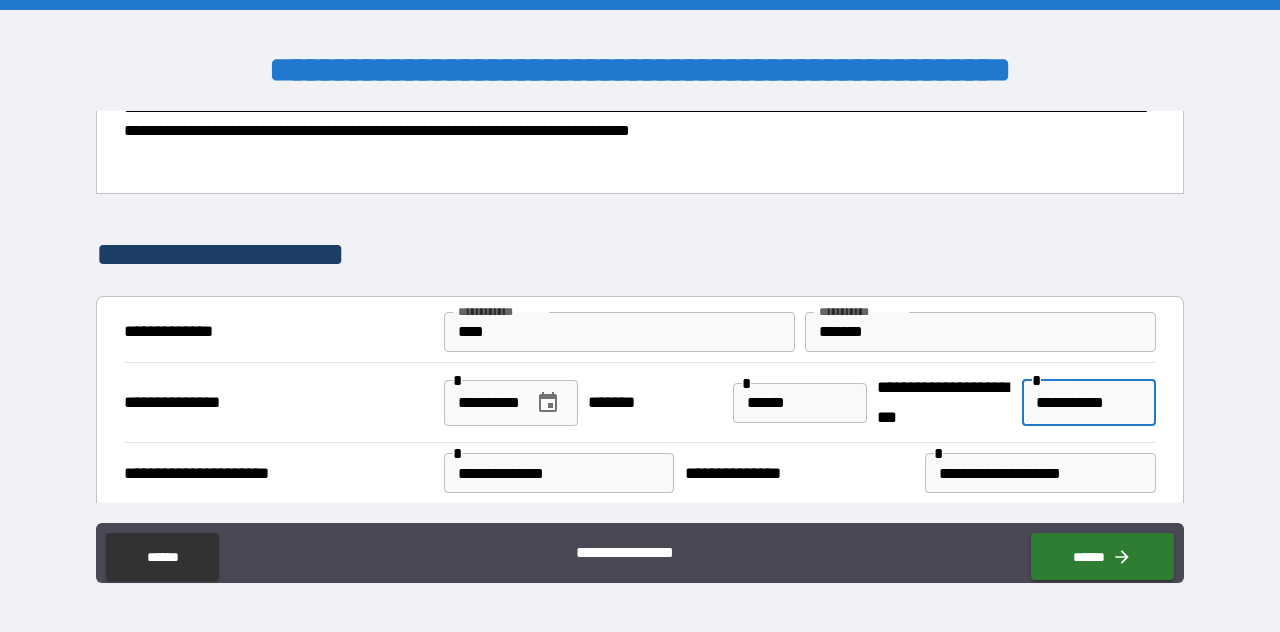 click on "**********" at bounding box center [1088, 403] 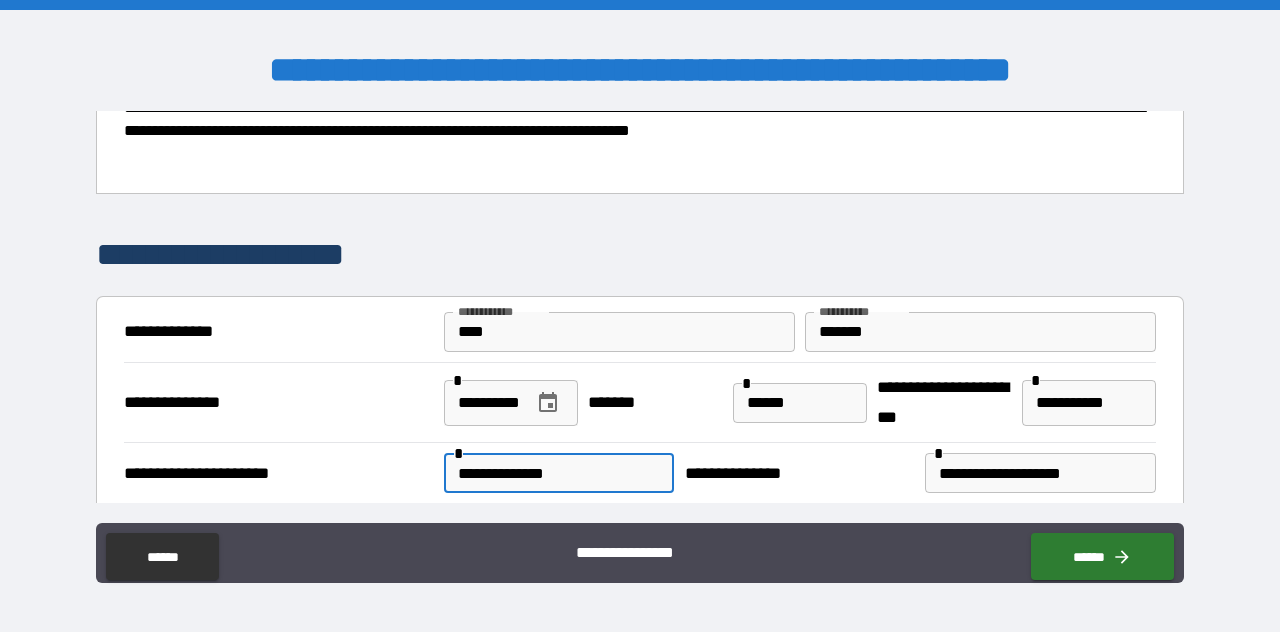 click on "**********" at bounding box center (559, 473) 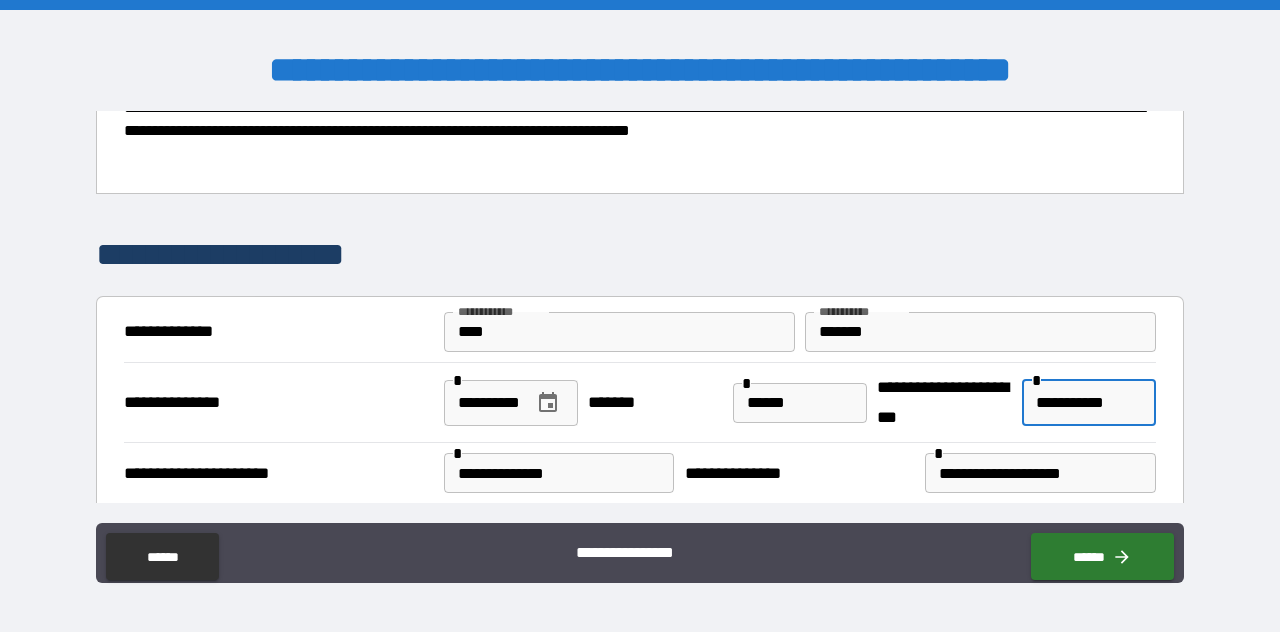 click on "**********" at bounding box center (1088, 403) 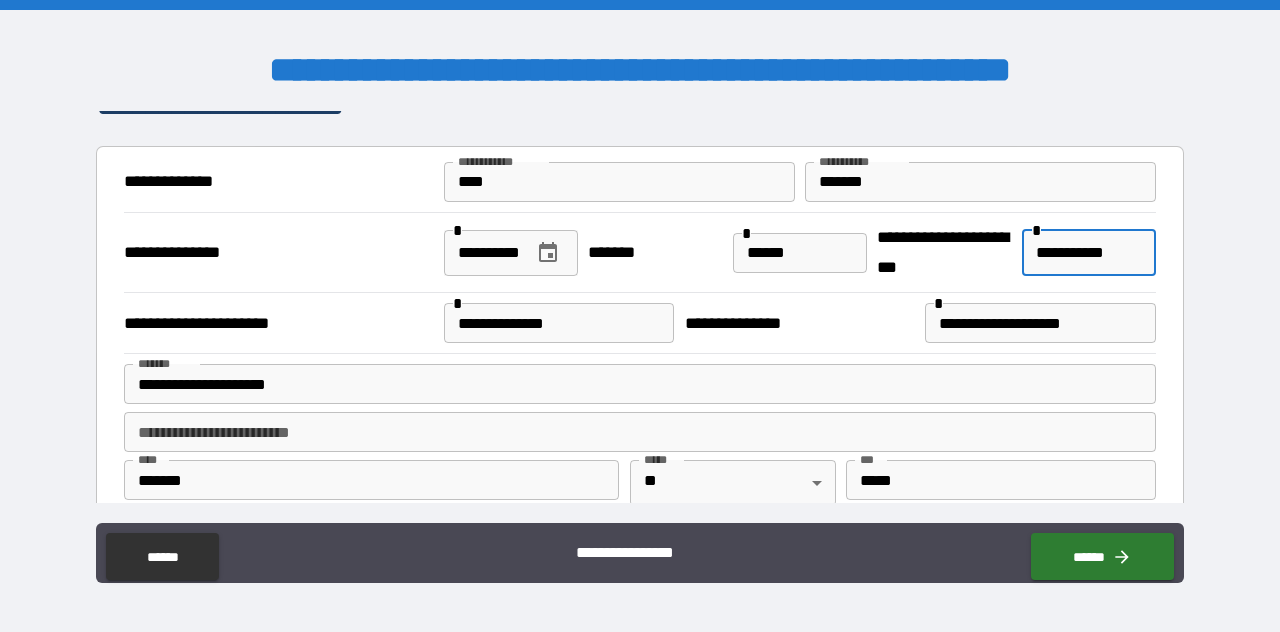 scroll, scrollTop: 232, scrollLeft: 0, axis: vertical 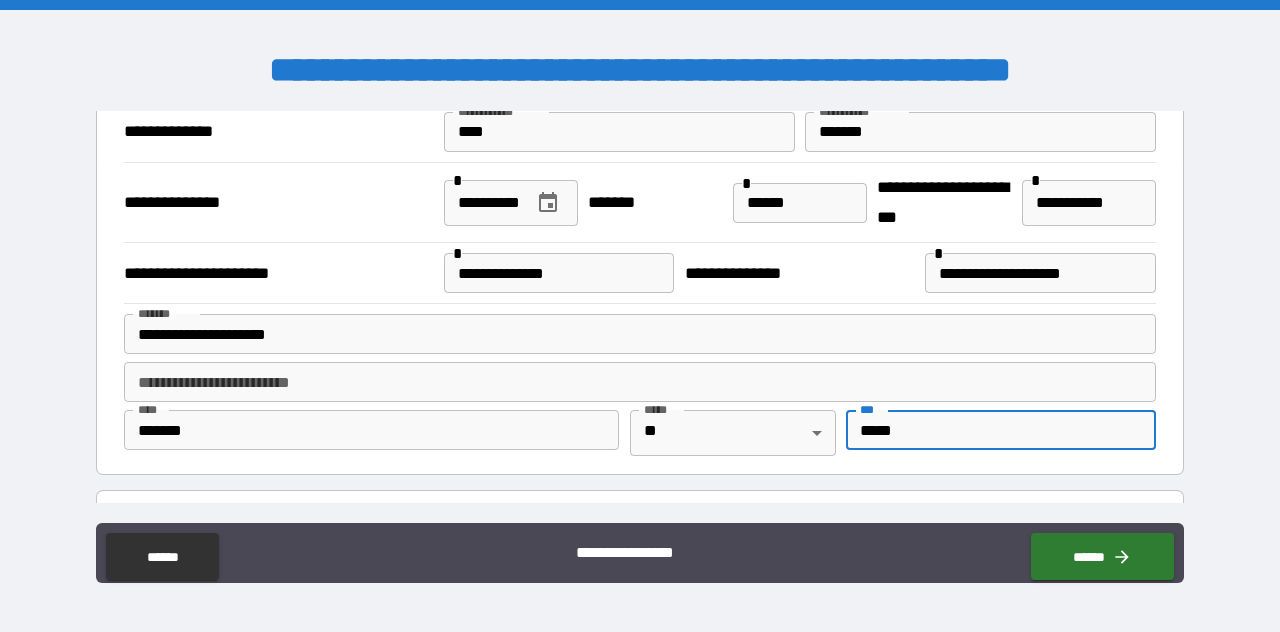 click on "*****" at bounding box center [1001, 430] 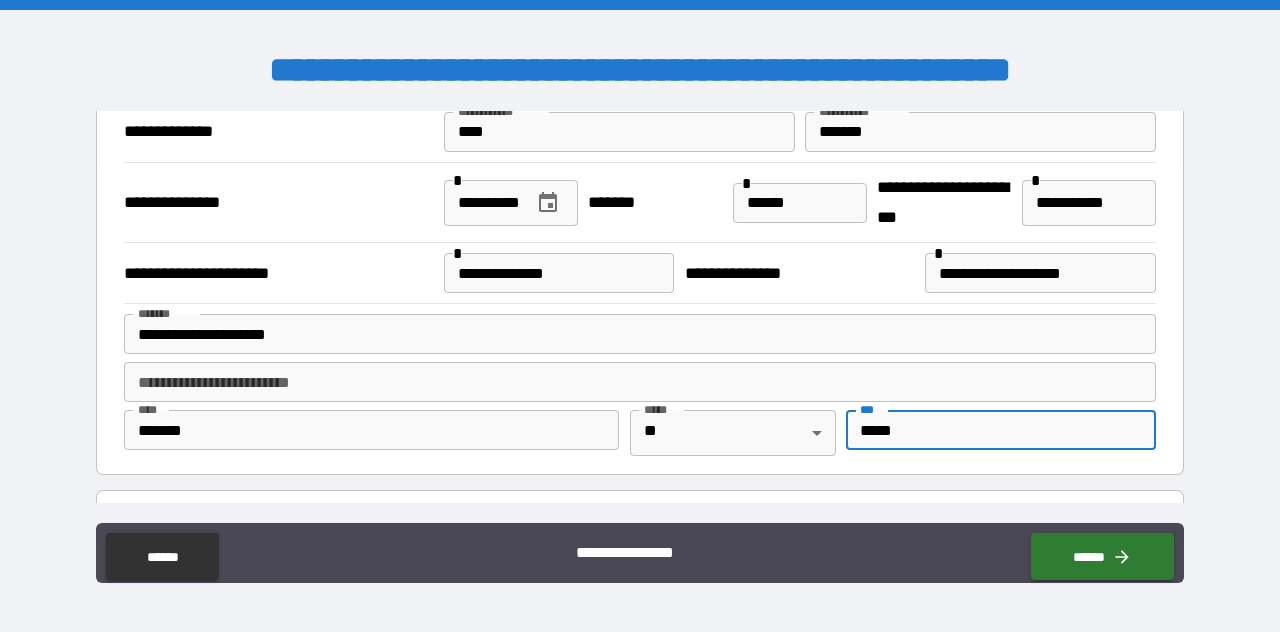 click on "*****" at bounding box center (1001, 430) 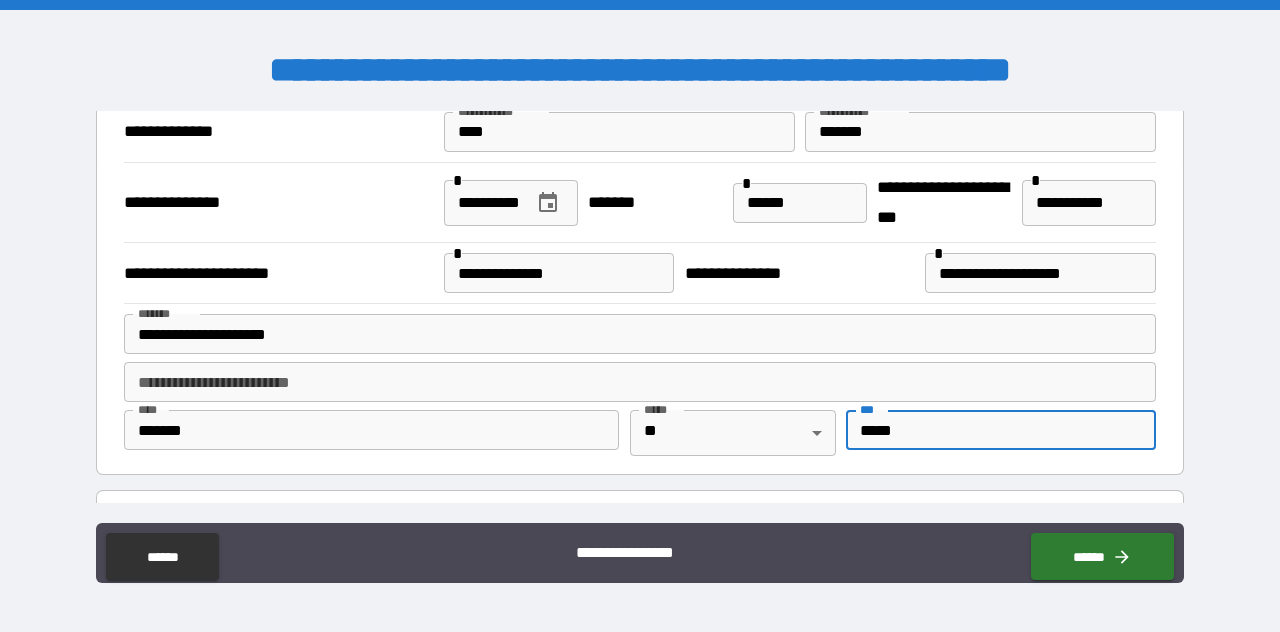 type on "*****" 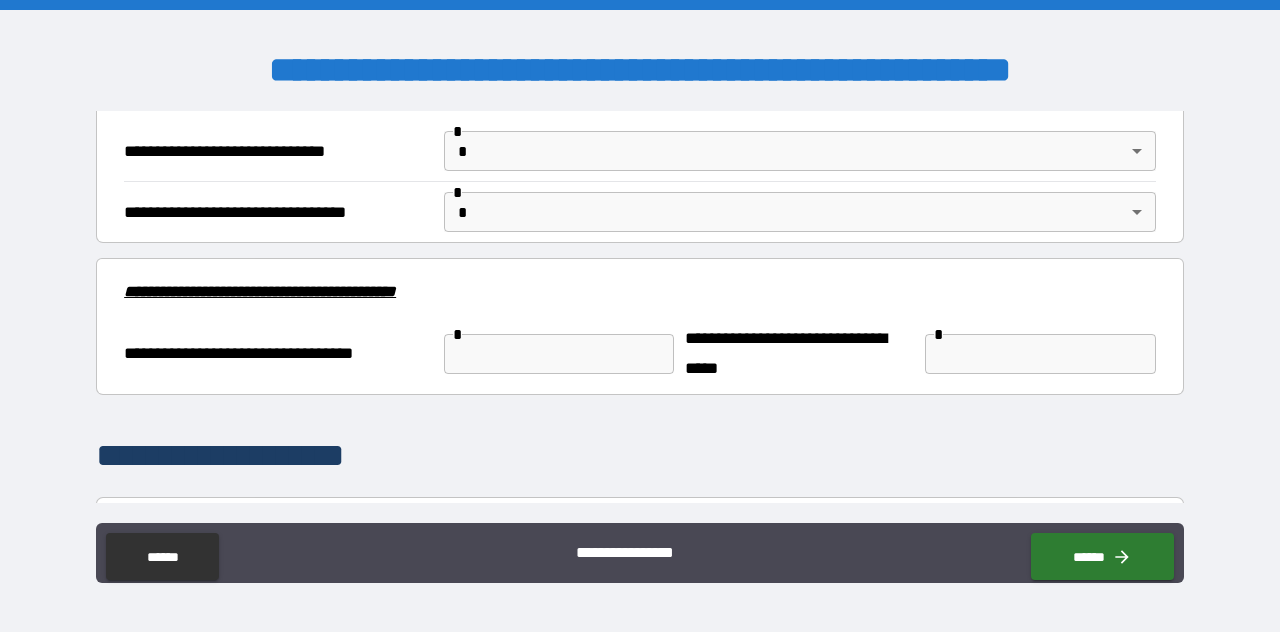scroll, scrollTop: 2832, scrollLeft: 0, axis: vertical 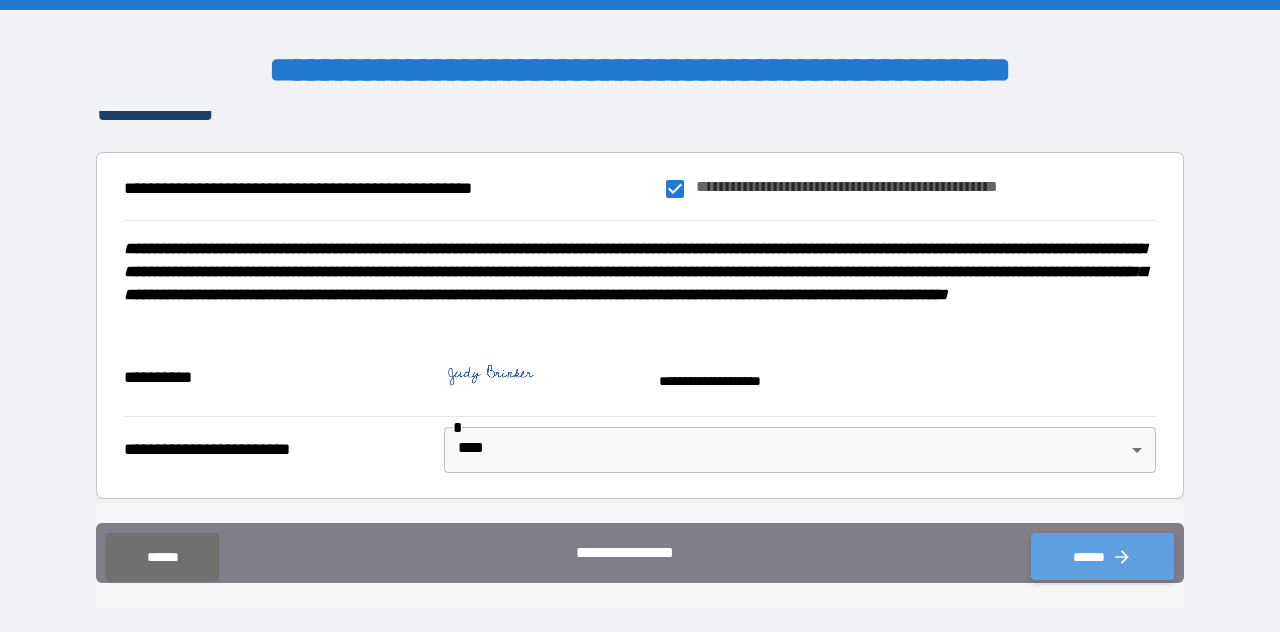 click on "******" at bounding box center (1102, 556) 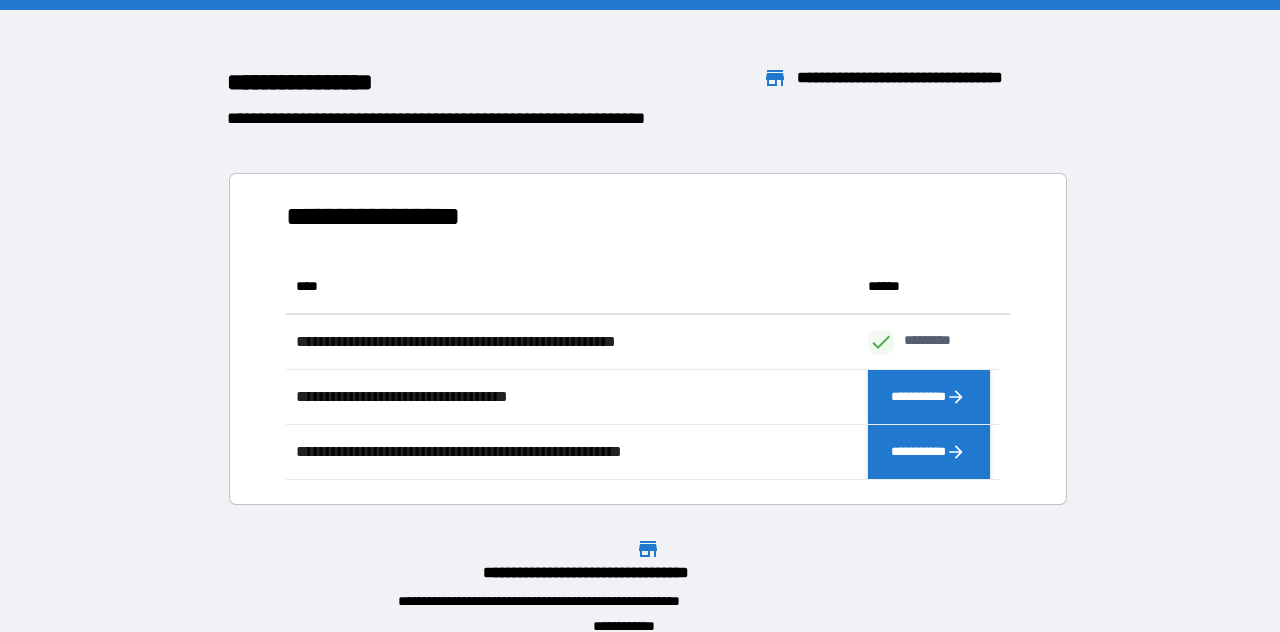 scroll, scrollTop: 16, scrollLeft: 16, axis: both 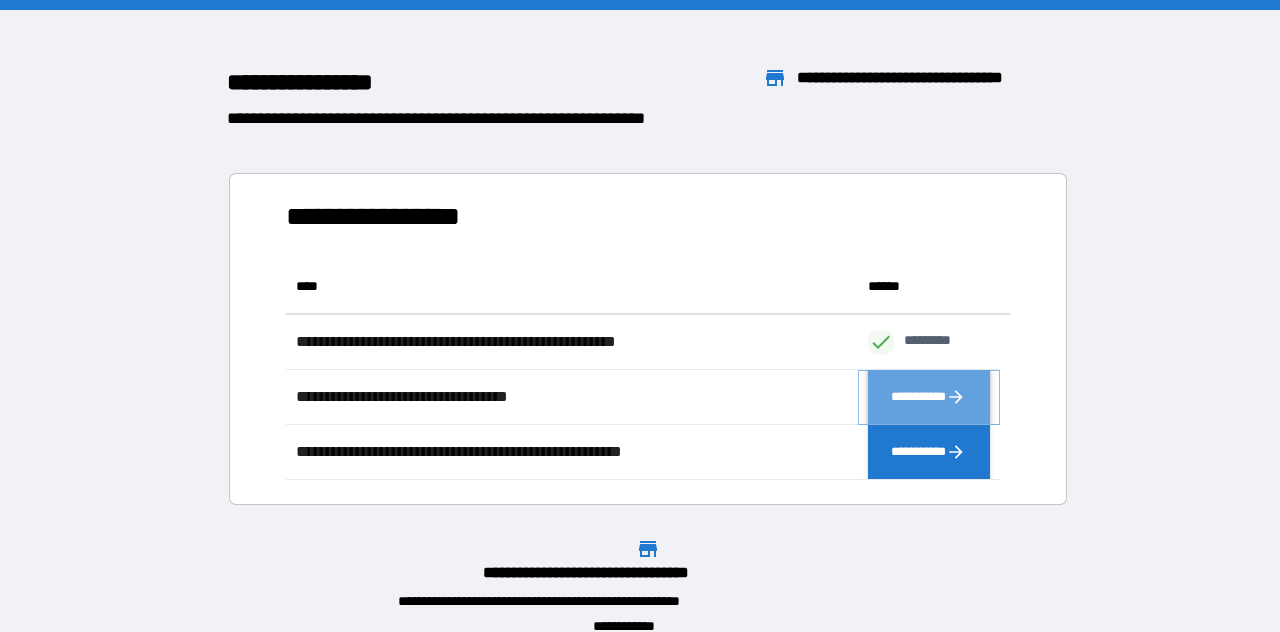 click on "**********" at bounding box center [929, 397] 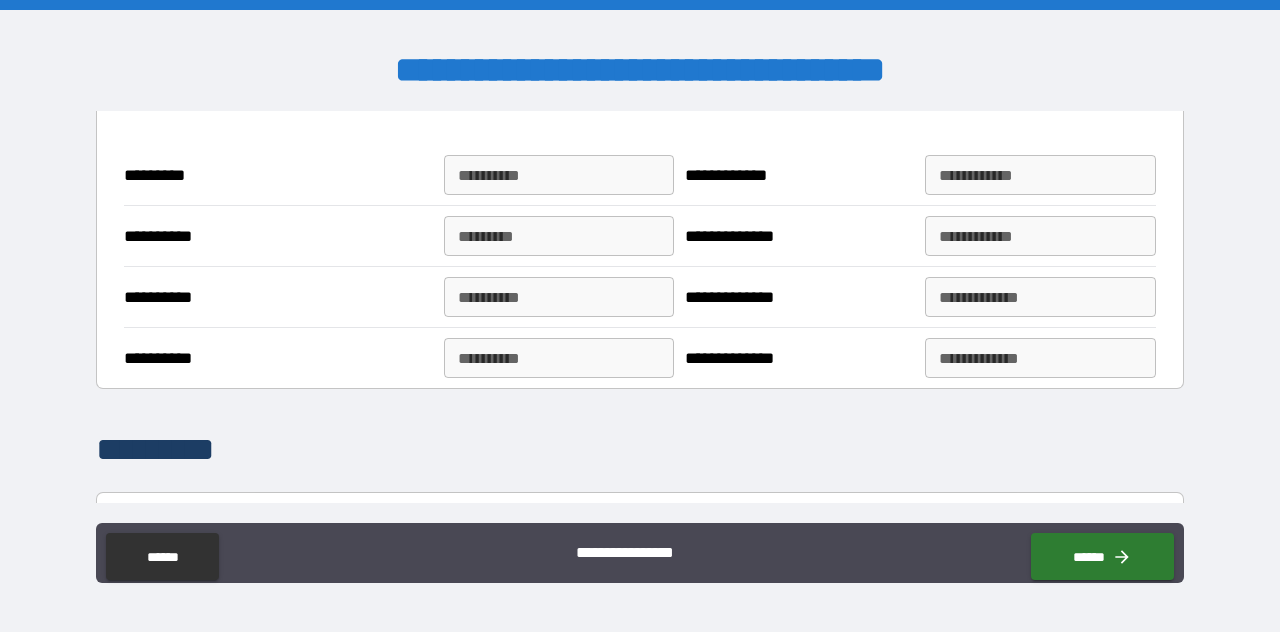 scroll, scrollTop: 3587, scrollLeft: 0, axis: vertical 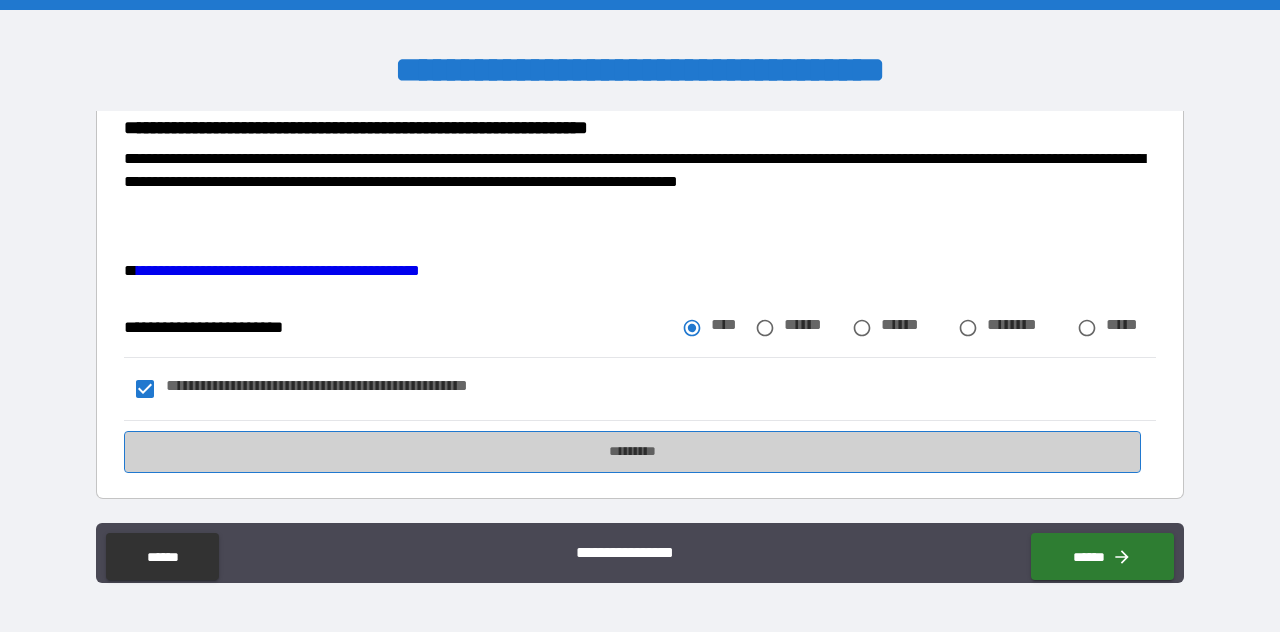 click on "*********" at bounding box center (632, 452) 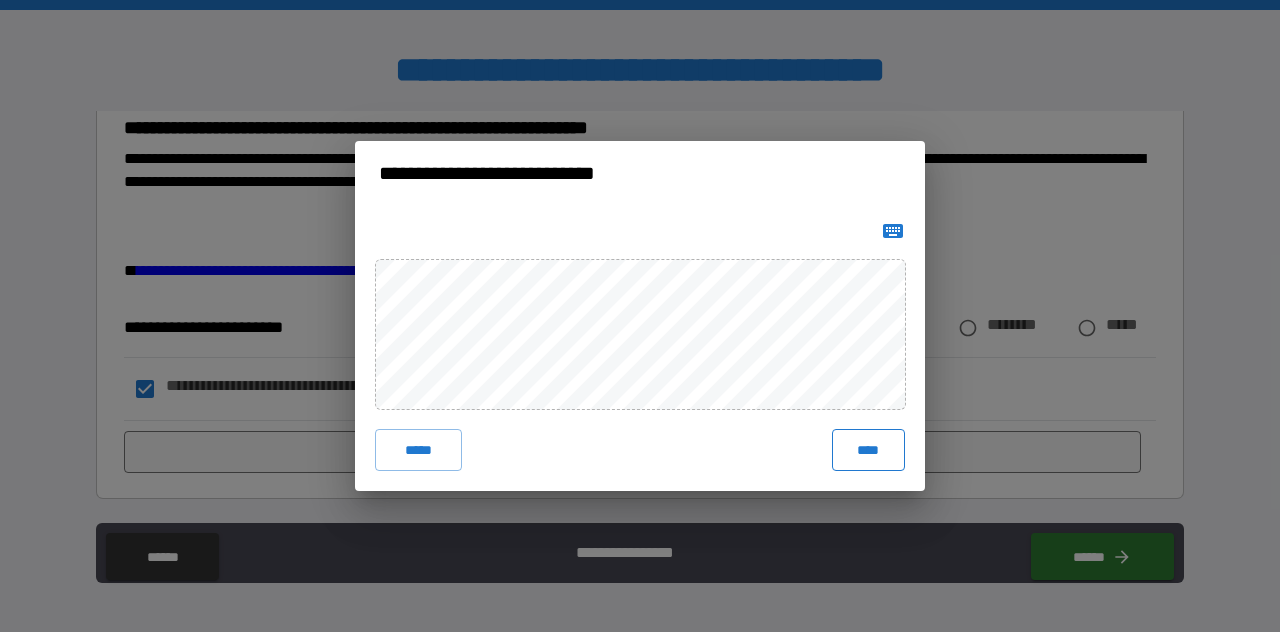 click on "****" at bounding box center [868, 450] 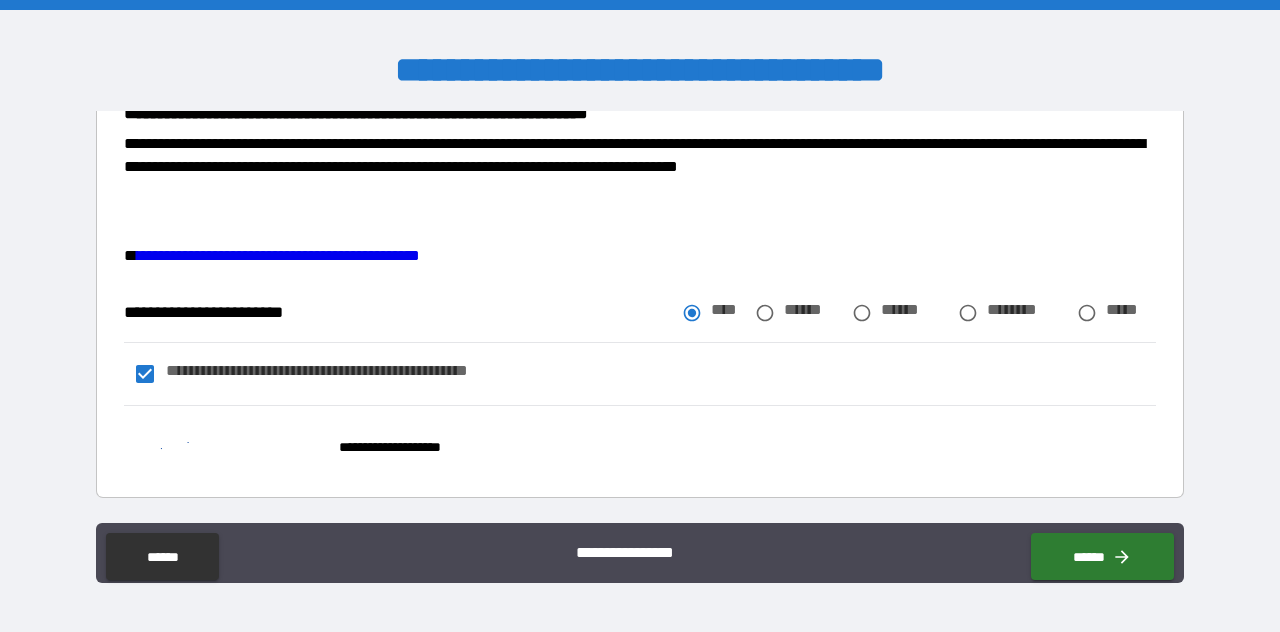 scroll, scrollTop: 3602, scrollLeft: 0, axis: vertical 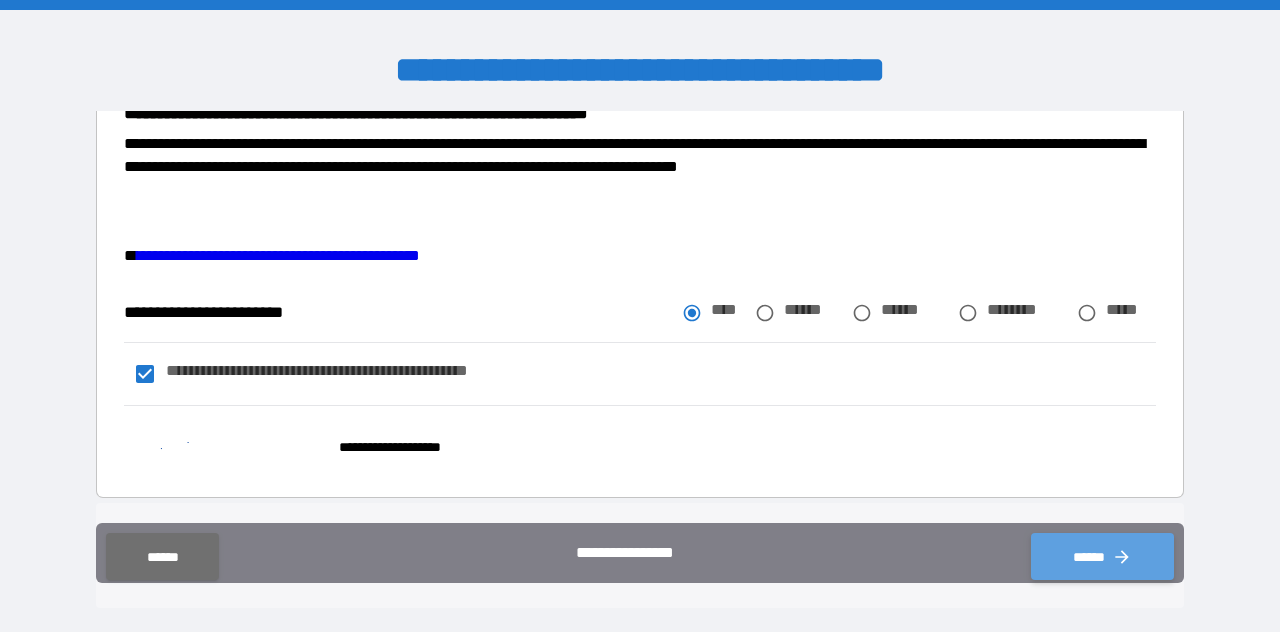 click on "******" at bounding box center [1102, 556] 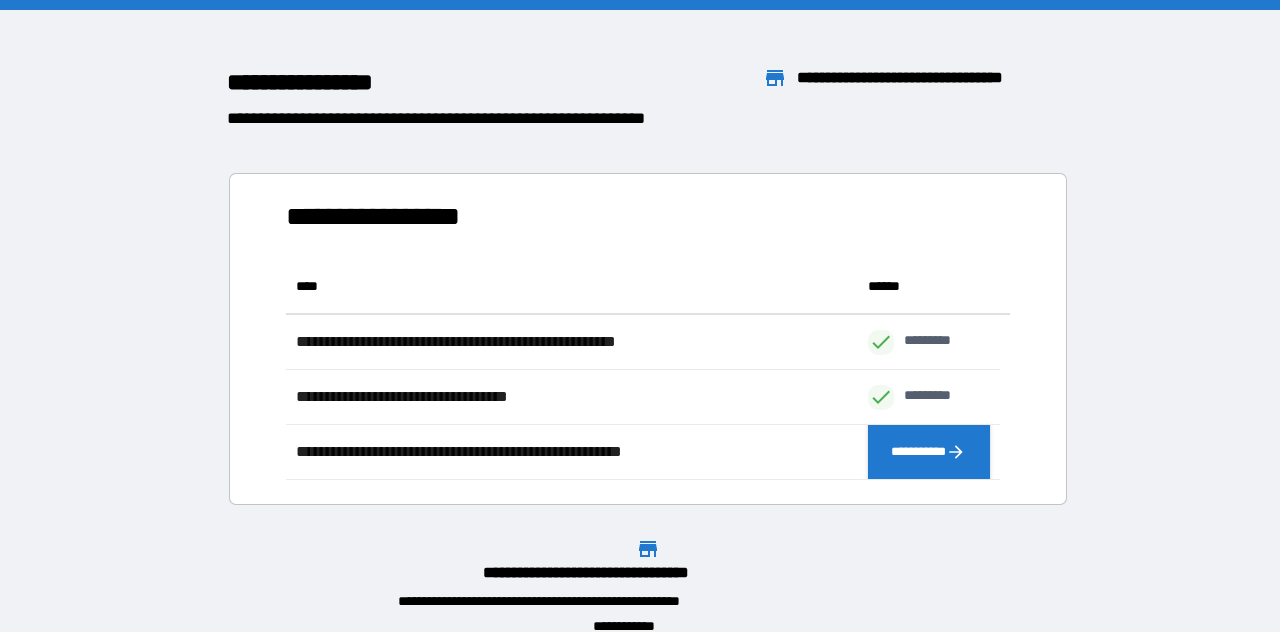 scroll, scrollTop: 16, scrollLeft: 16, axis: both 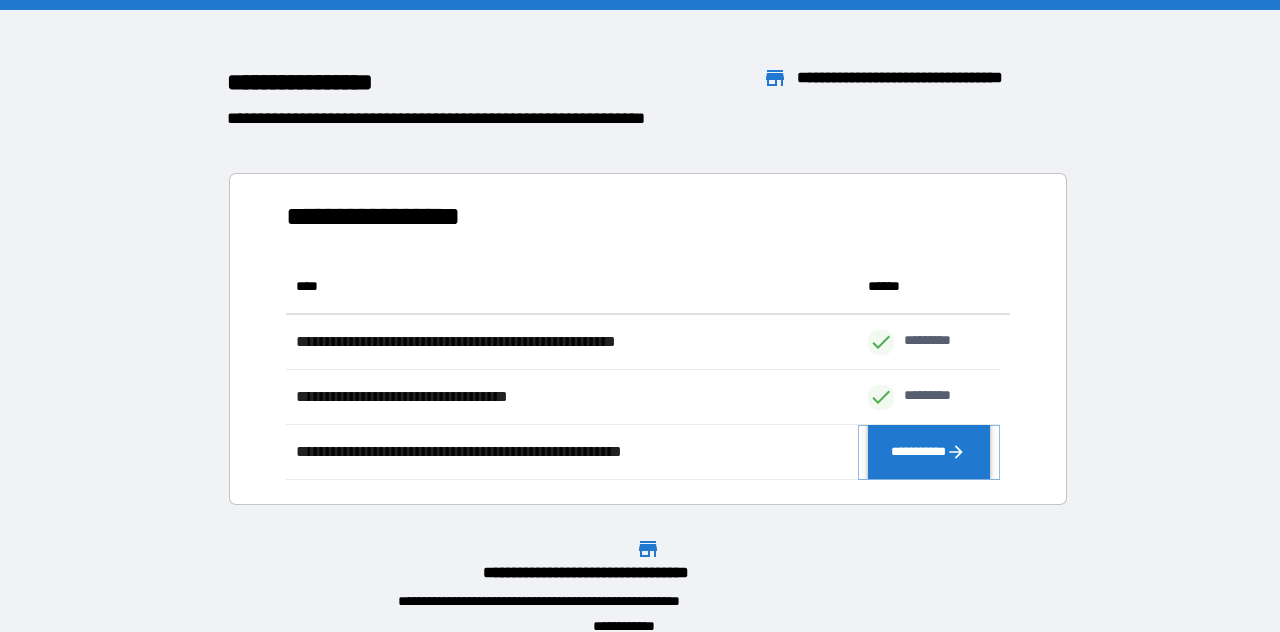 click on "**********" at bounding box center (929, 452) 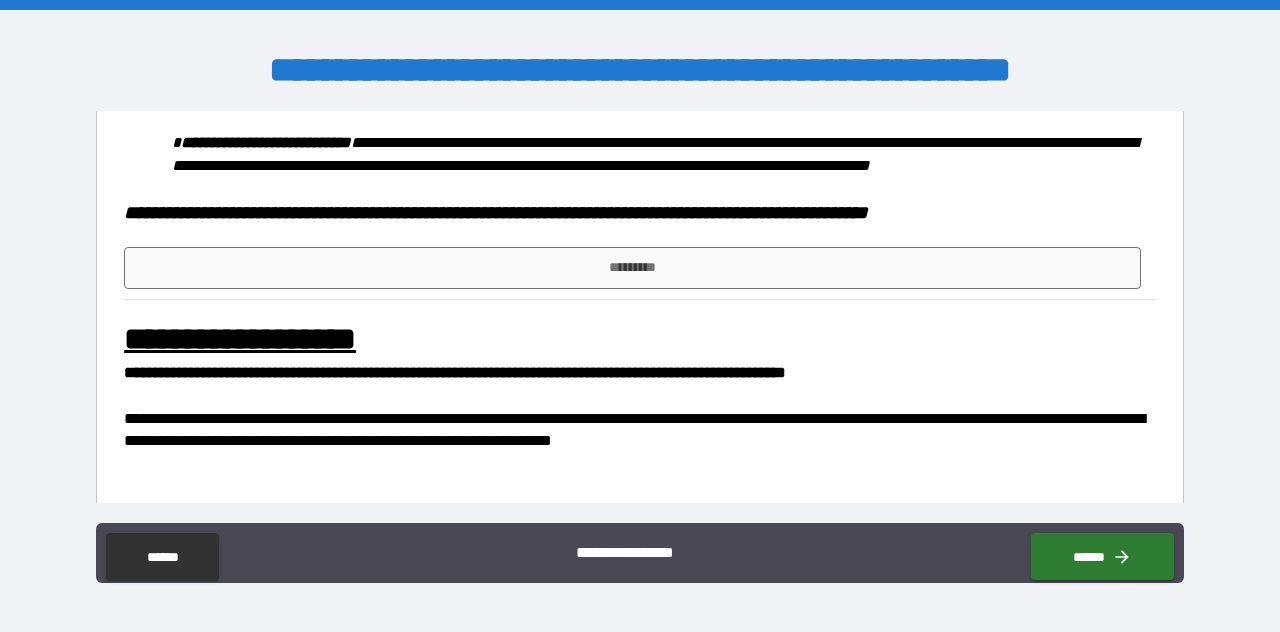 scroll, scrollTop: 1300, scrollLeft: 0, axis: vertical 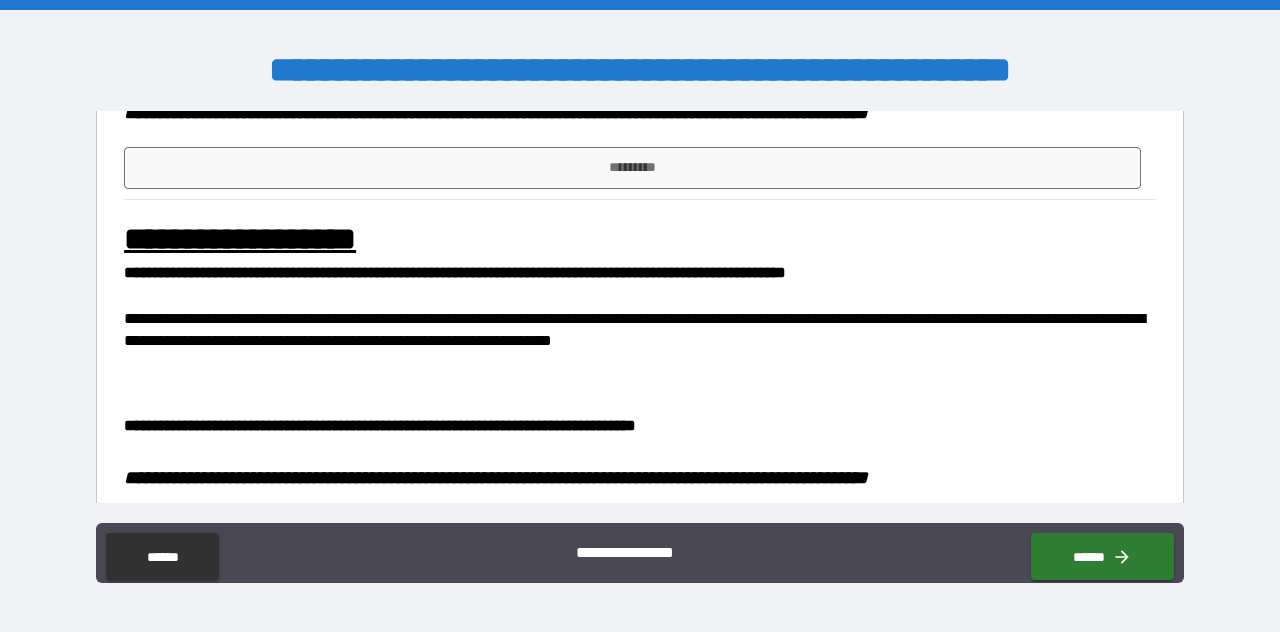 click on "*********" at bounding box center (640, 168) 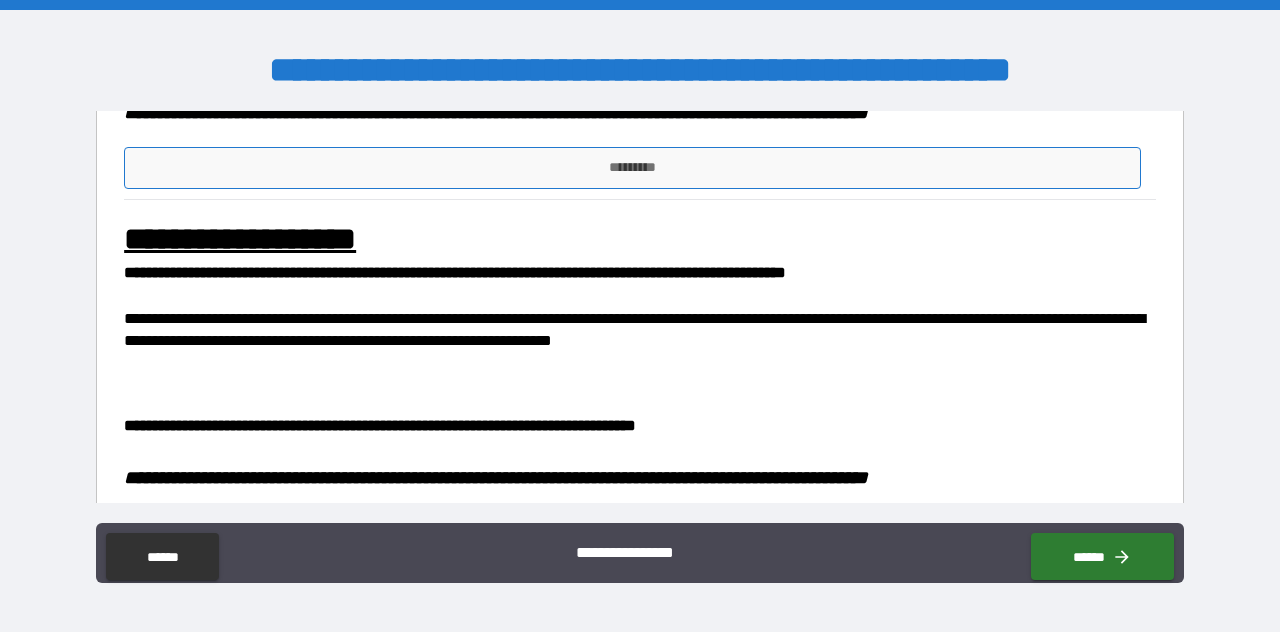 click on "*********" at bounding box center (632, 168) 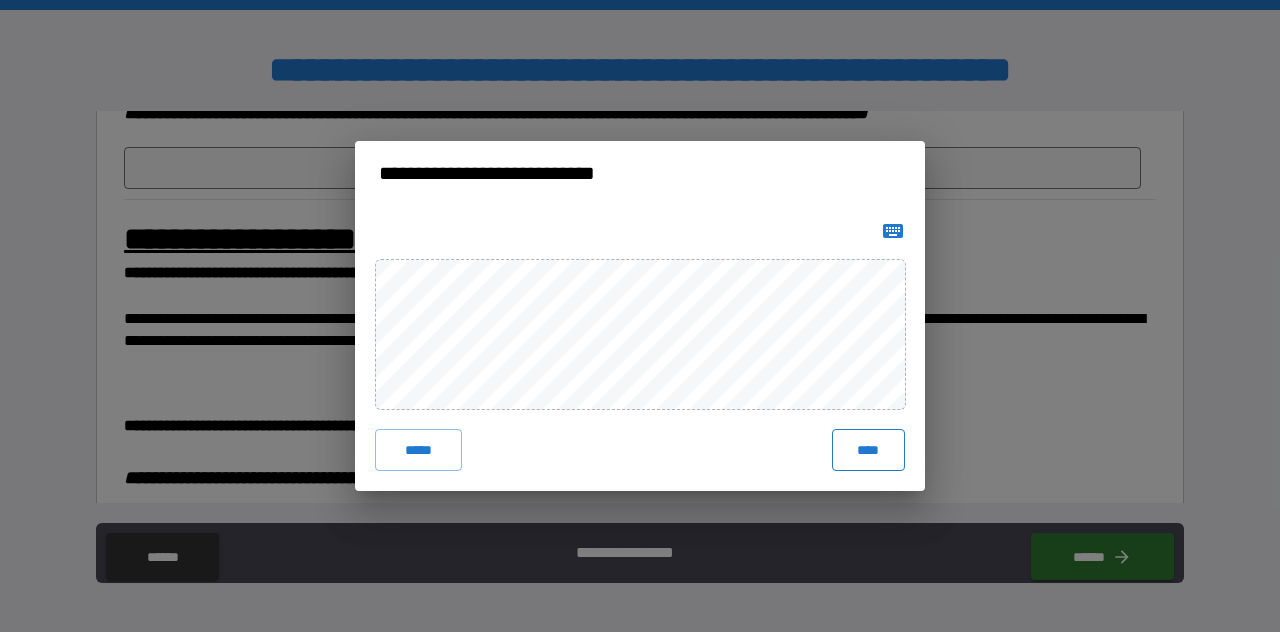 click on "****" at bounding box center (868, 450) 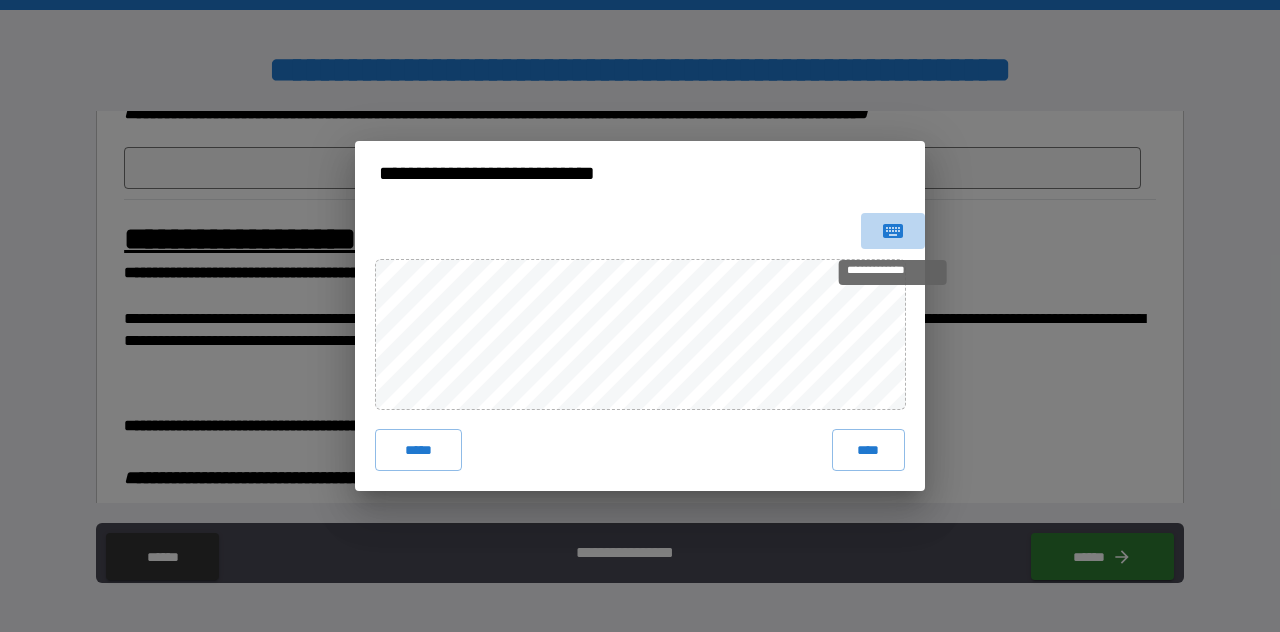 click 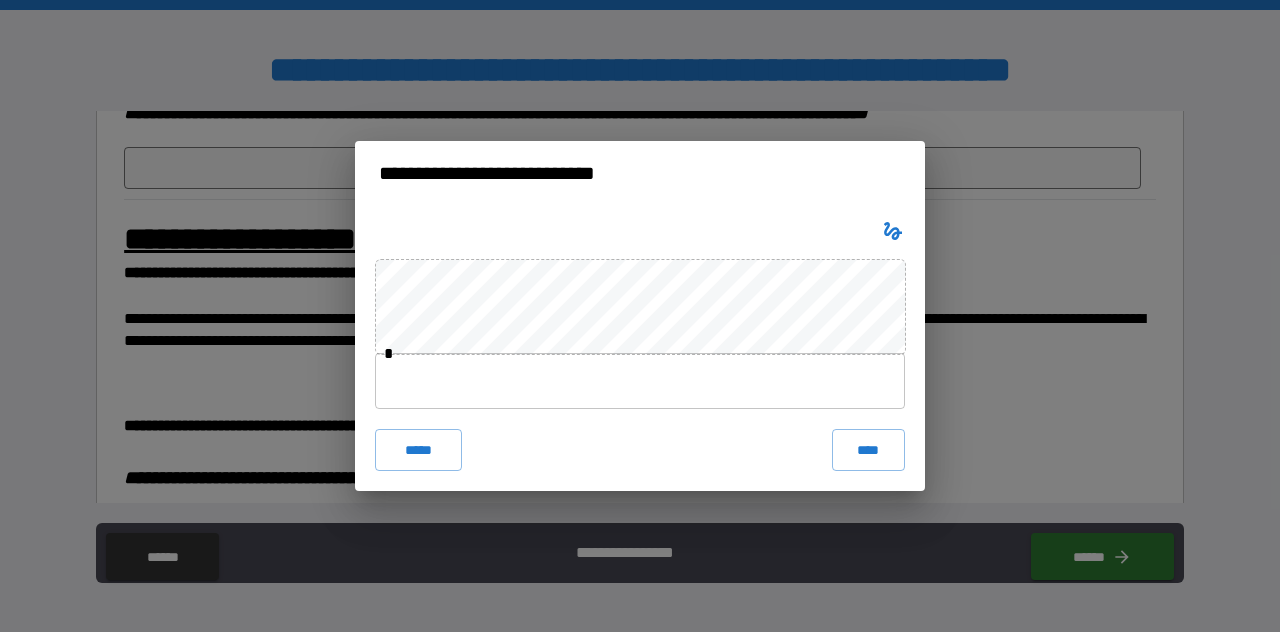 click at bounding box center (640, 381) 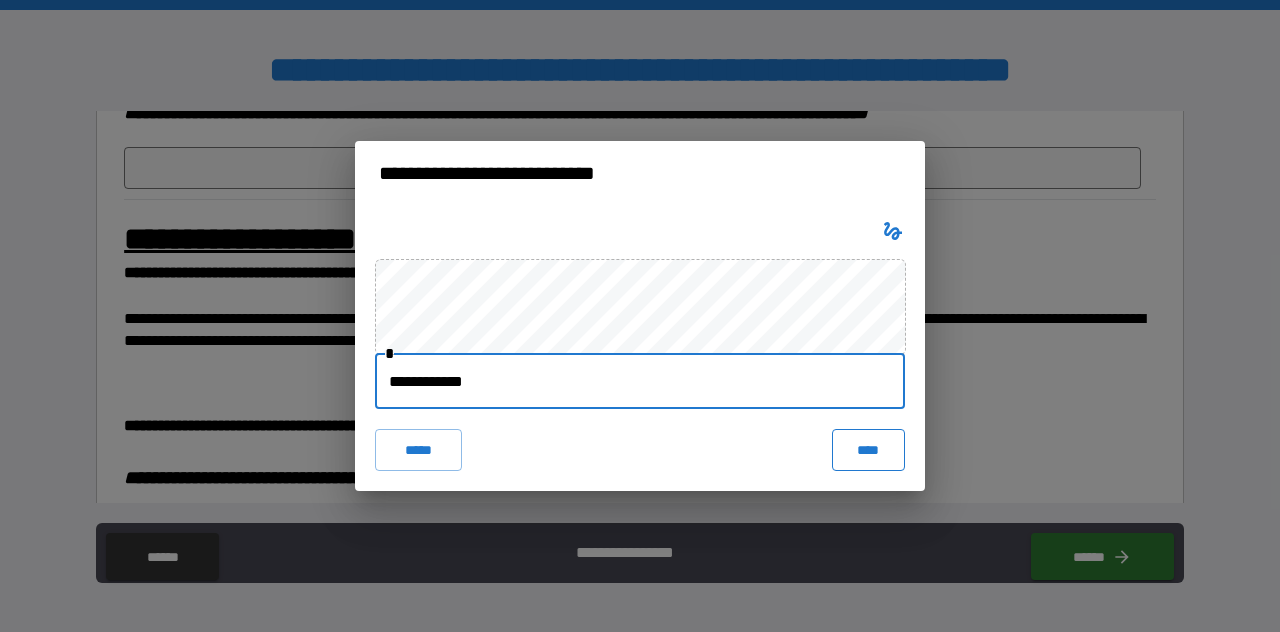type on "**********" 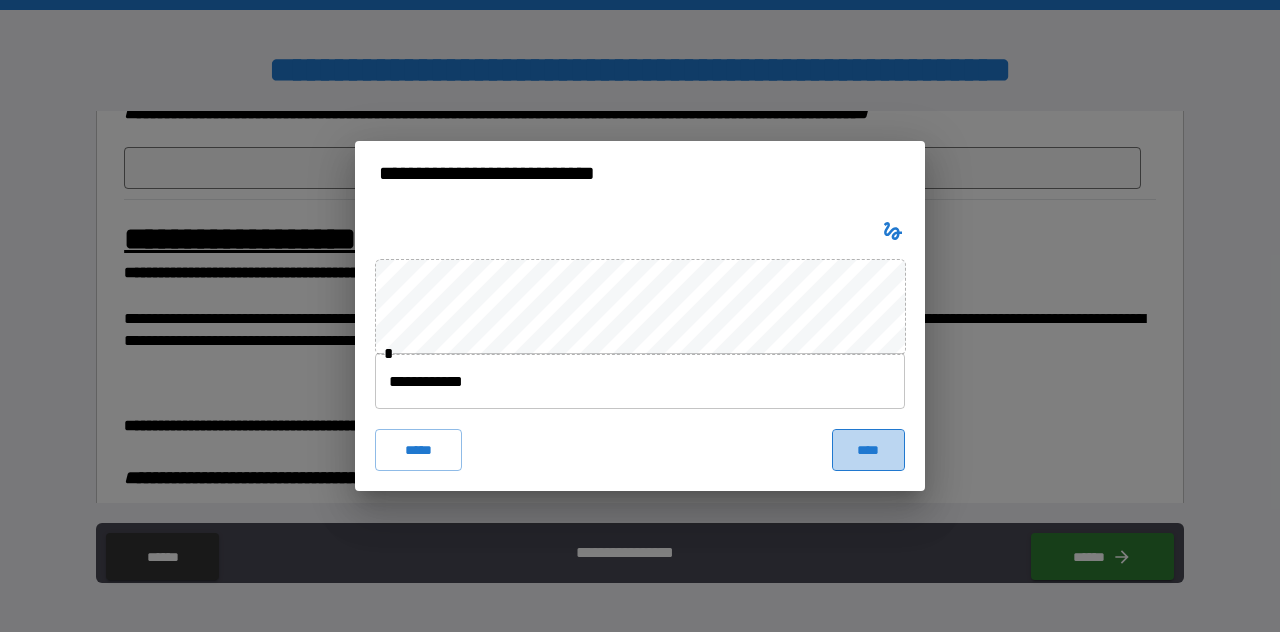 click on "****" at bounding box center [868, 450] 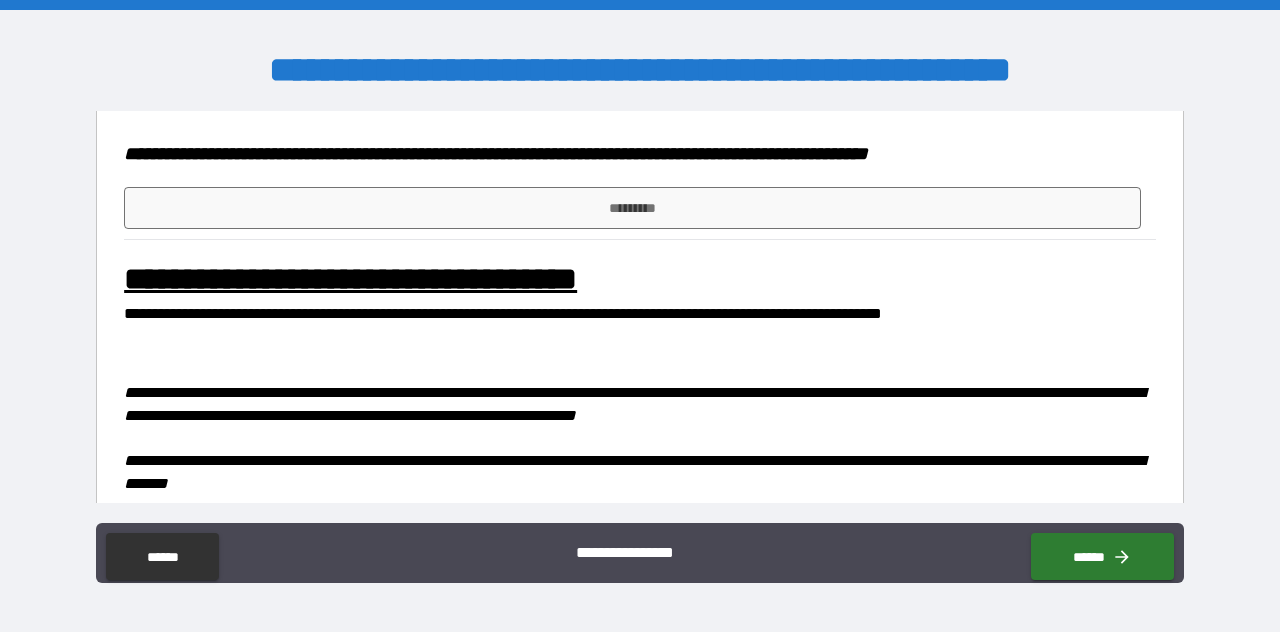 scroll, scrollTop: 1700, scrollLeft: 0, axis: vertical 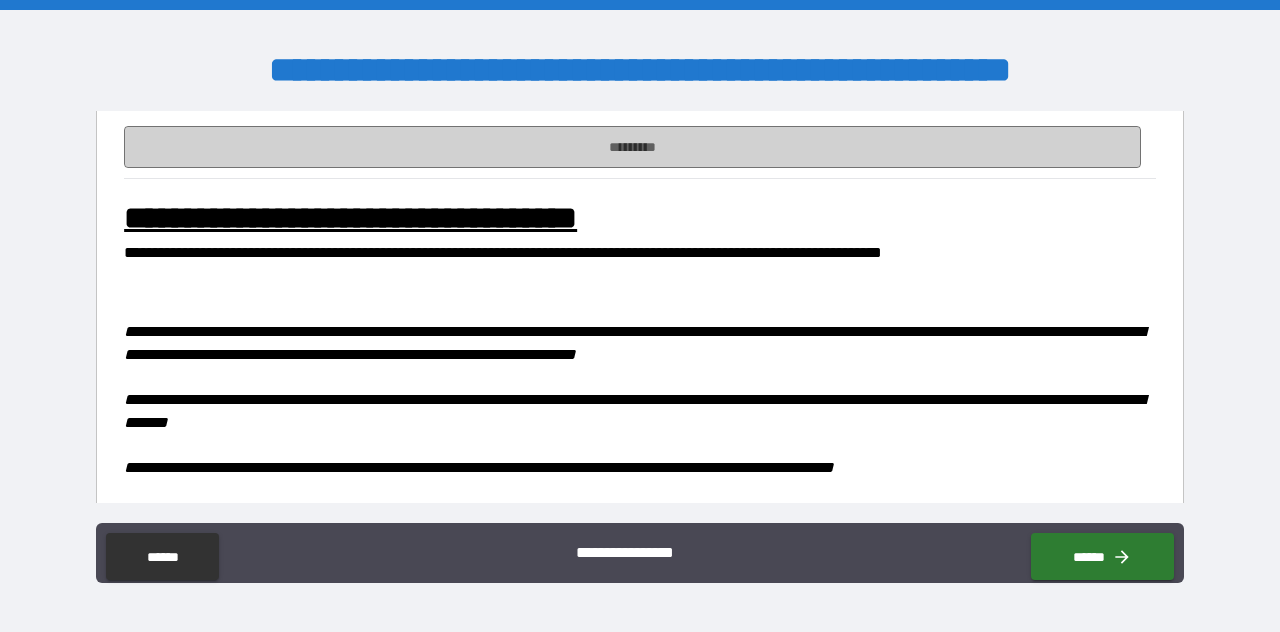 click on "*********" at bounding box center (632, 147) 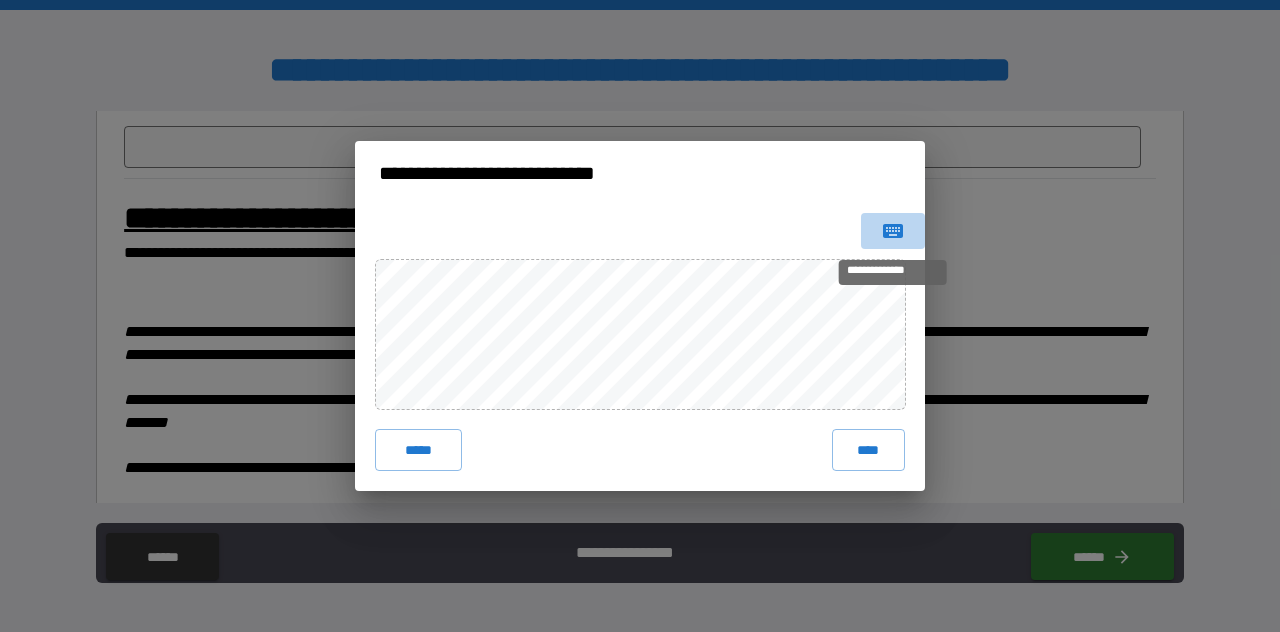 click 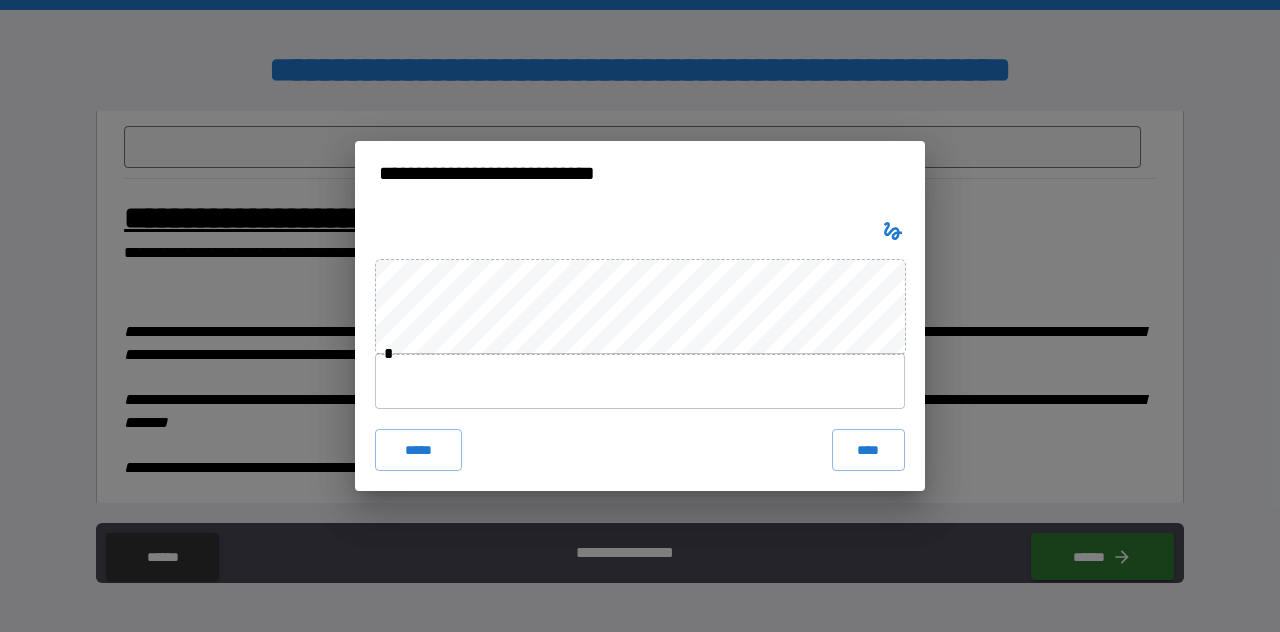 click at bounding box center [640, 381] 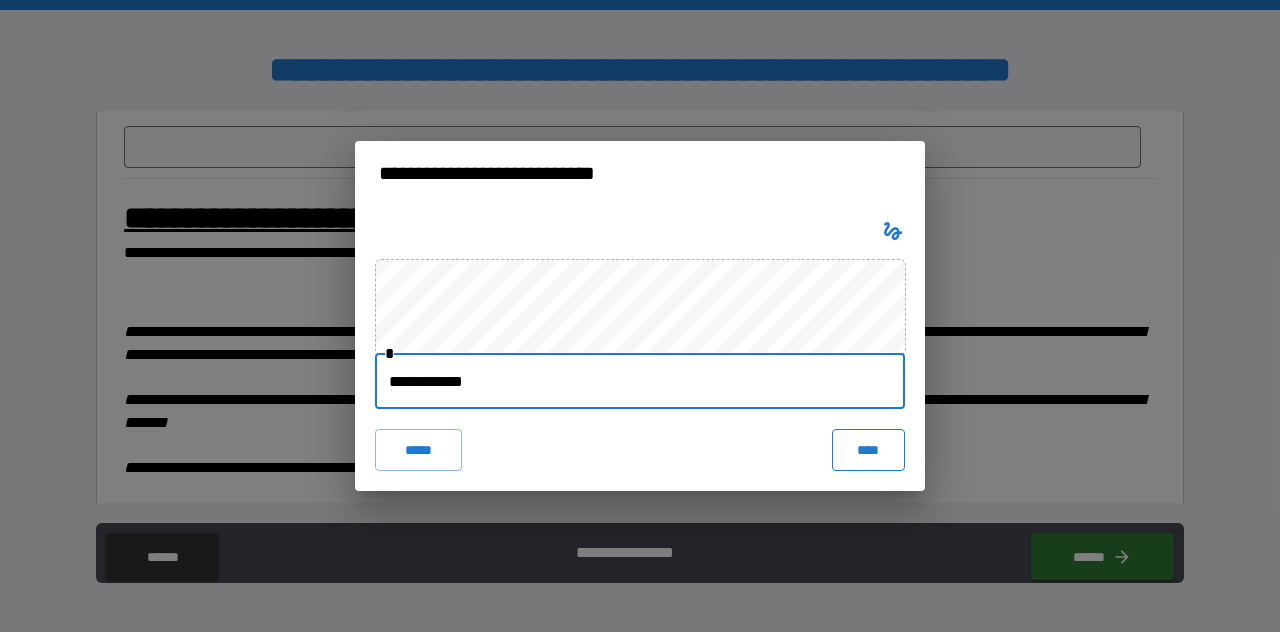 type on "**********" 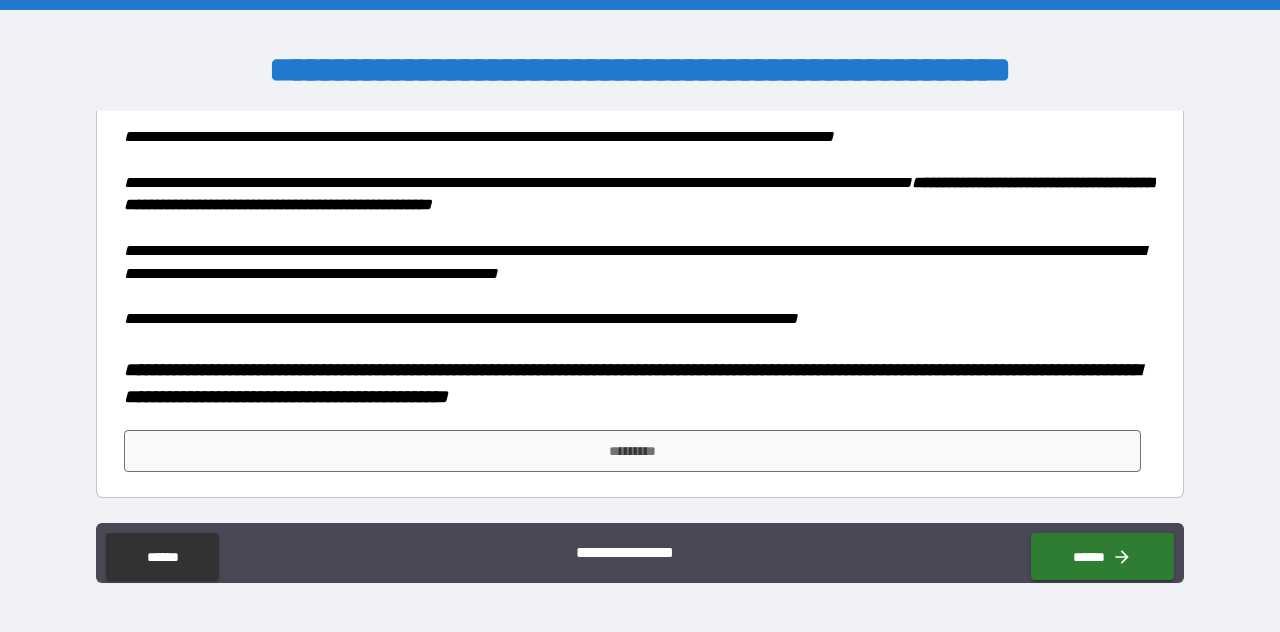 scroll, scrollTop: 2506, scrollLeft: 0, axis: vertical 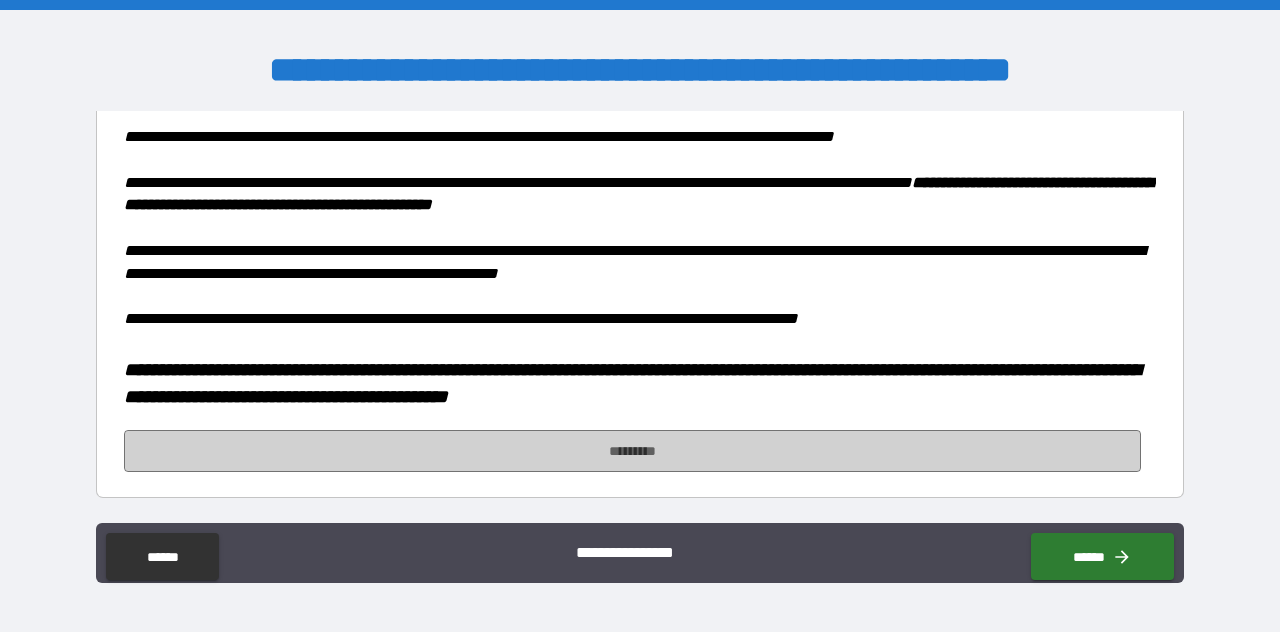 click on "*********" at bounding box center [632, 451] 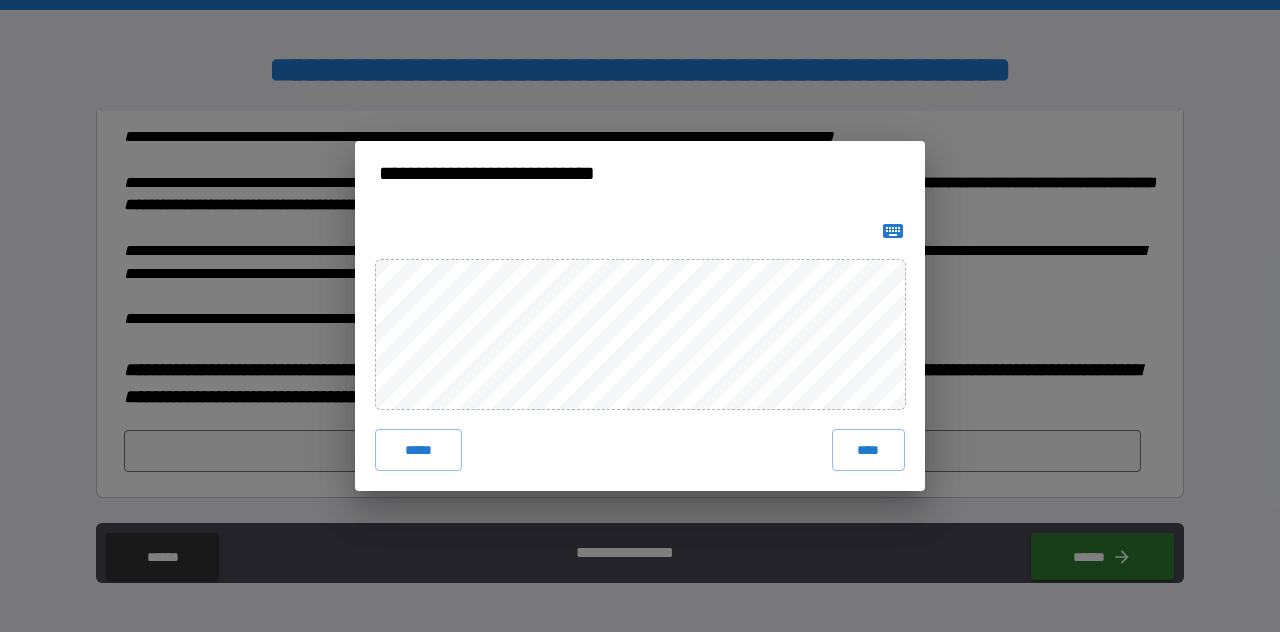 click 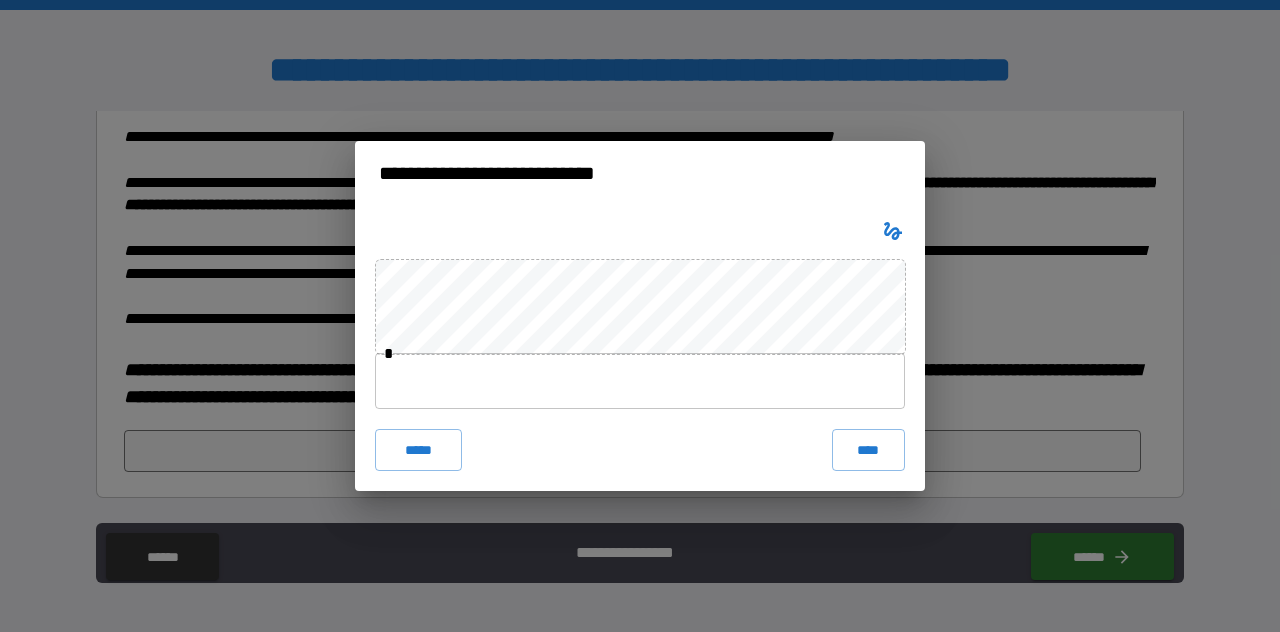 click at bounding box center (640, 381) 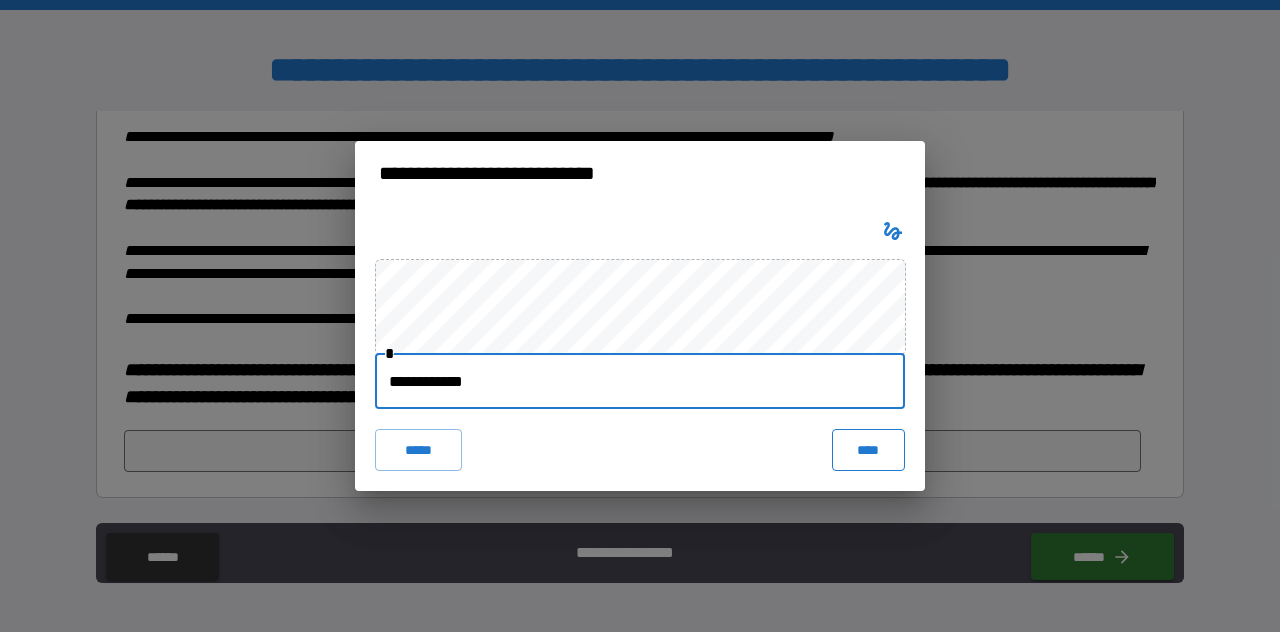 type on "**********" 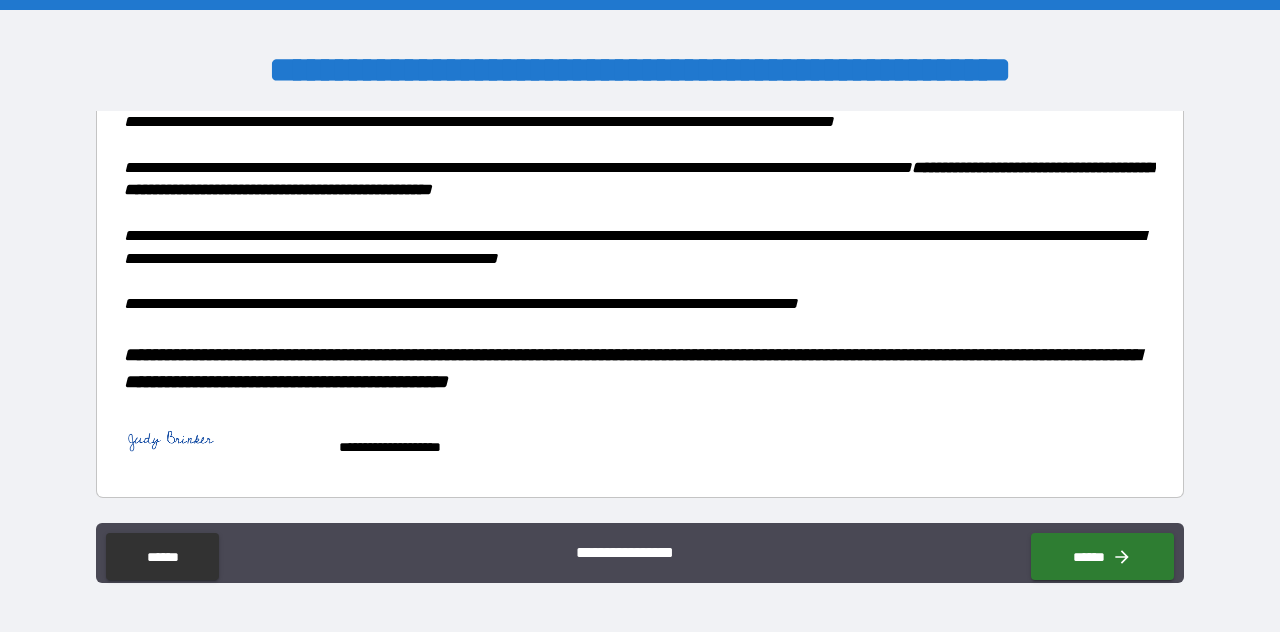 scroll, scrollTop: 2521, scrollLeft: 0, axis: vertical 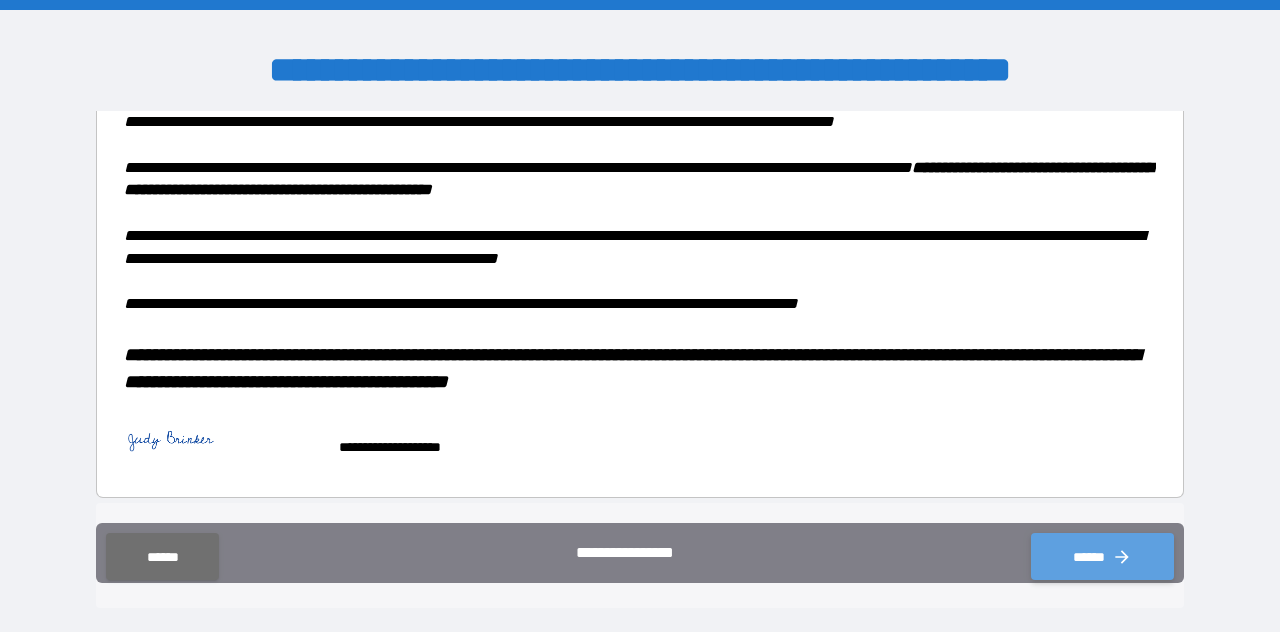 click on "******" at bounding box center [1102, 556] 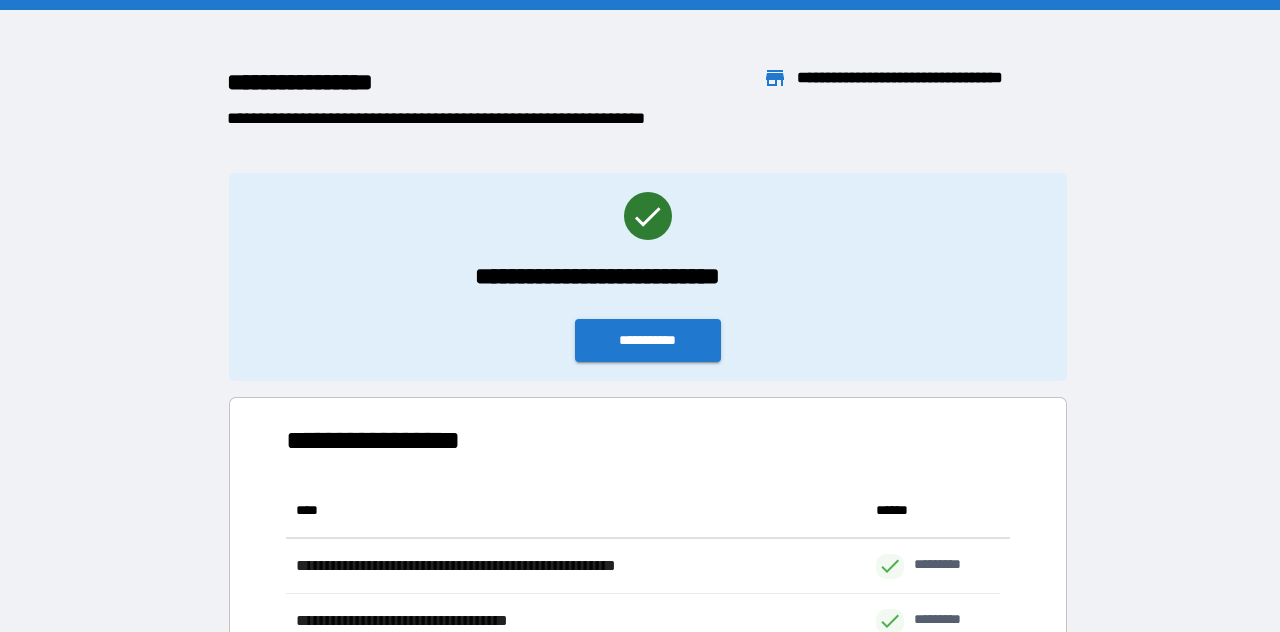 scroll, scrollTop: 16, scrollLeft: 16, axis: both 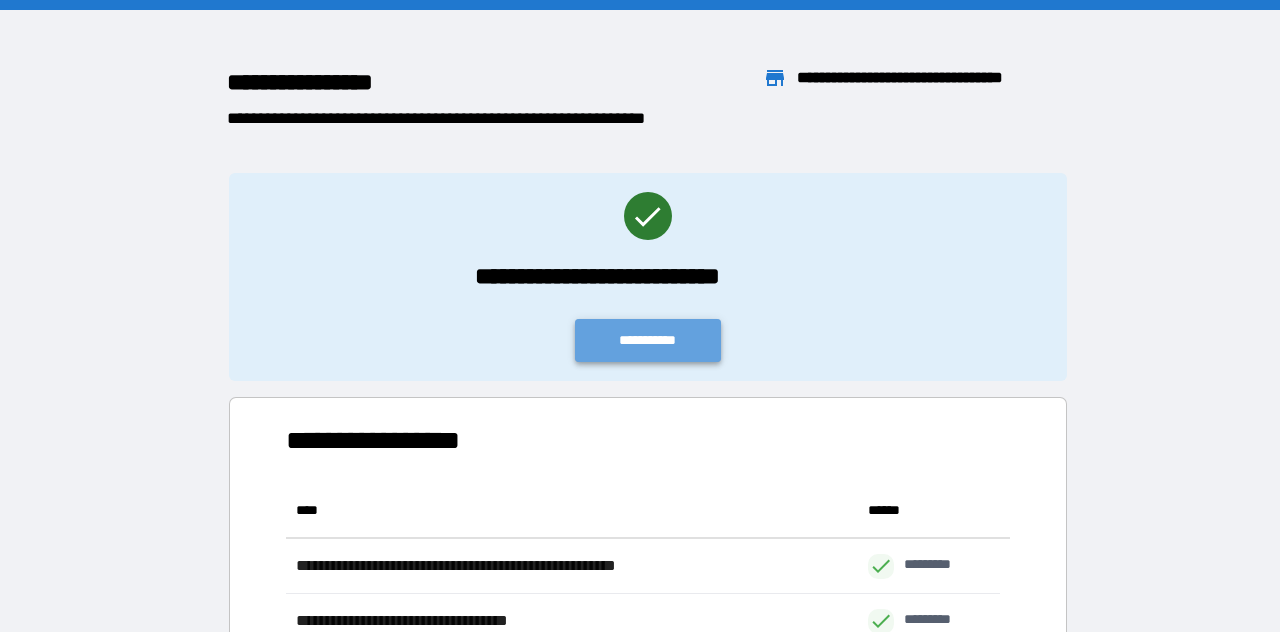 click on "**********" at bounding box center (648, 340) 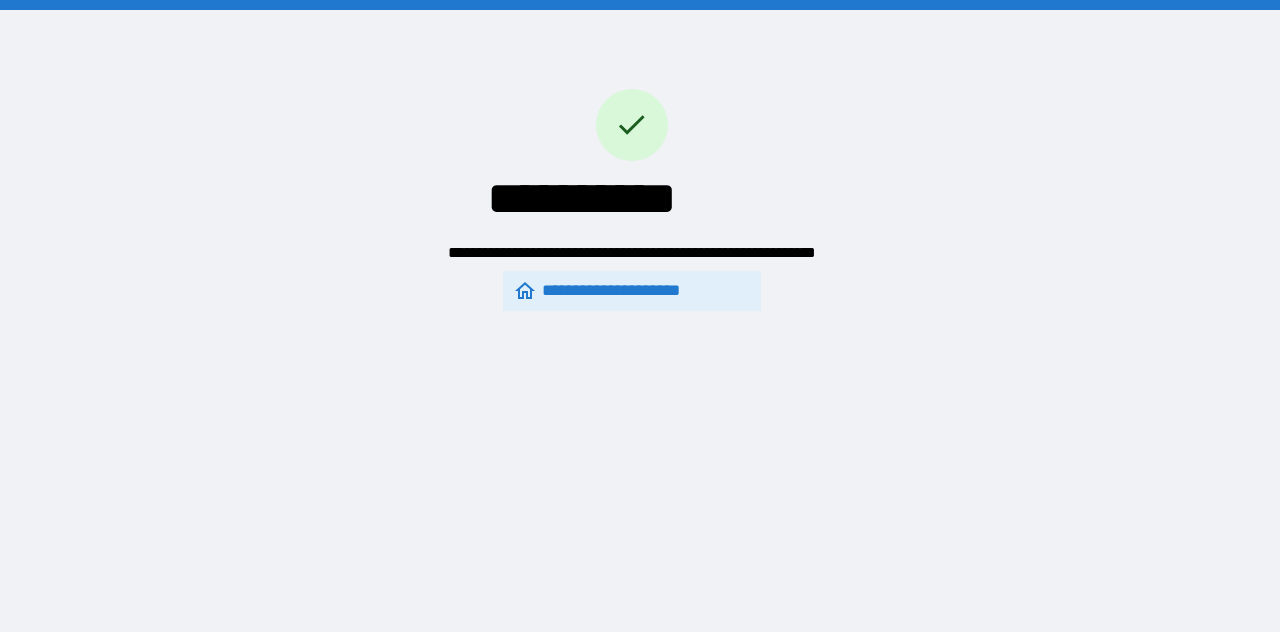 click on "**********" at bounding box center (632, 291) 